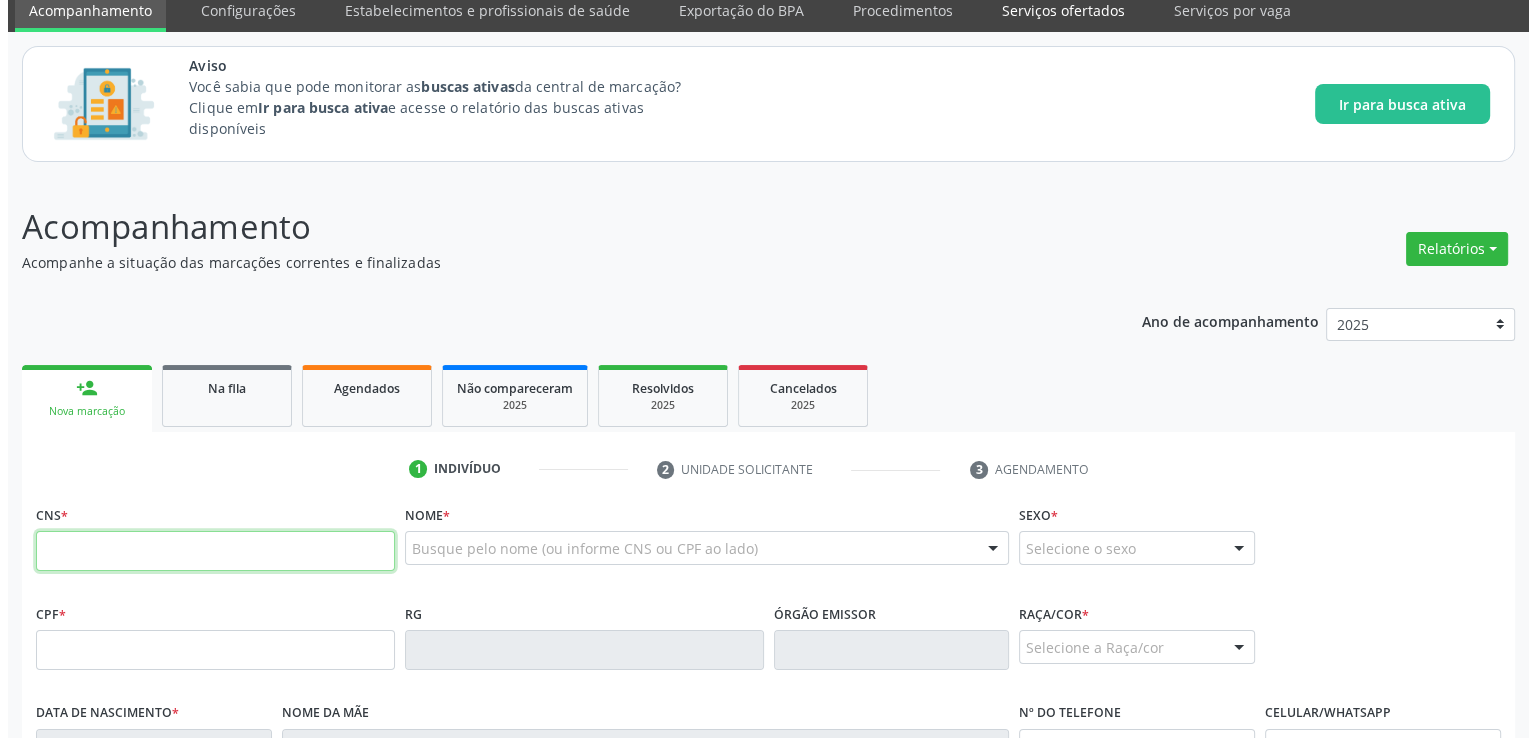 scroll, scrollTop: 0, scrollLeft: 0, axis: both 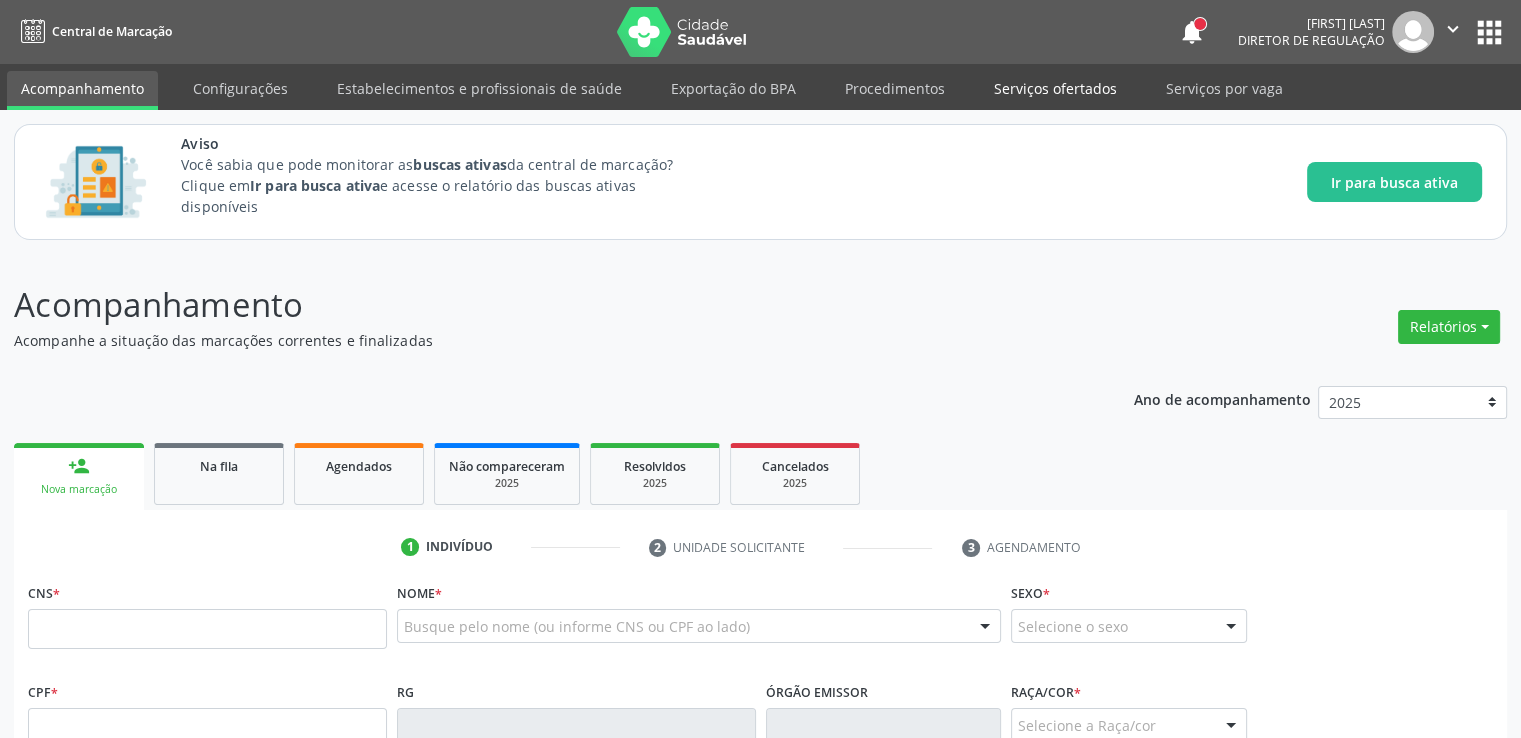 click on "Serviços ofertados" at bounding box center [1055, 88] 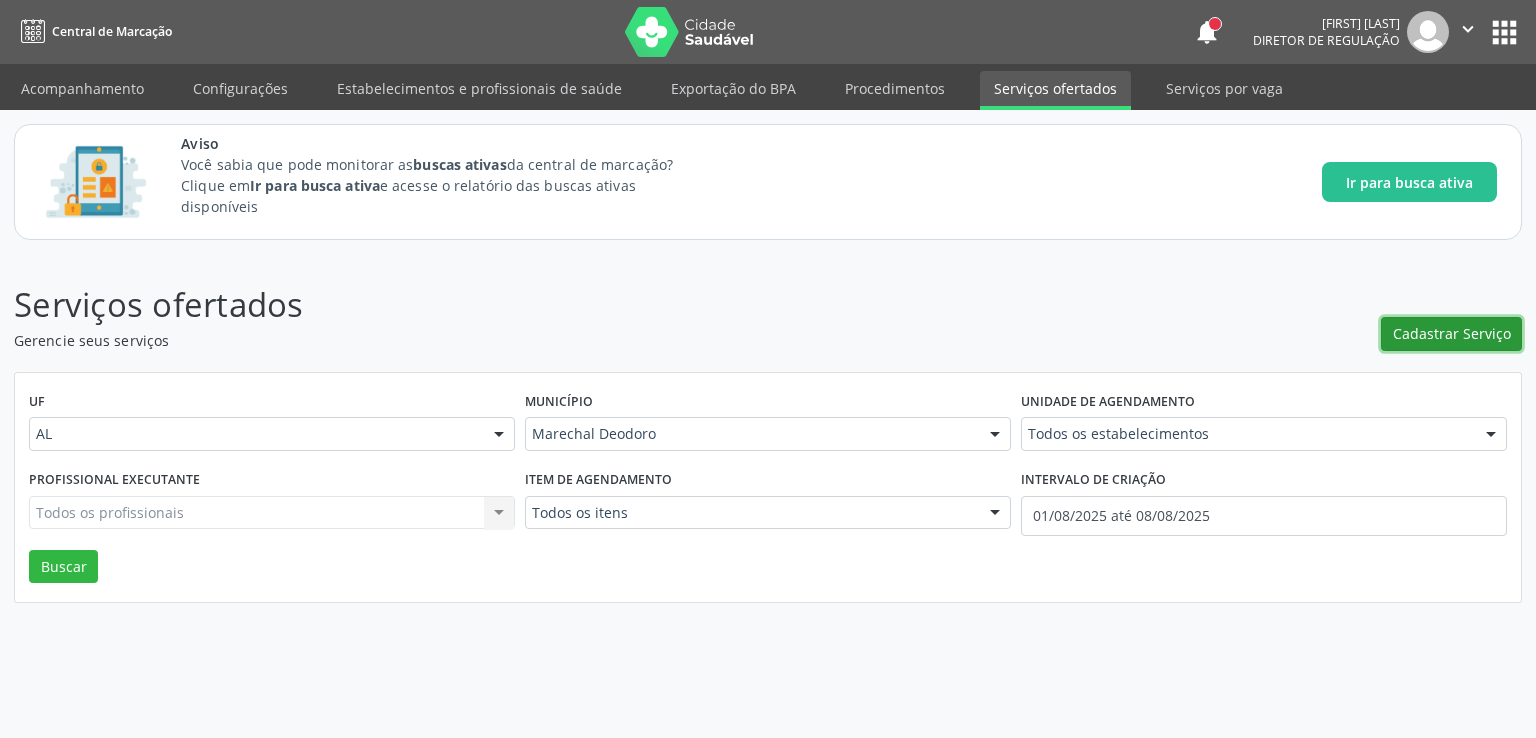 click on "Cadastrar Serviço" at bounding box center (1452, 333) 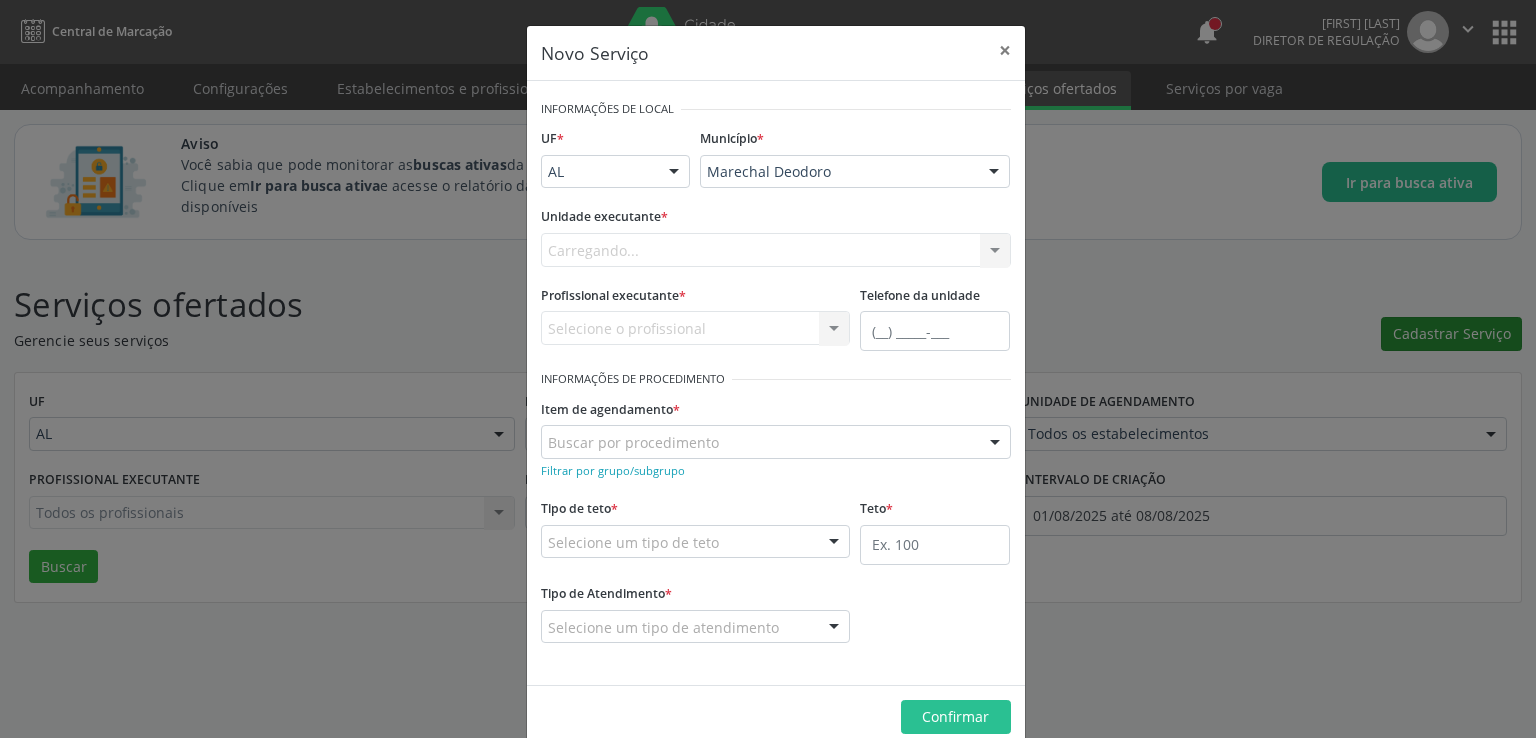 scroll, scrollTop: 0, scrollLeft: 0, axis: both 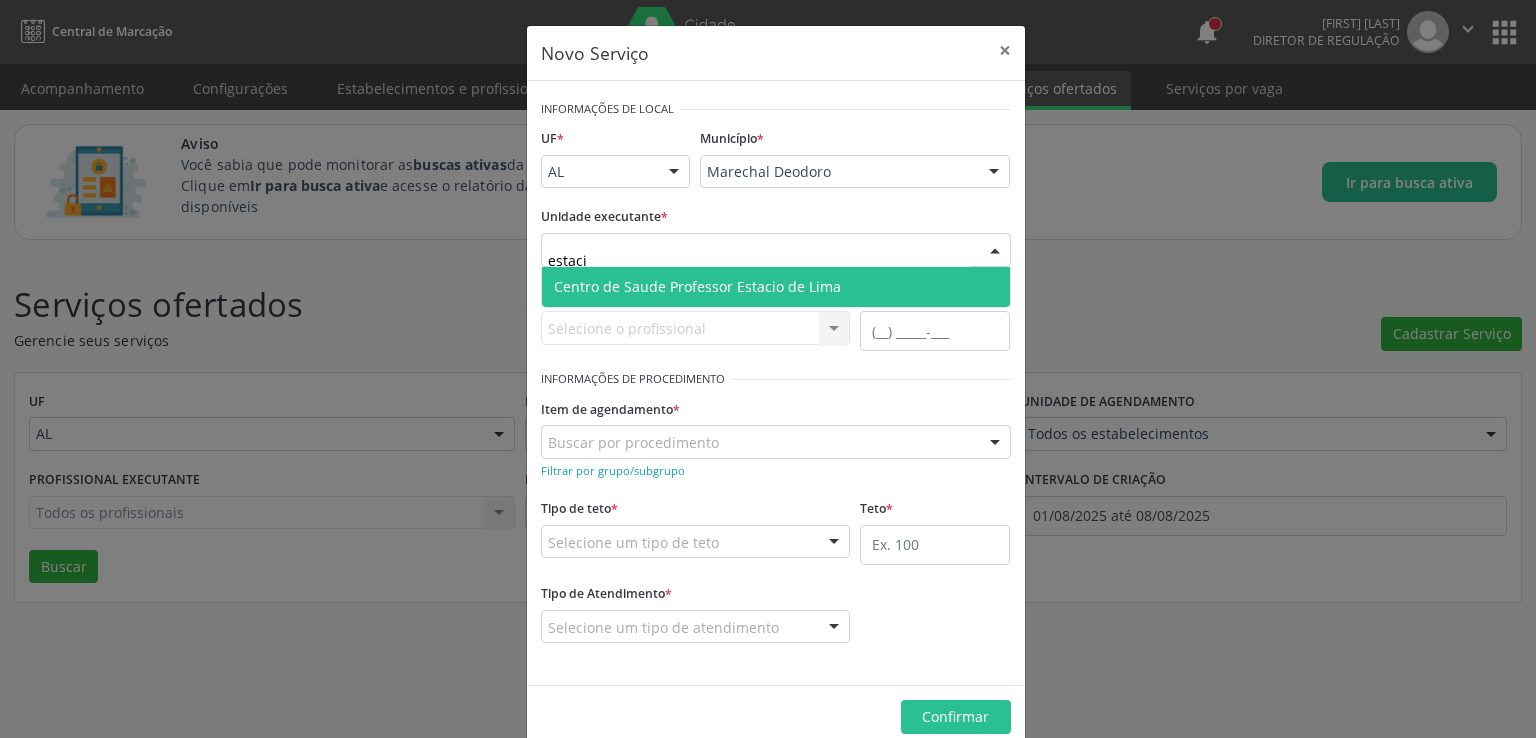 type on "estacio" 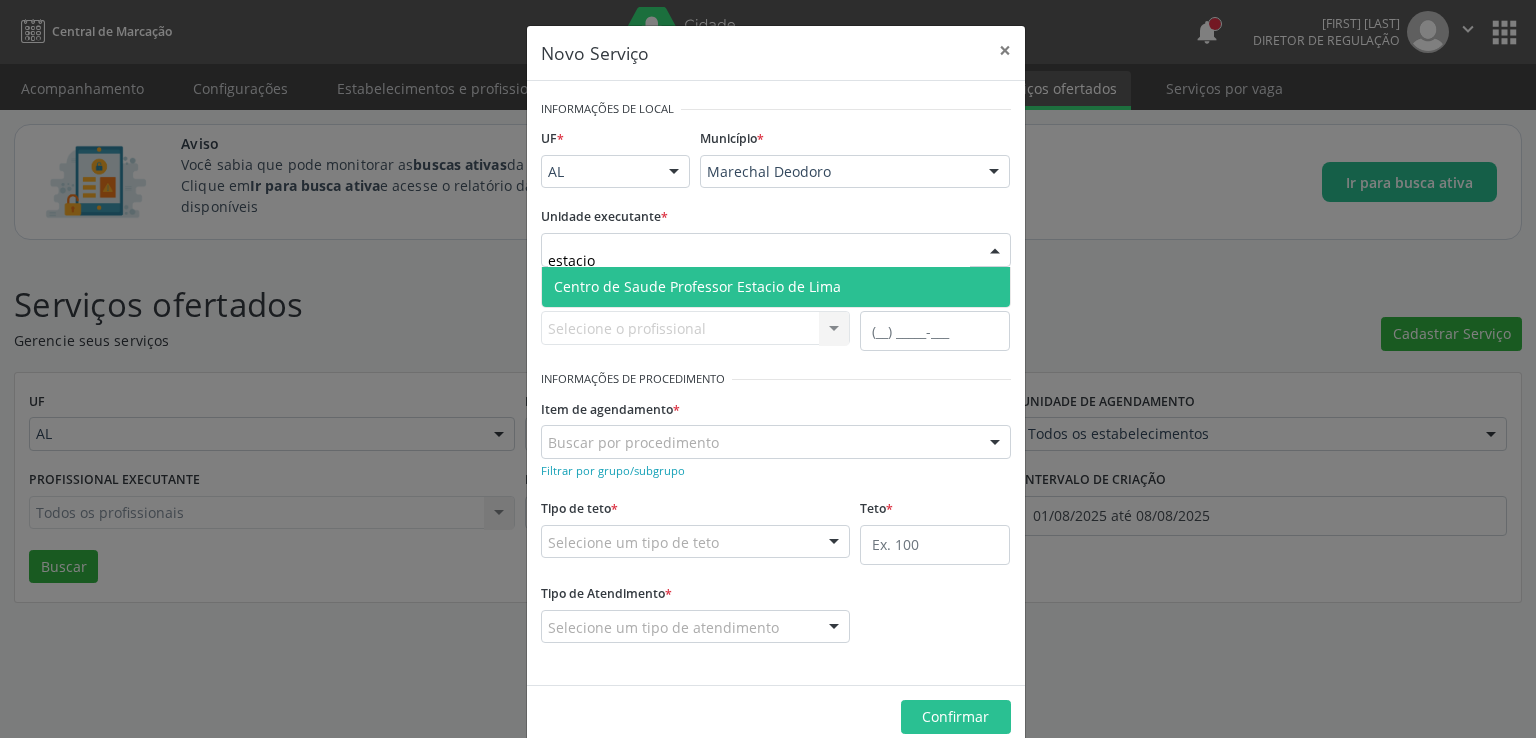 click on "Centro de Saude Professor Estacio de Lima" at bounding box center (697, 286) 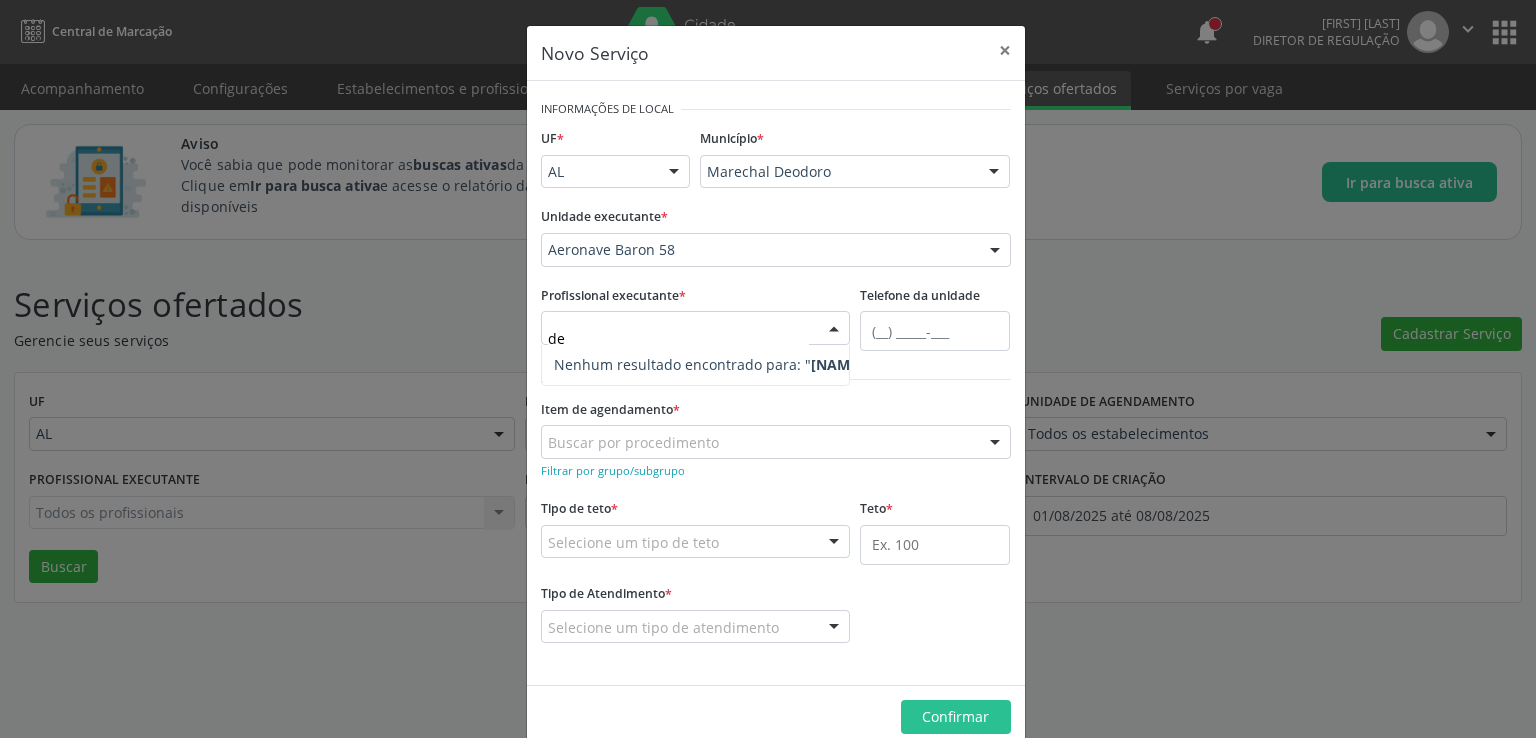 type on "d" 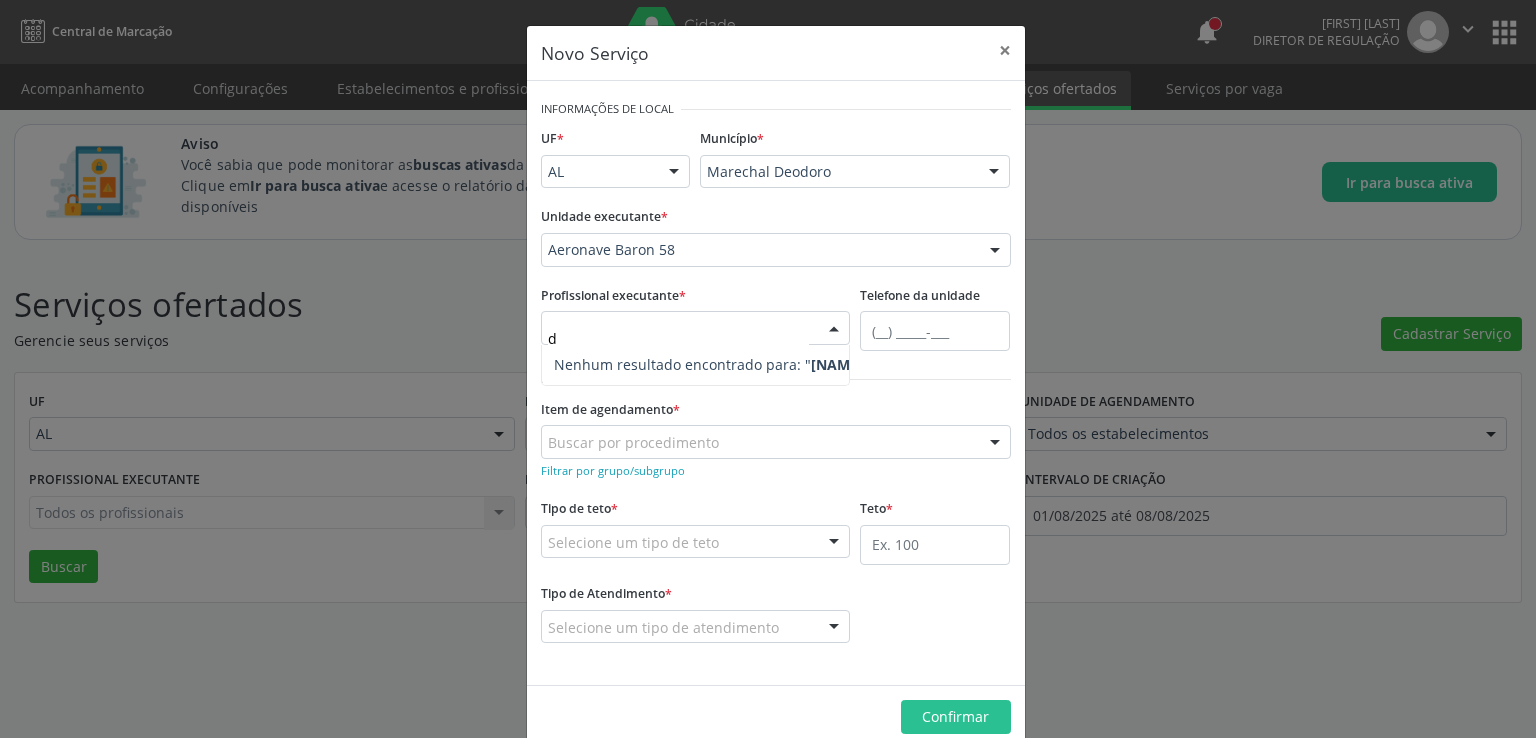 type 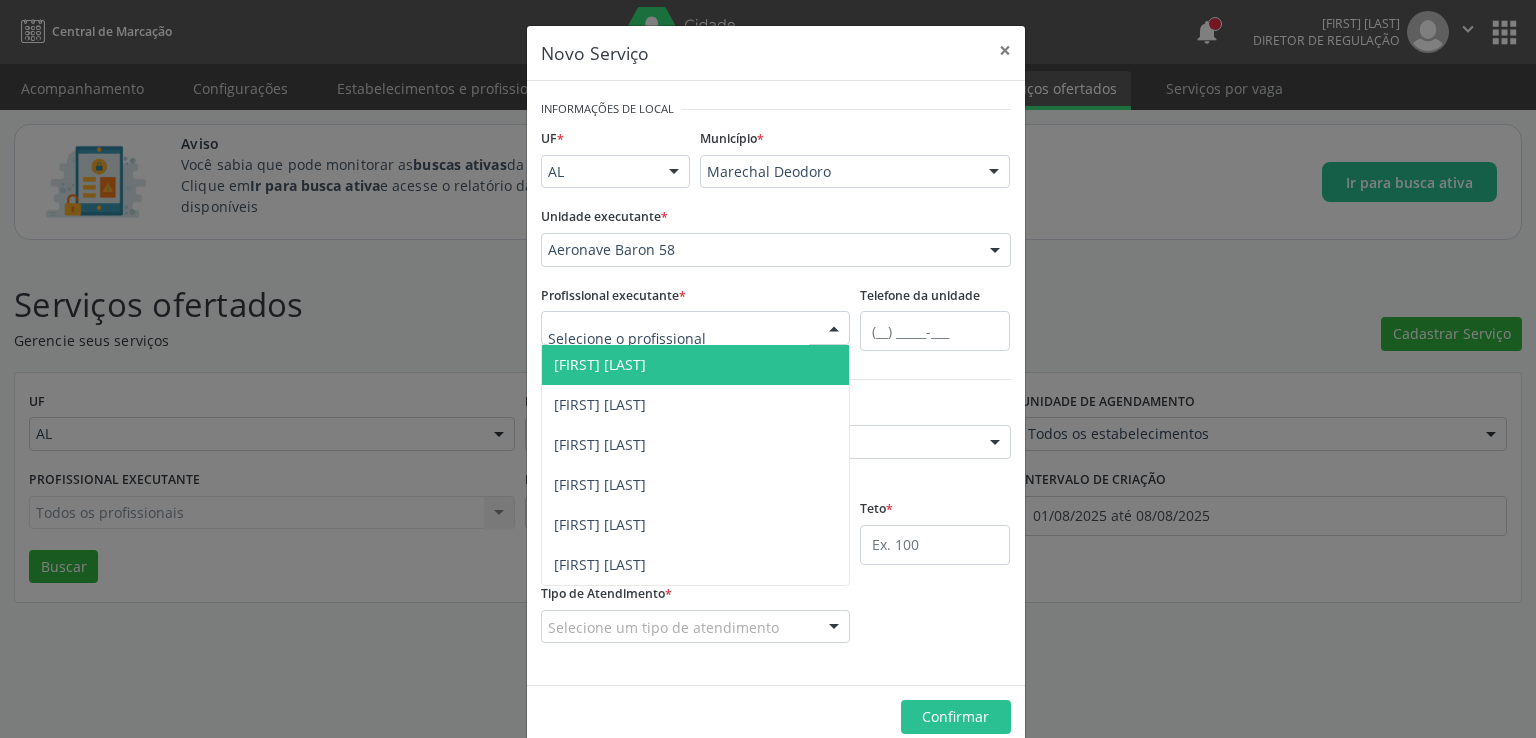 click at bounding box center [548, 260] 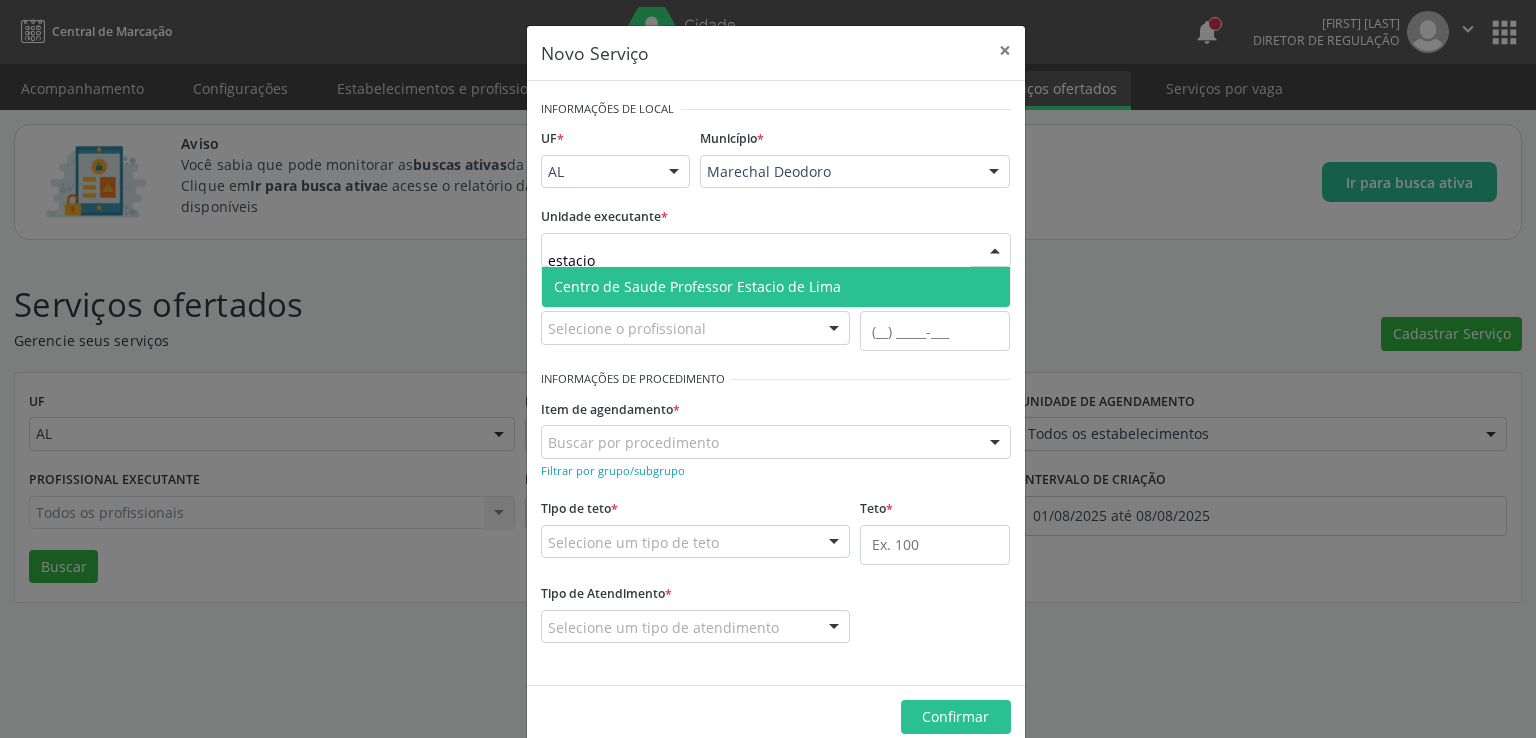 click on "Centro de Saude Professor Estacio de Lima" at bounding box center (697, 286) 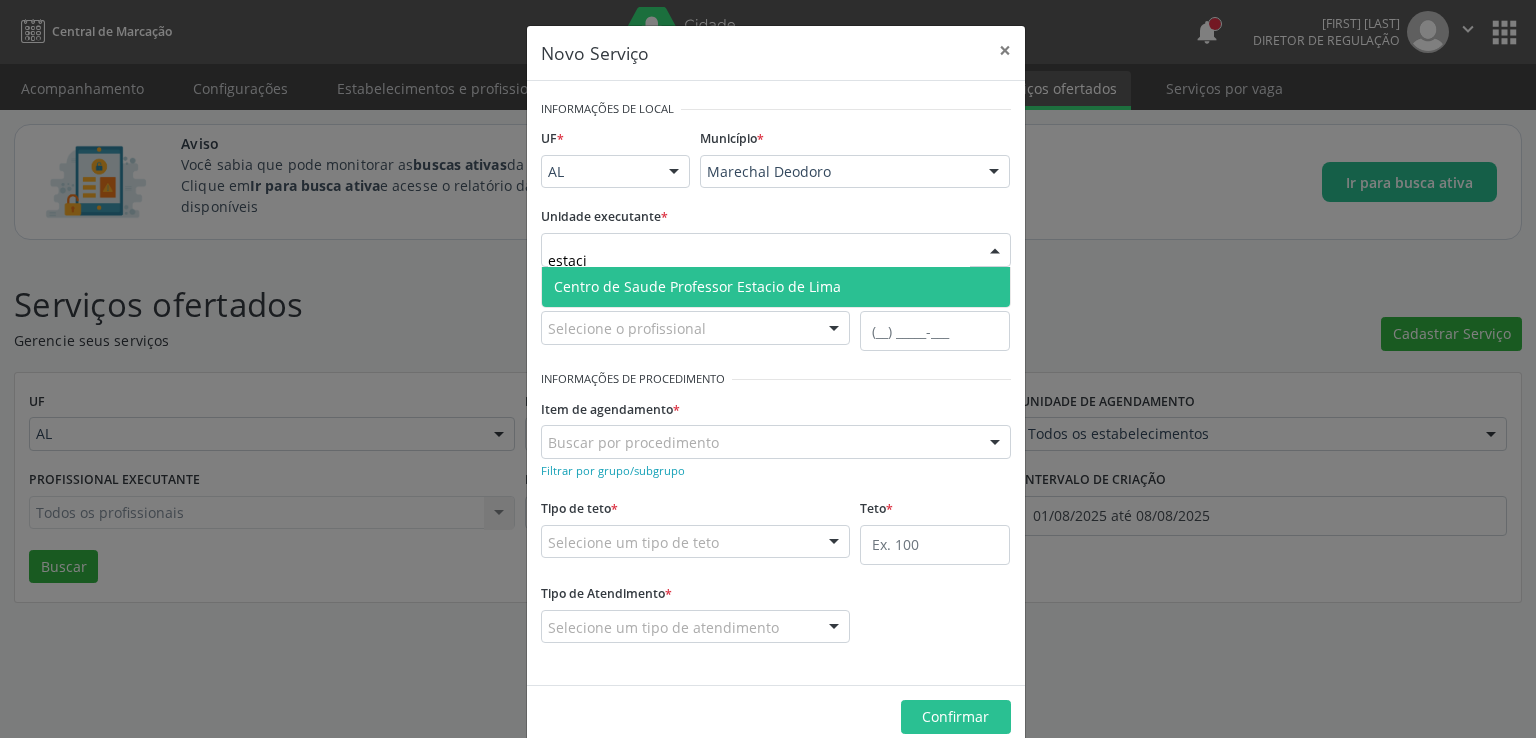 type on "estacio" 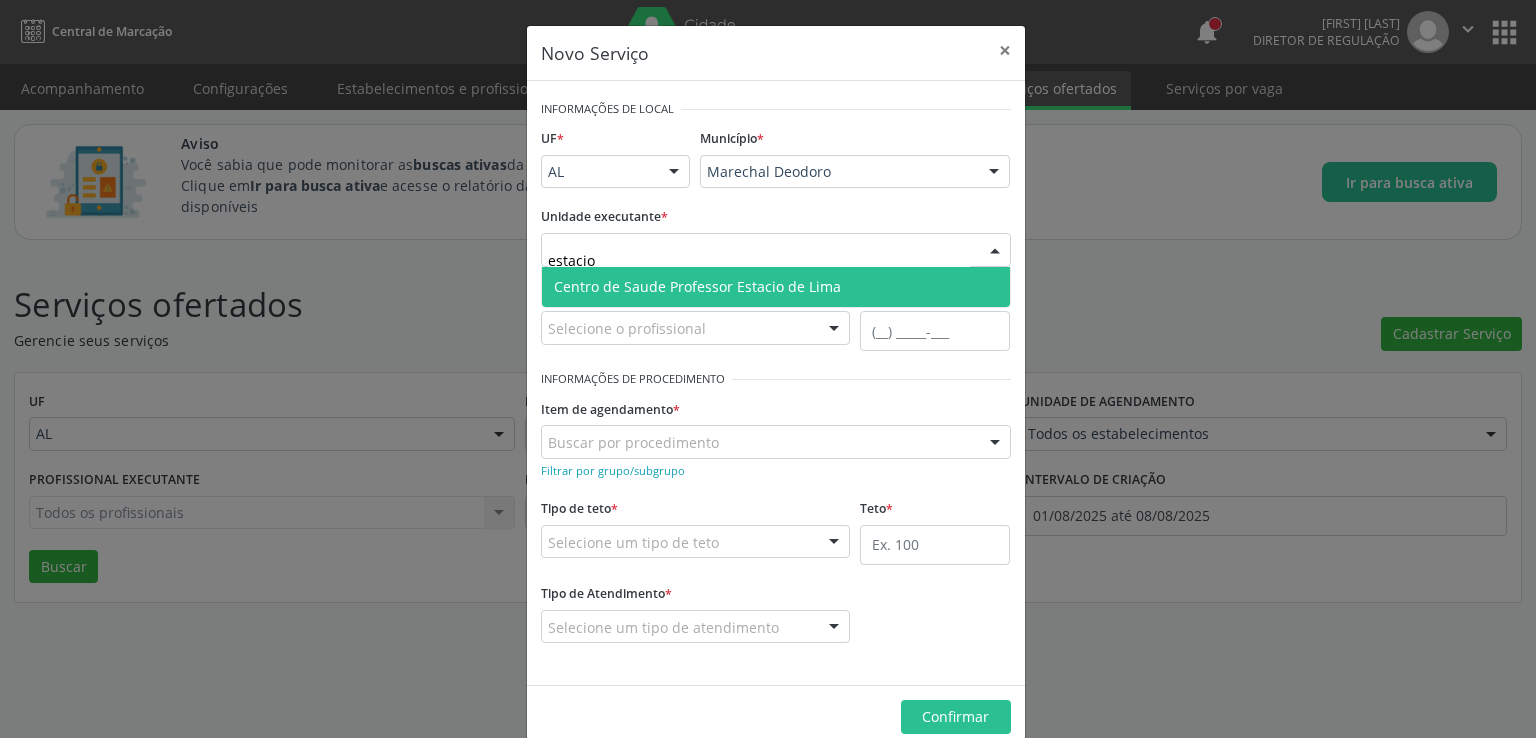 click on "Centro de Saude Professor Estacio de Lima" at bounding box center [776, 287] 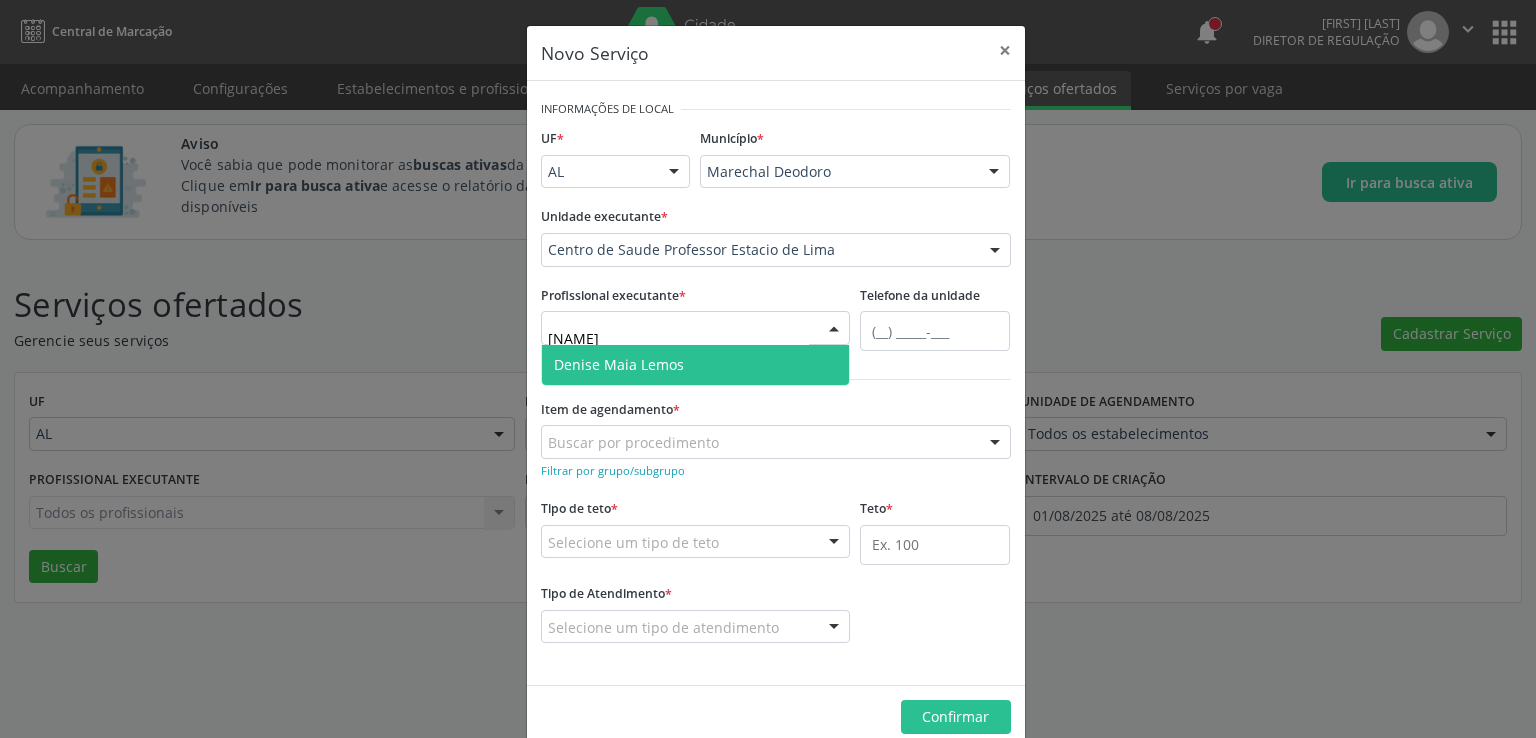 type on "[NAME]" 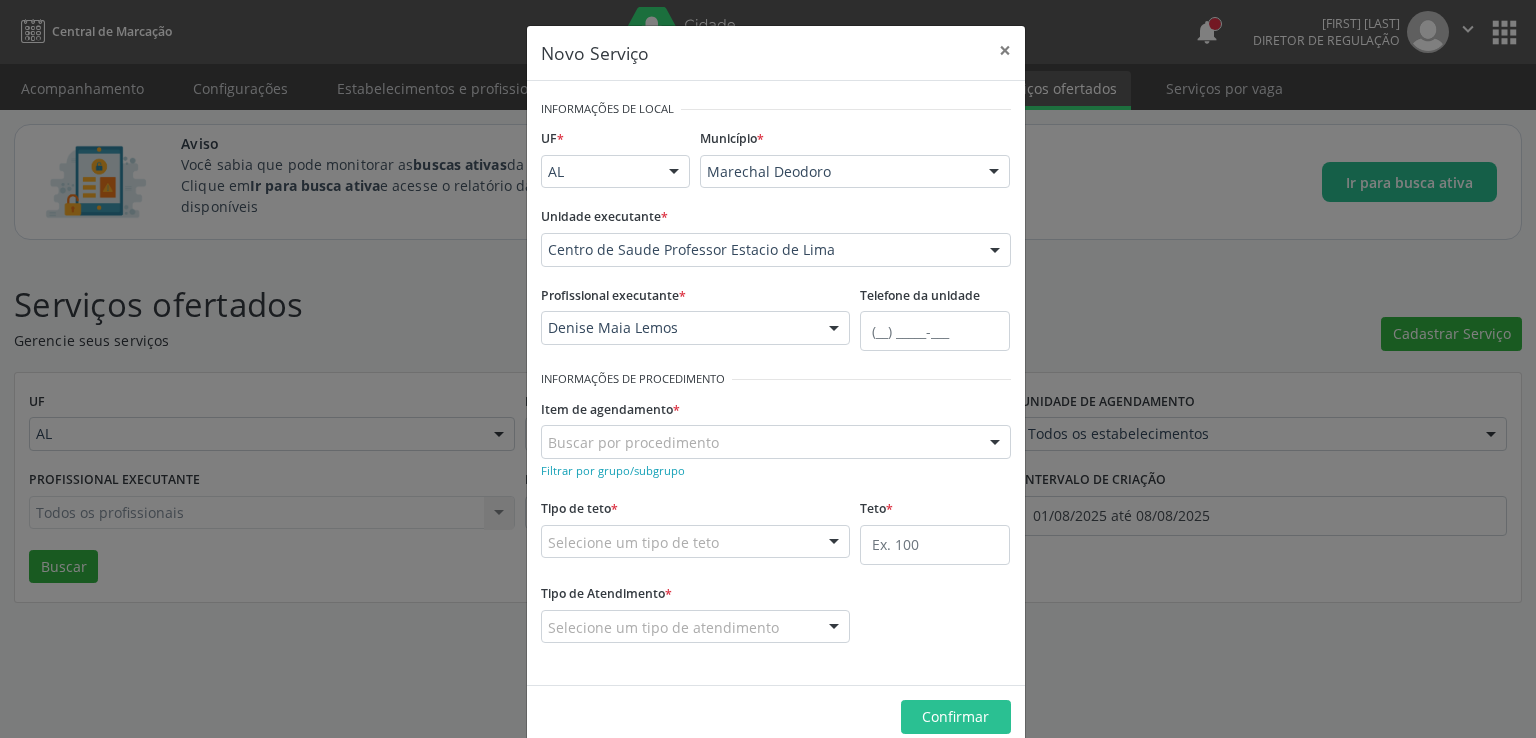 click at bounding box center [548, 452] 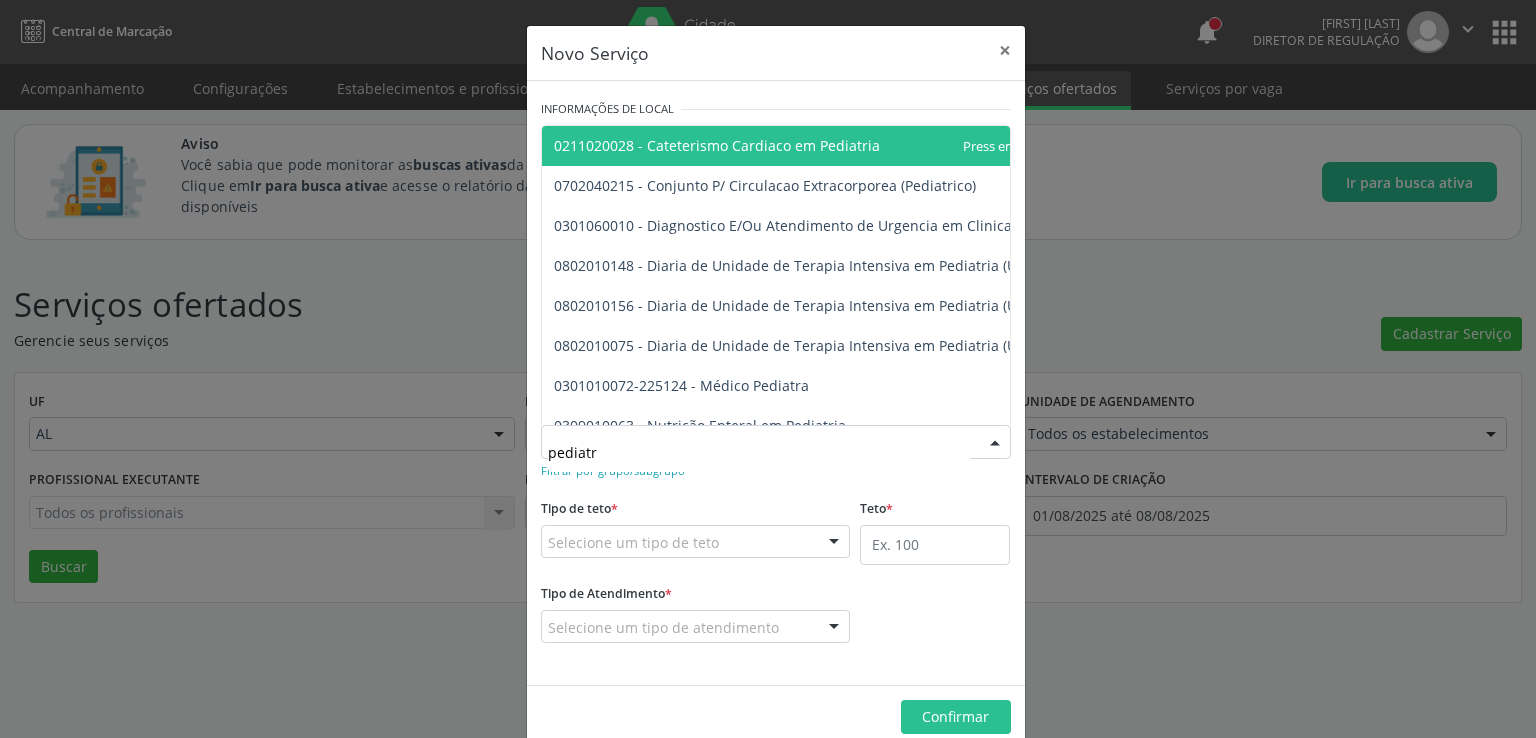type on "pediatra" 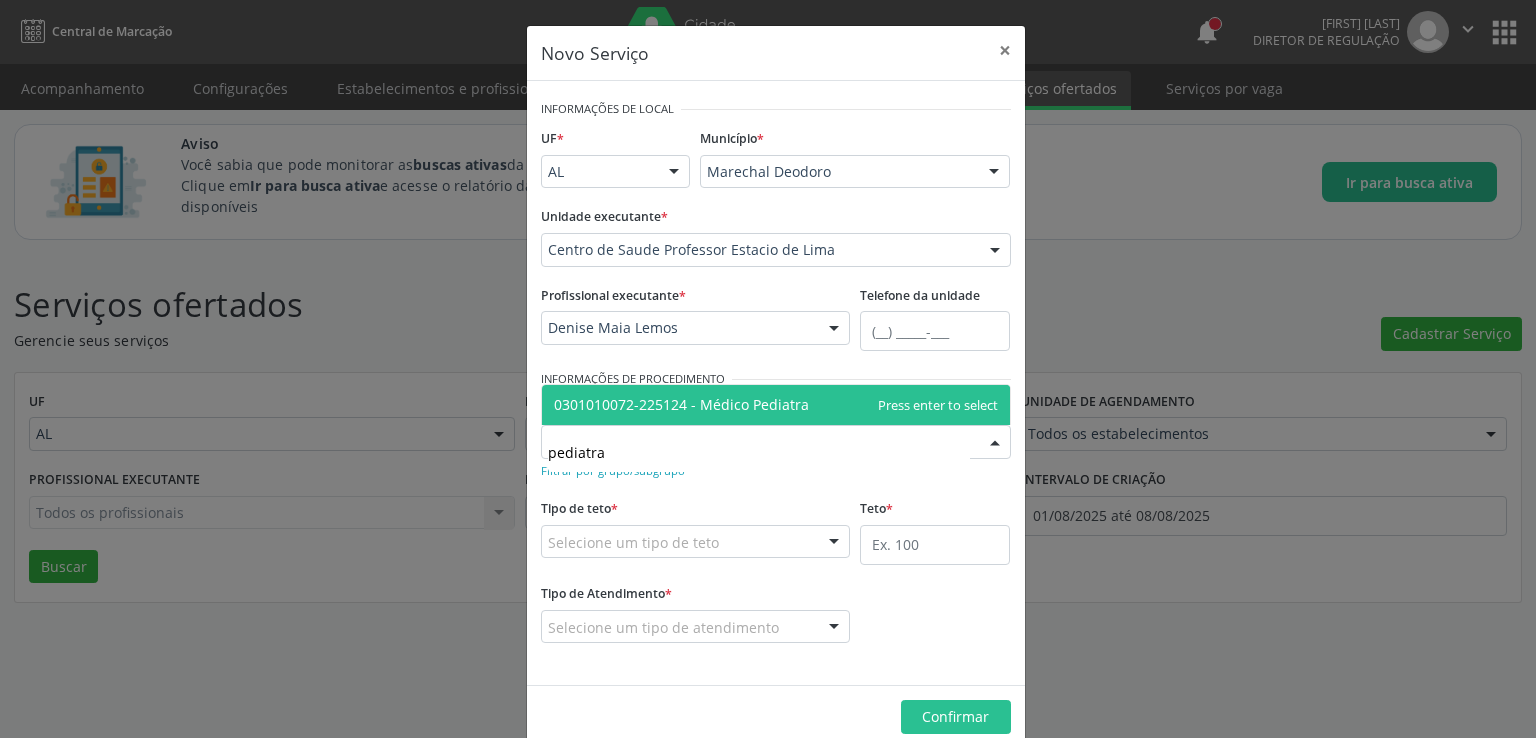 click on "0301010072-225124 - Médico Pediatra" at bounding box center [681, 404] 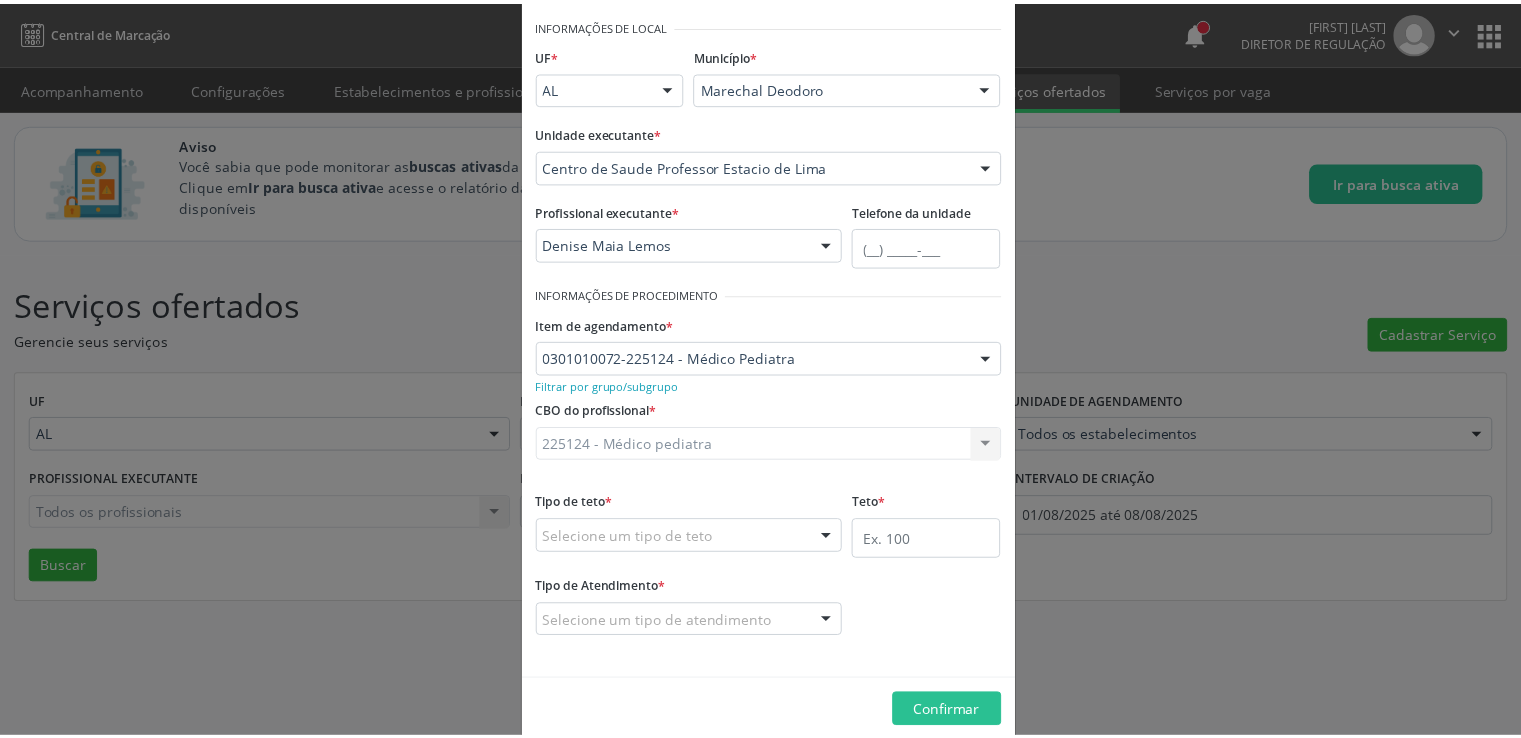 scroll, scrollTop: 112, scrollLeft: 0, axis: vertical 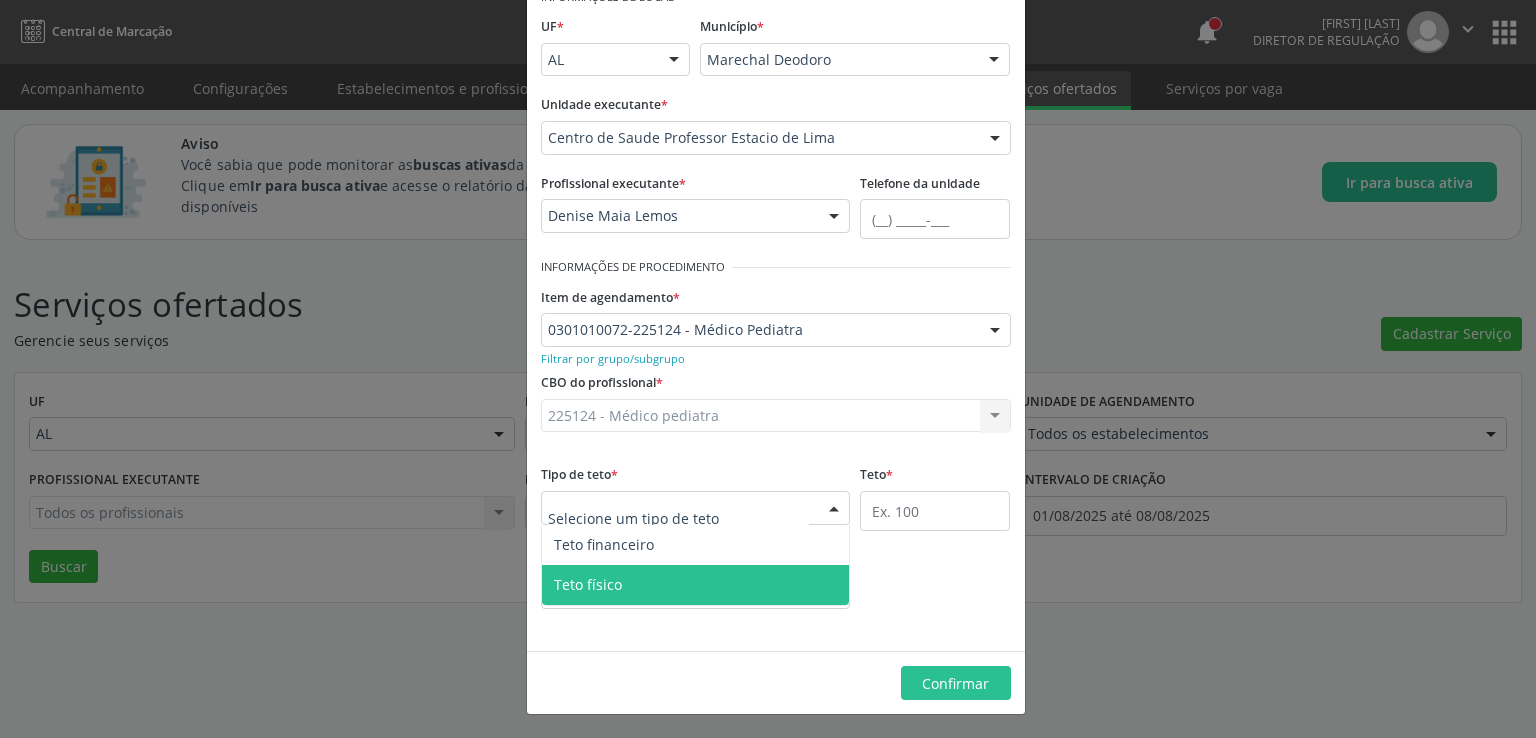 click on "Teto físico" at bounding box center (696, 585) 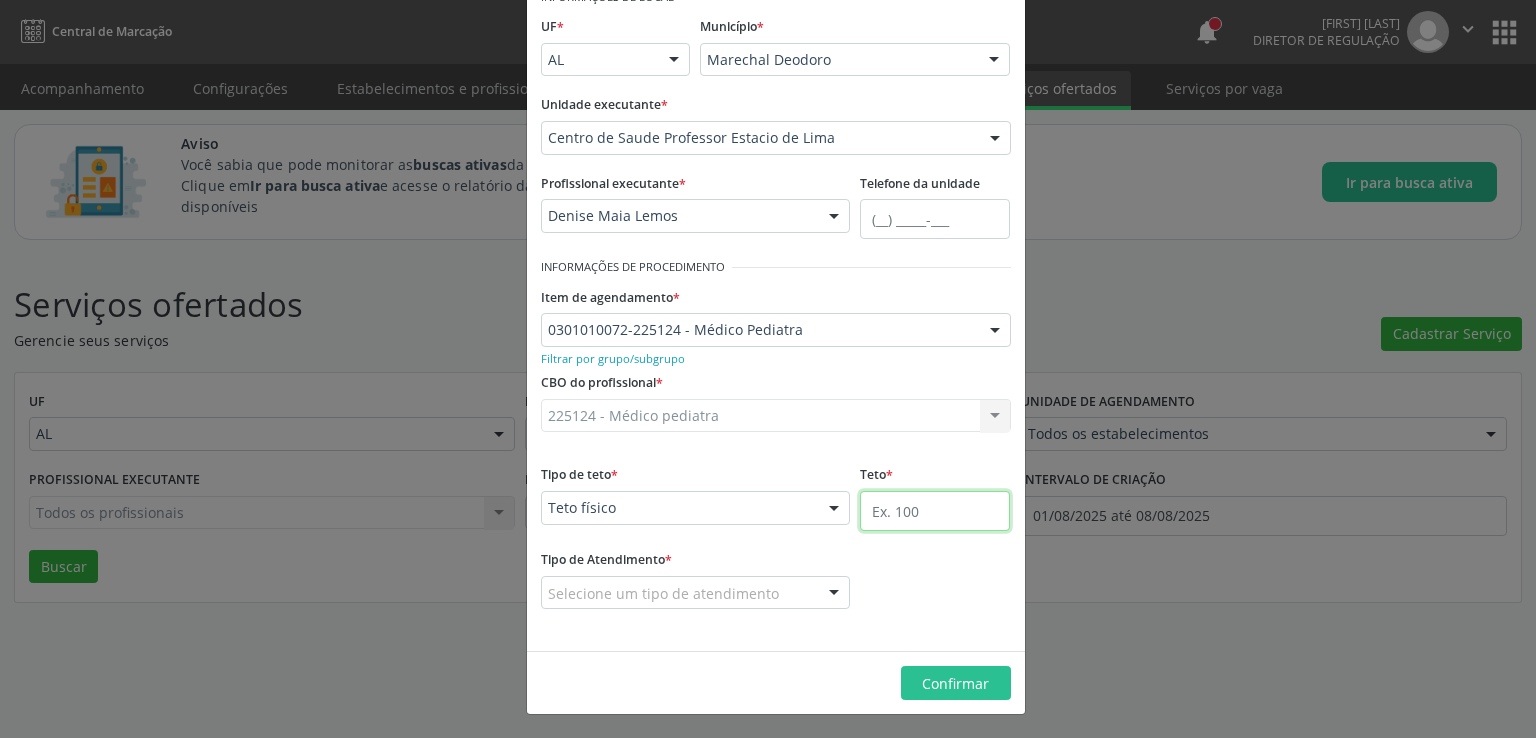 click at bounding box center (935, 511) 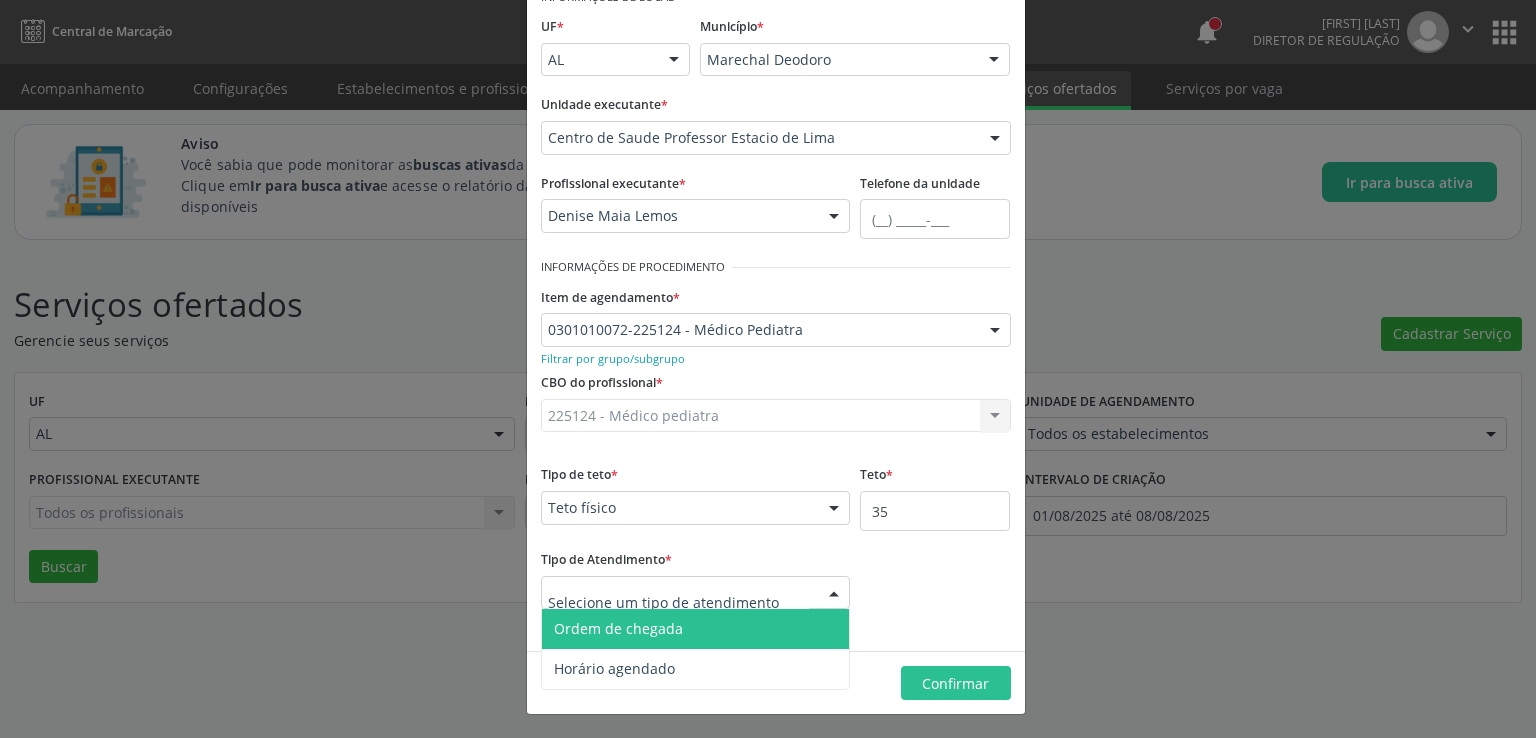 click on "Ordem de chegada" at bounding box center [696, 629] 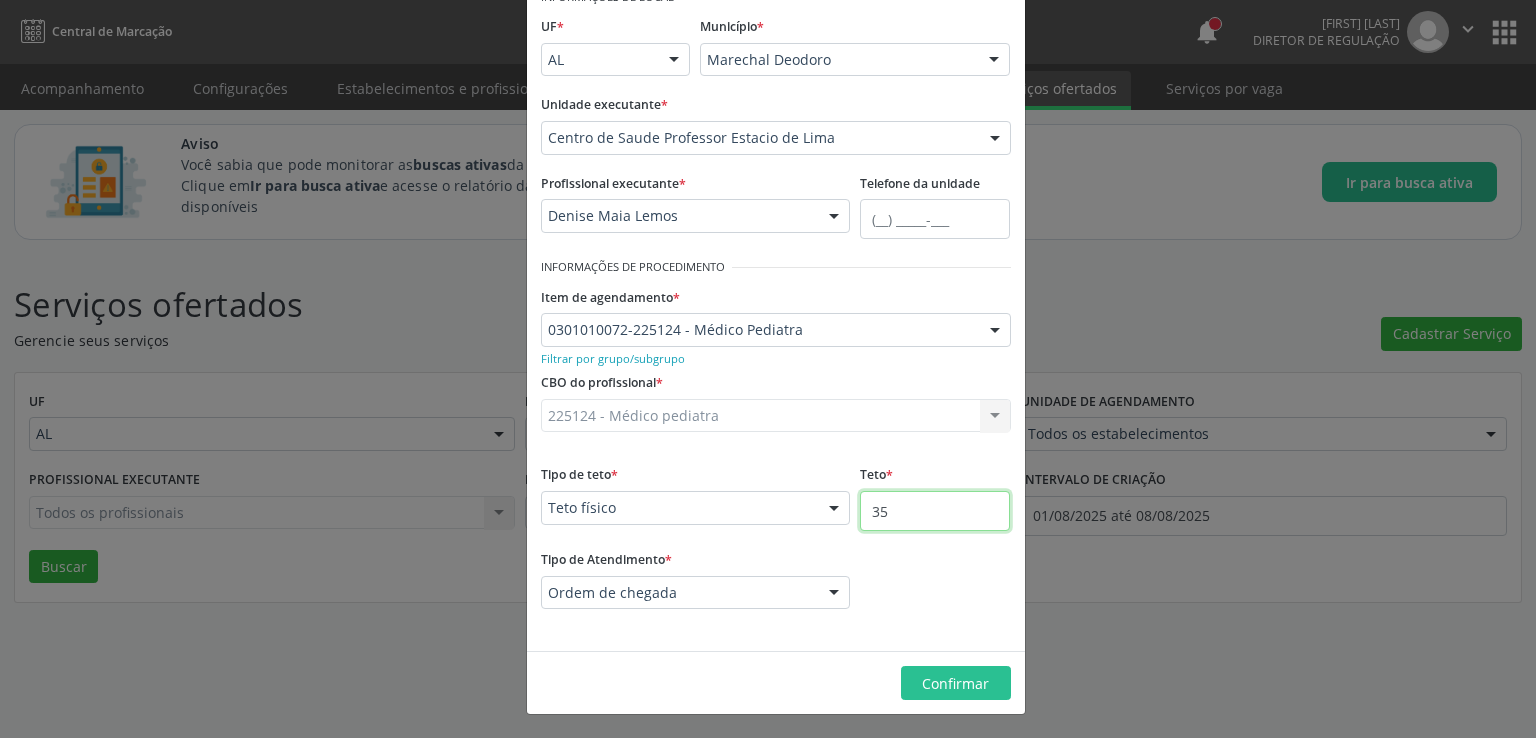 click on "35" at bounding box center [935, 511] 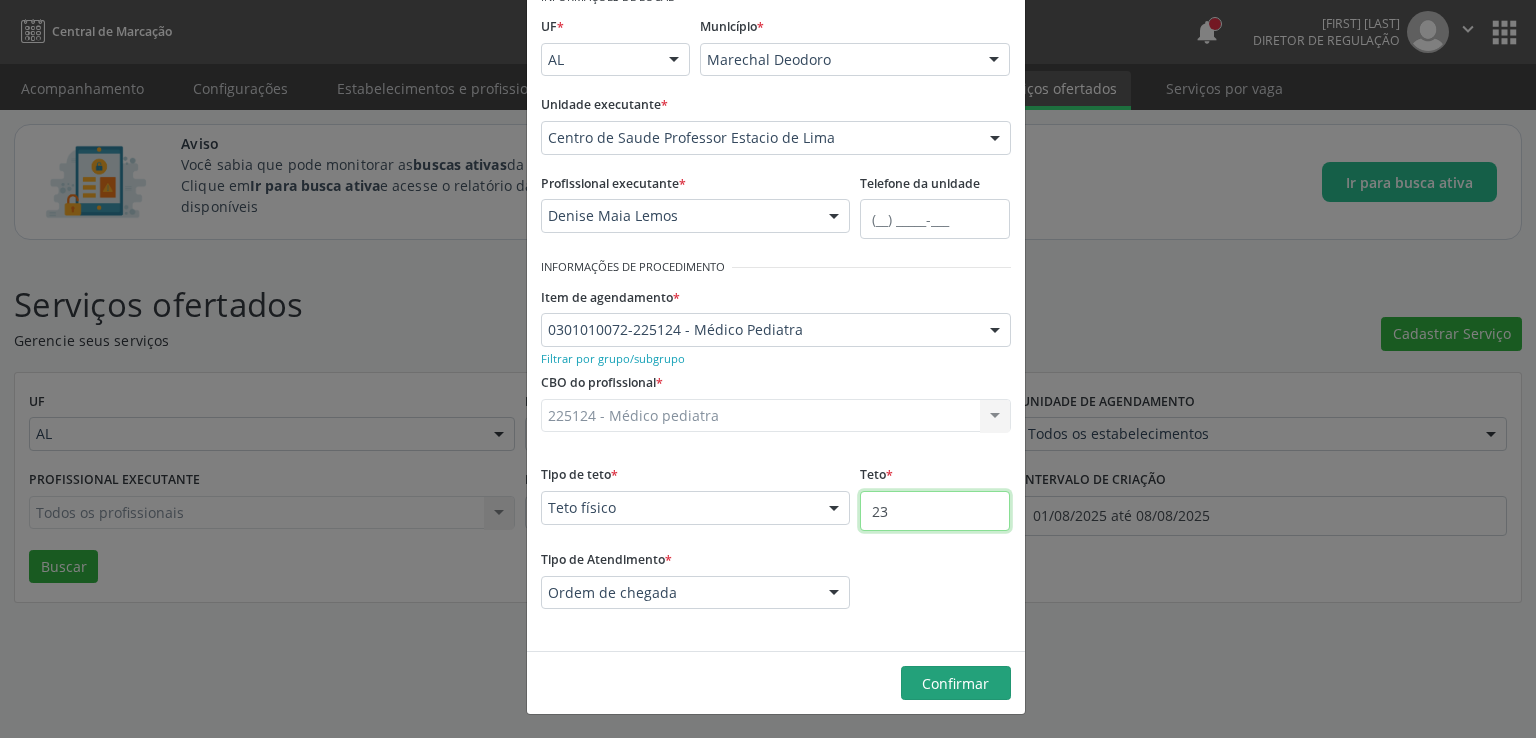 type on "23" 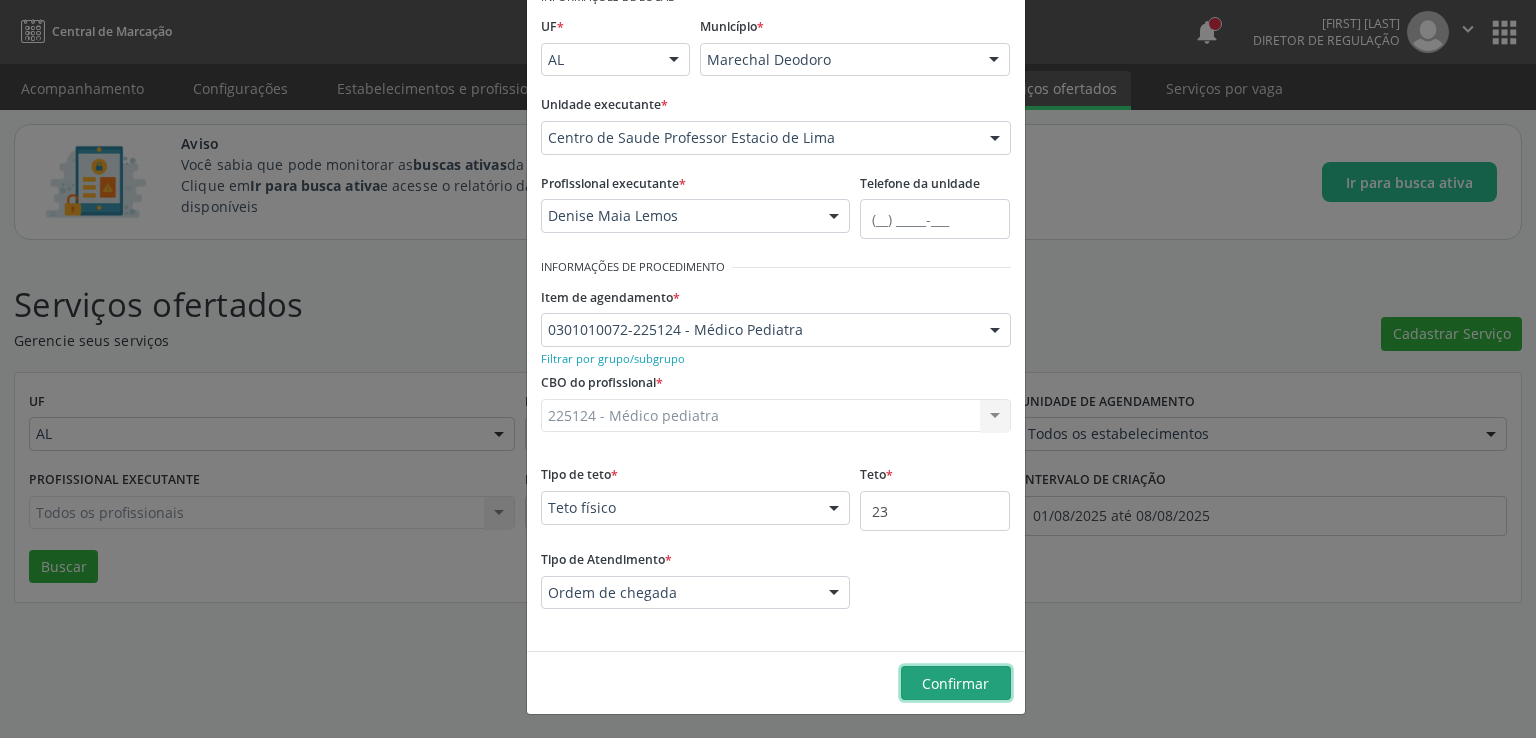 click on "Confirmar" at bounding box center [955, 683] 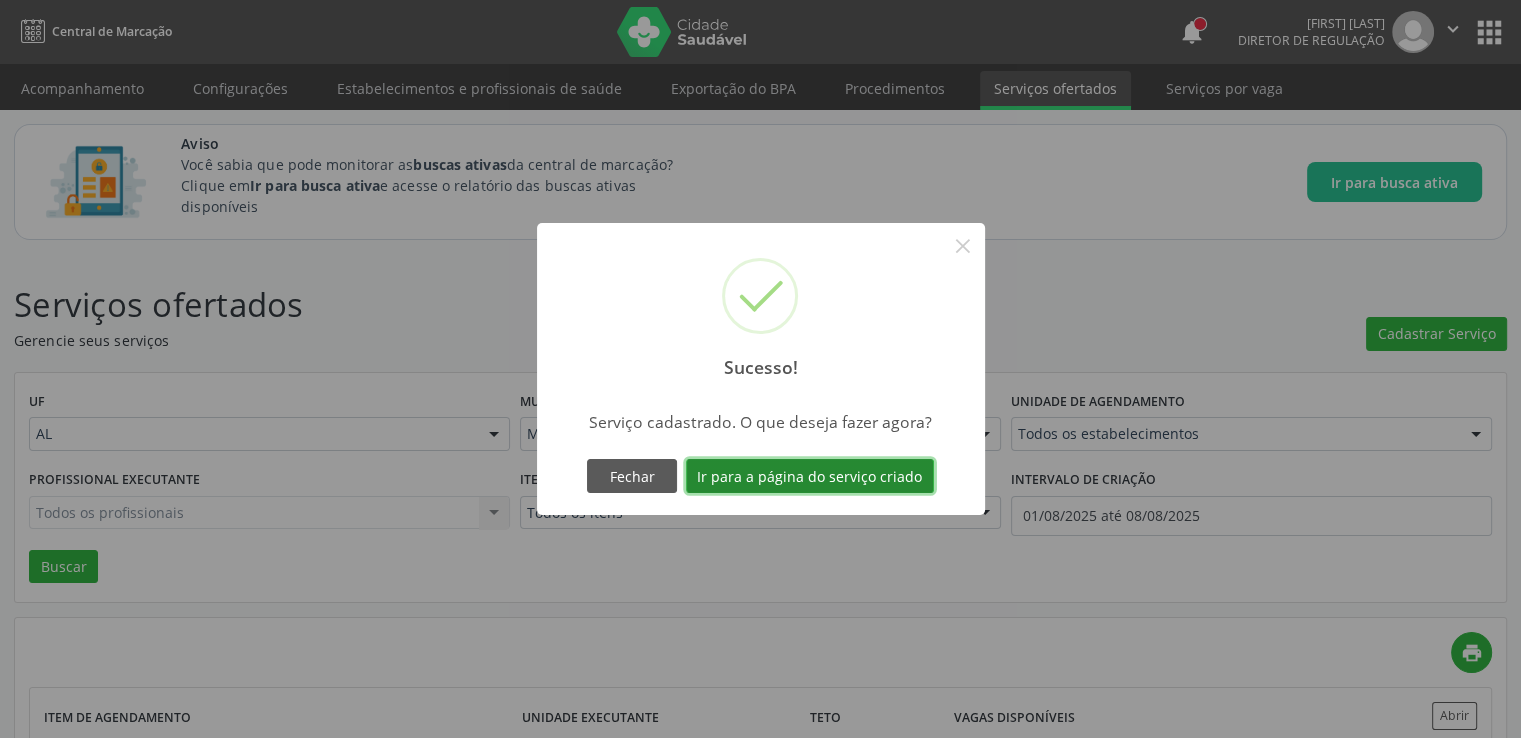 click on "Ir para a página do serviço criado" at bounding box center [810, 476] 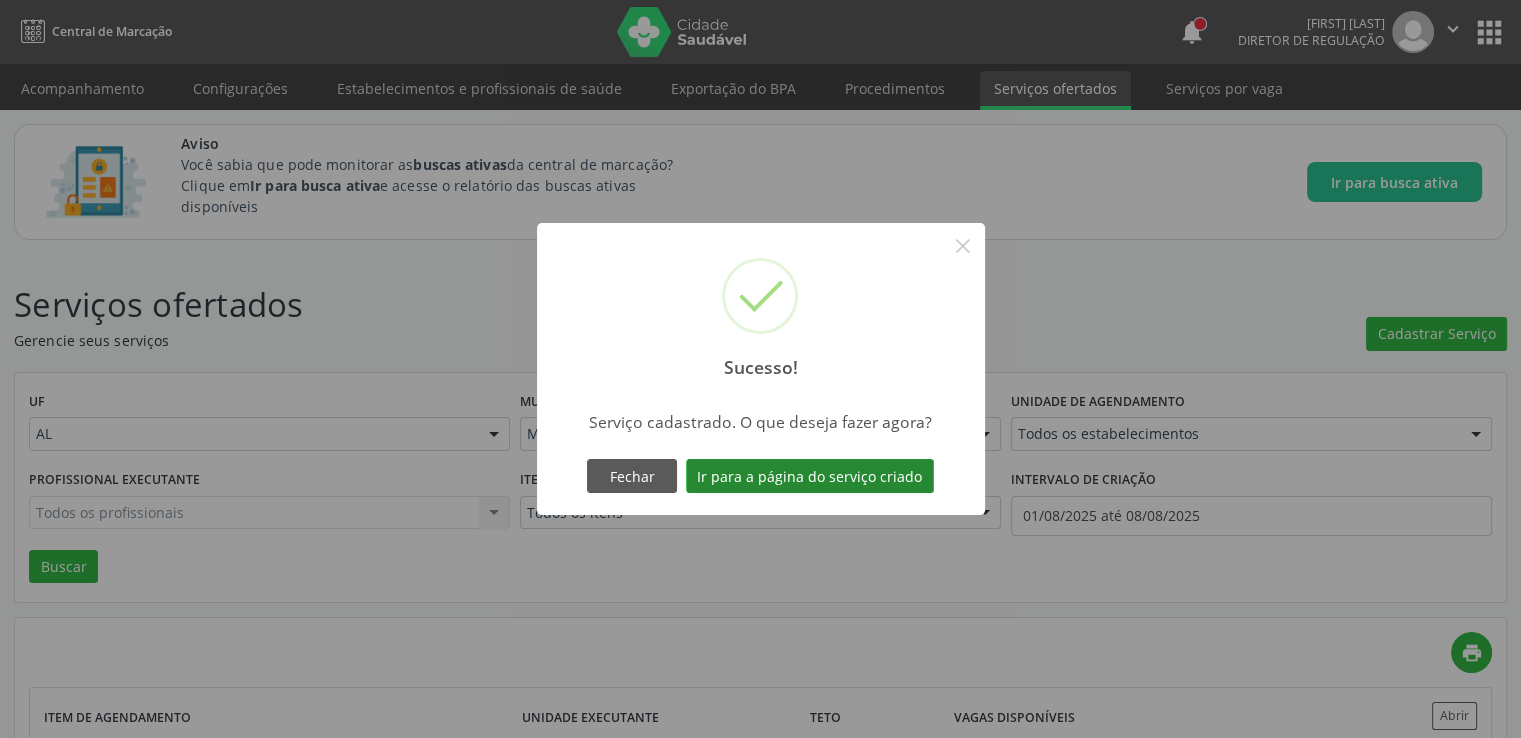 click on "Item de agendamento
Todos os itens         Todos os itens   0304070076 - .Quimioterapia de Leucemia Linfoide/Linfoblástica Aguda, Leucemia Mieloide Aguda e Leucemia Promielocítica Aguda Na Infância e Adolescência - 1ª Linha - Fase de Manutenção   0604320140 - Abatacepte 125 Mg Injetável (Por Seringa Preenchida)   0604320124 - Abatacepte 250 Mg Injetável (Por Frasco Ampola).   0603050018 - Abciximabe   0406010013 - Abertura de Comunicação Inter-Atrial   0406010021 - Abertura de Estenose Aortica Valvar   0406011265 - Abertura de Estenose Aortica Valvar (Criança e Adolescente)   0406010030 - Abertura de Estenose Pulmonar Valvar   0406011273 - Abertura de Estenose Pulmonar Valvar (Criança e Adolescente)   0301080011 - Abordagem Cognitiva Comportamental do Fumante (Por Atendimento / Paciente)   0307020010 - Acesso A Polpa Dentaria e Medicacao (Por Dente)   0604660030 - Acetazolamida 250 Mg (Por Comprimido)   0202010783 - Acidez Titulável no Leite Humano (Dornic)" at bounding box center [760, 507] 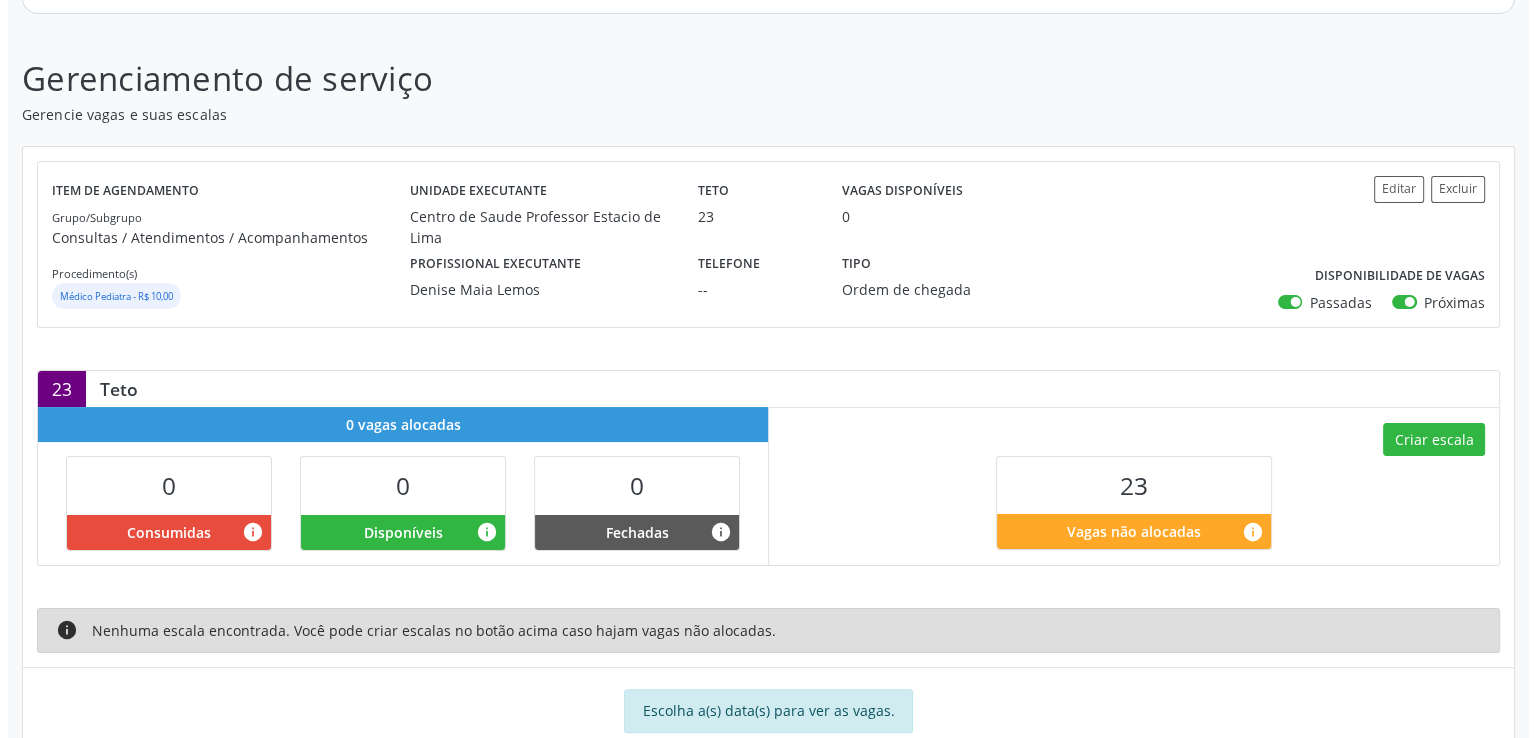 scroll, scrollTop: 316, scrollLeft: 0, axis: vertical 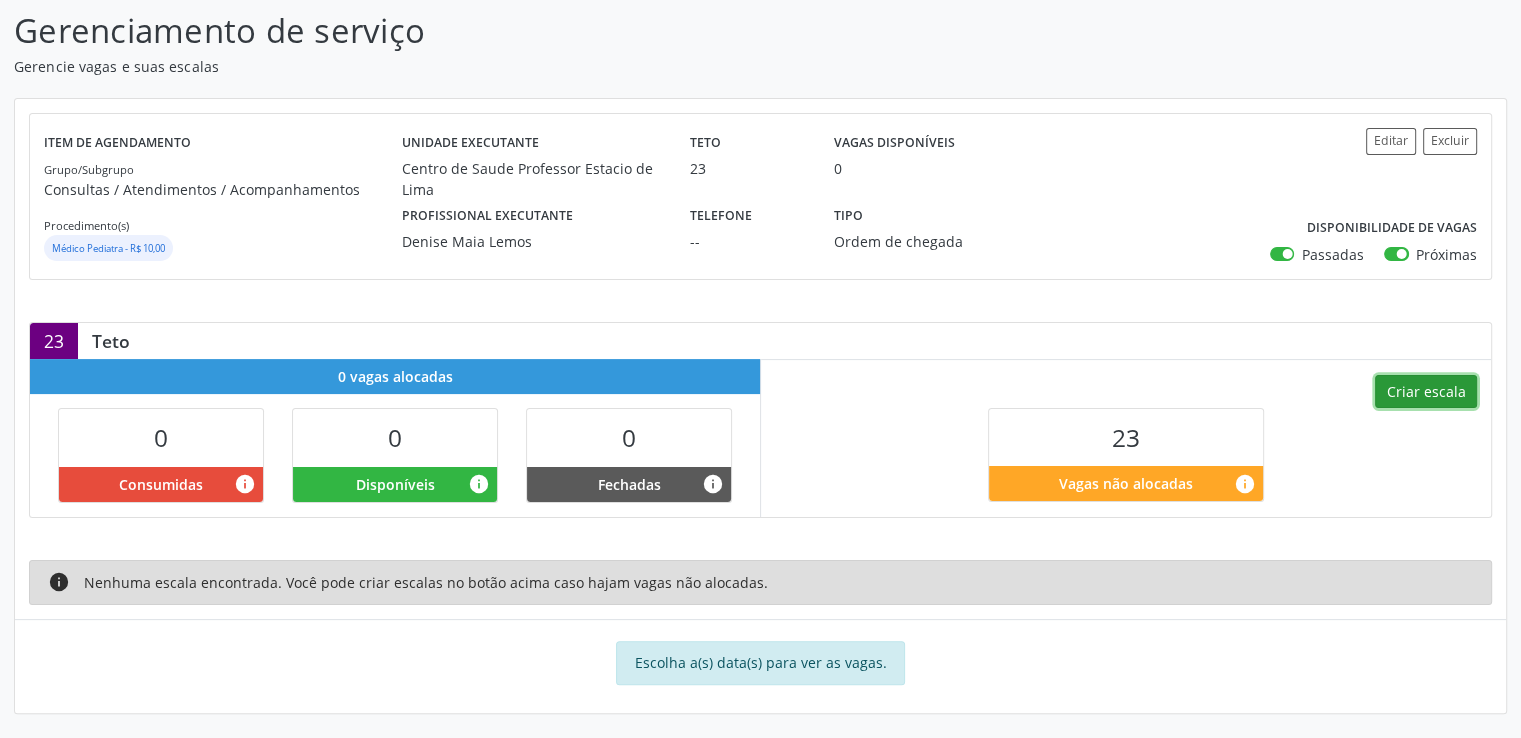 click on "Criar escala" at bounding box center (1426, 392) 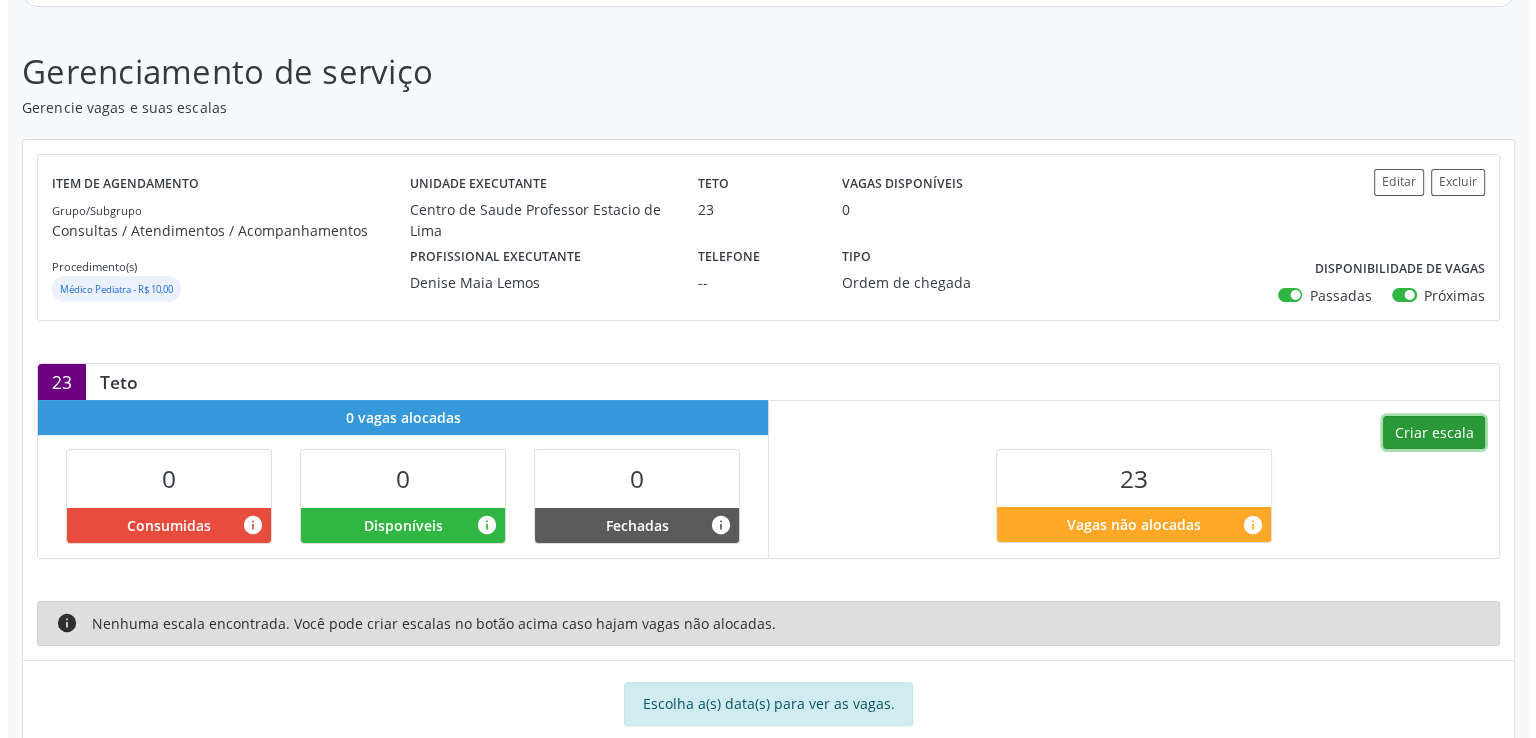 scroll, scrollTop: 316, scrollLeft: 0, axis: vertical 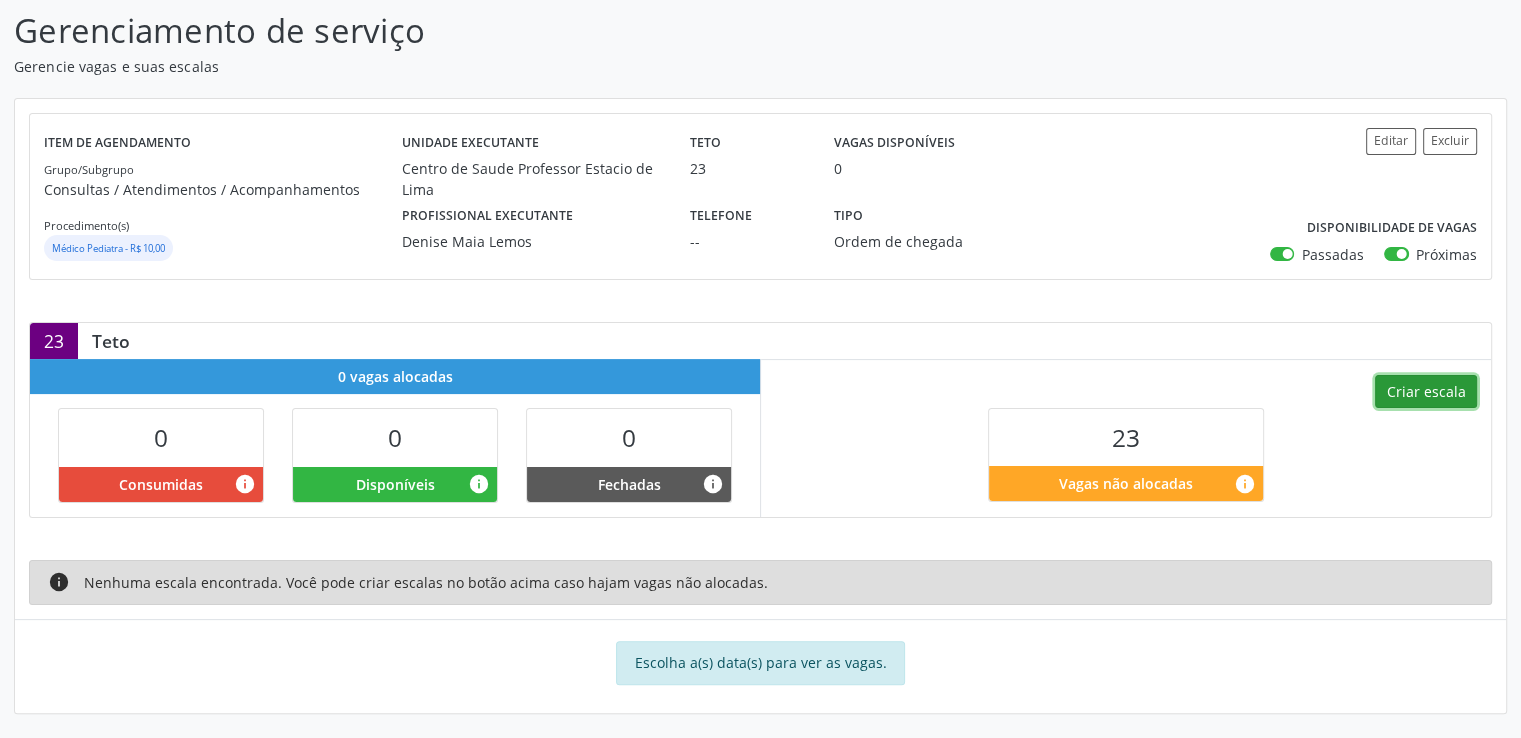 click on "Criar escala" at bounding box center (1426, 392) 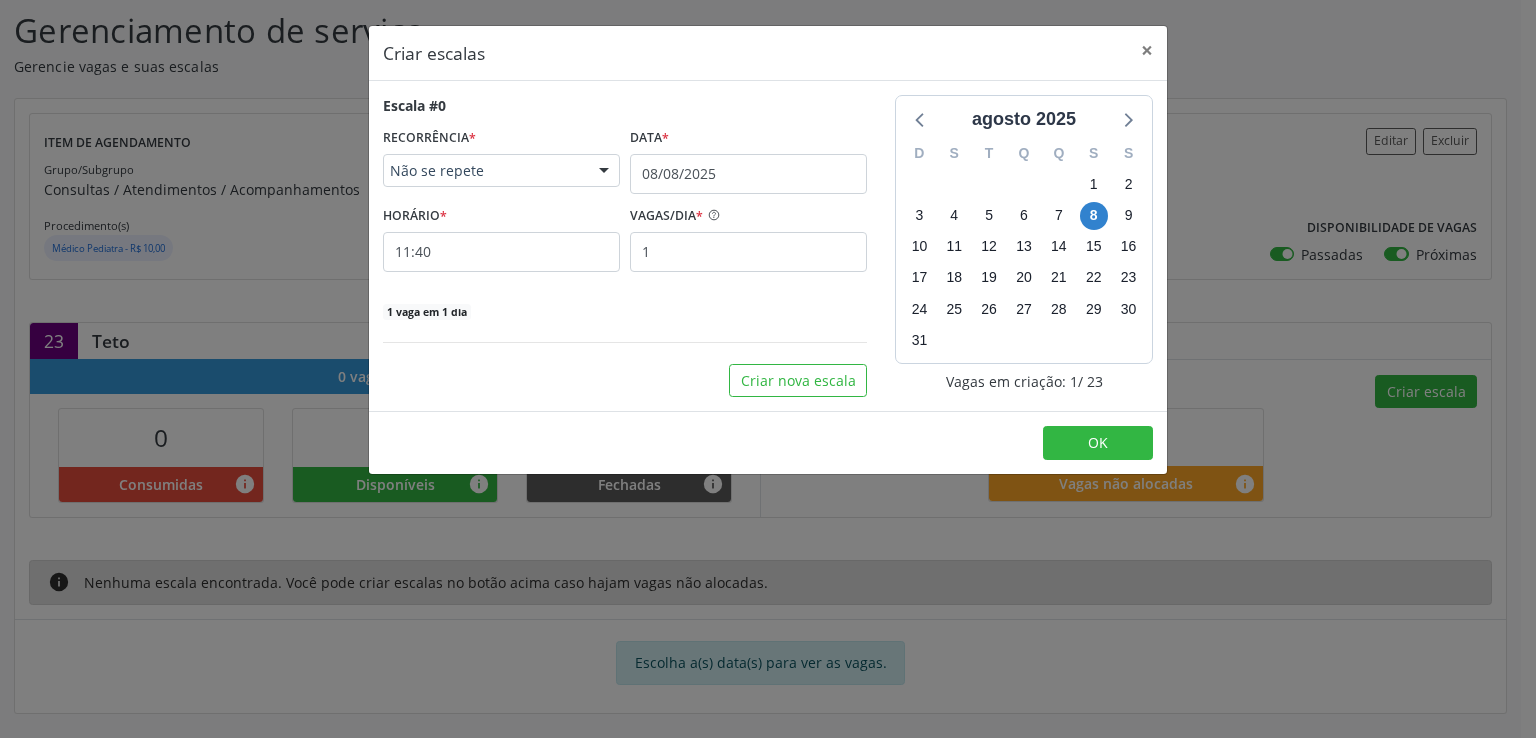 click on "Não se repete" at bounding box center [484, 171] 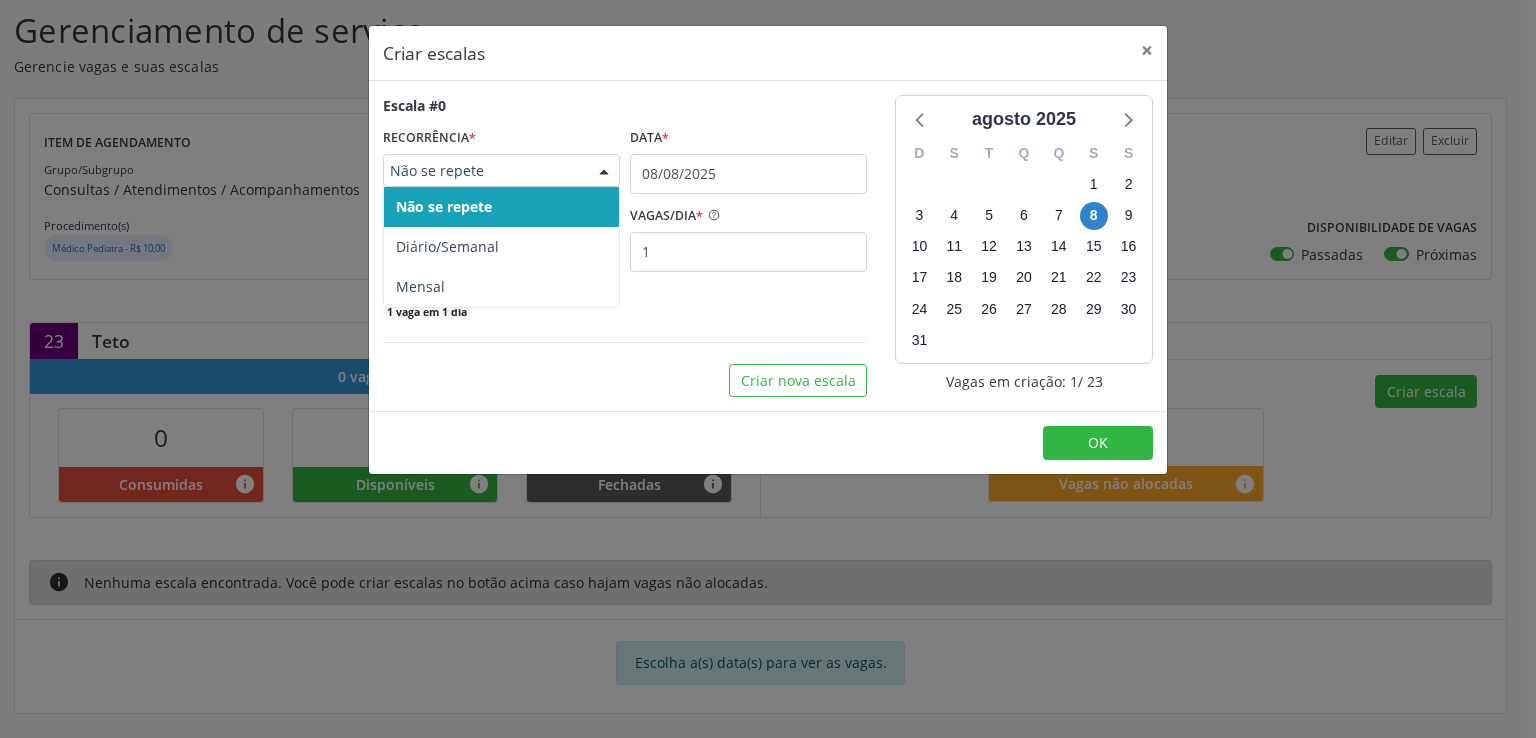 click on "Não se repete" at bounding box center (484, 171) 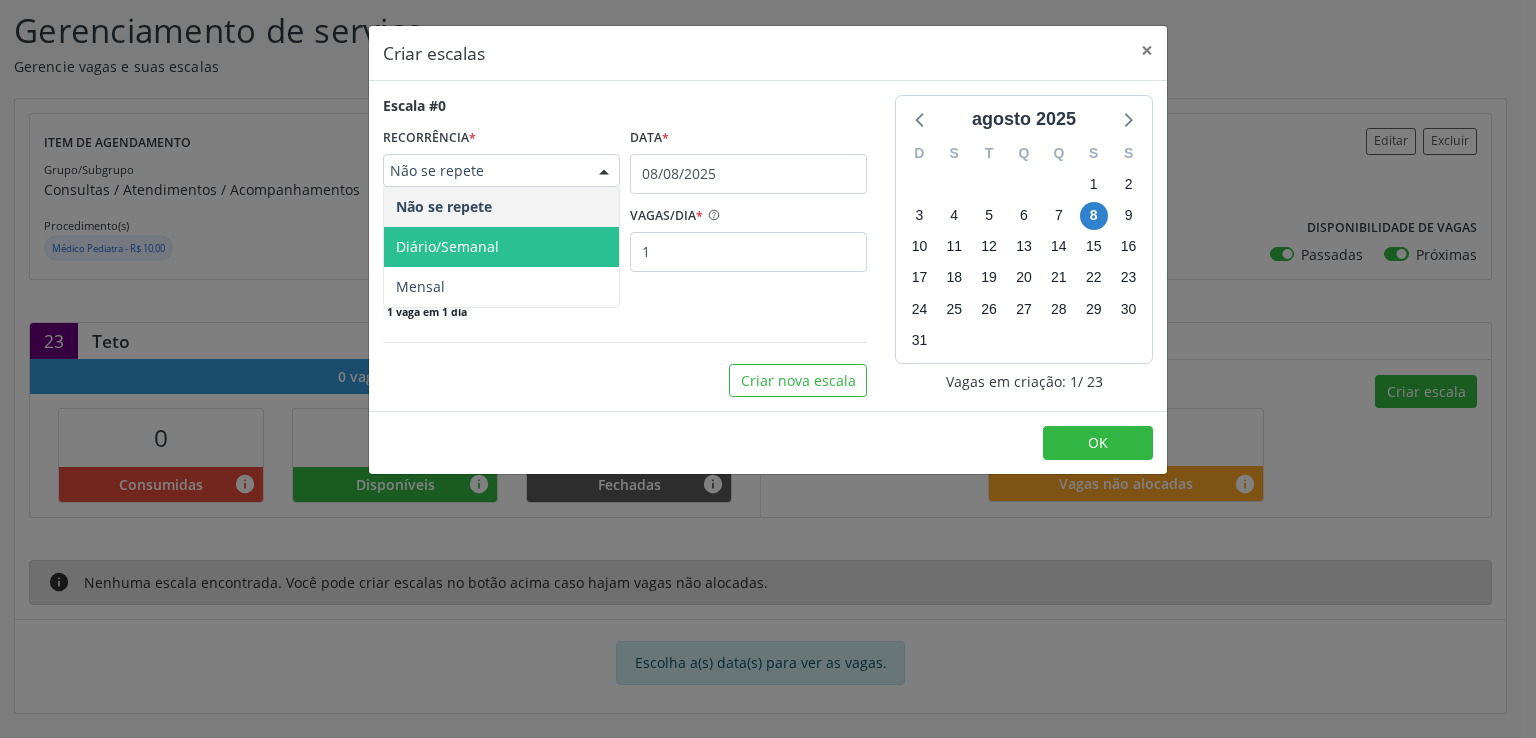 click on "Diário/Semanal" at bounding box center (501, 247) 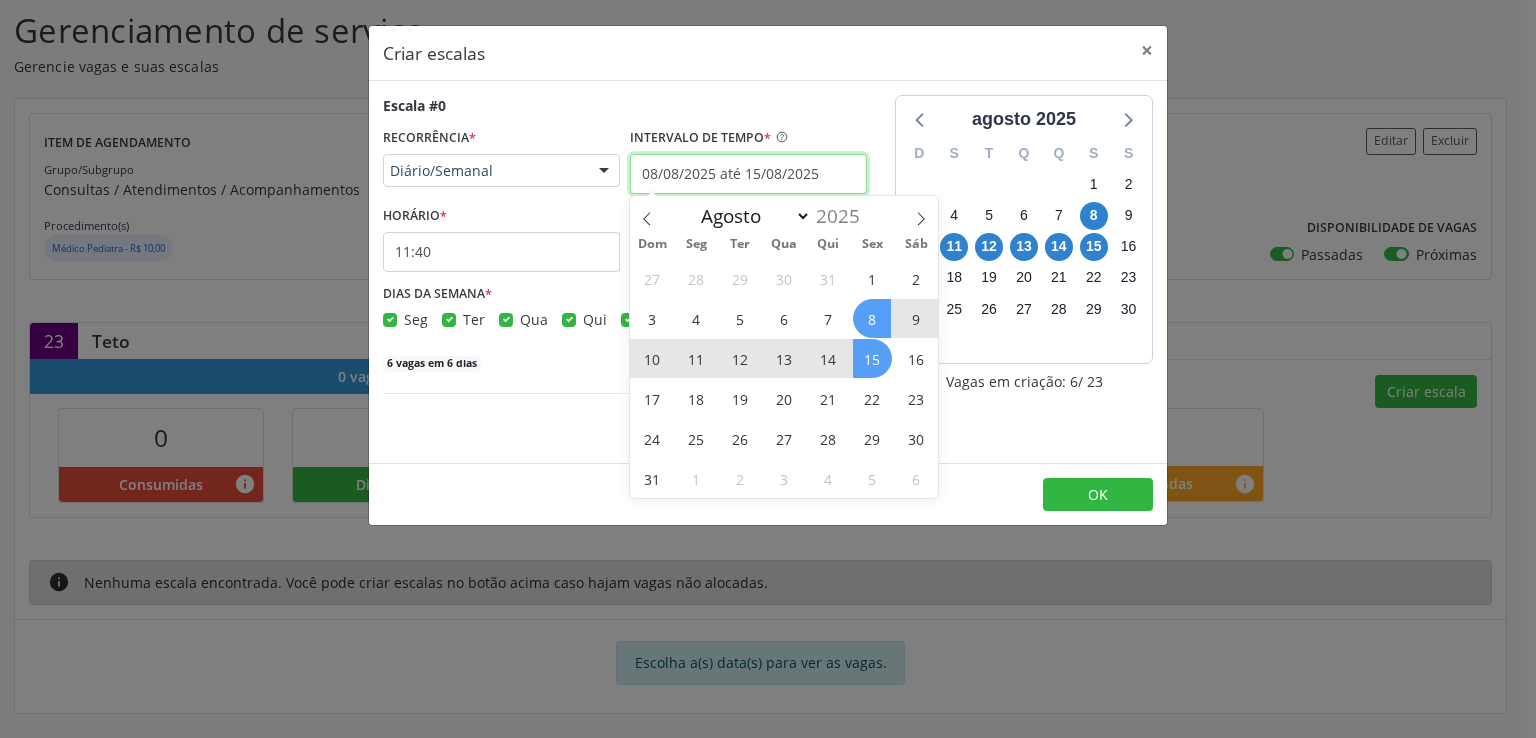 click on "08/08/2025 até 15/08/2025" at bounding box center [748, 174] 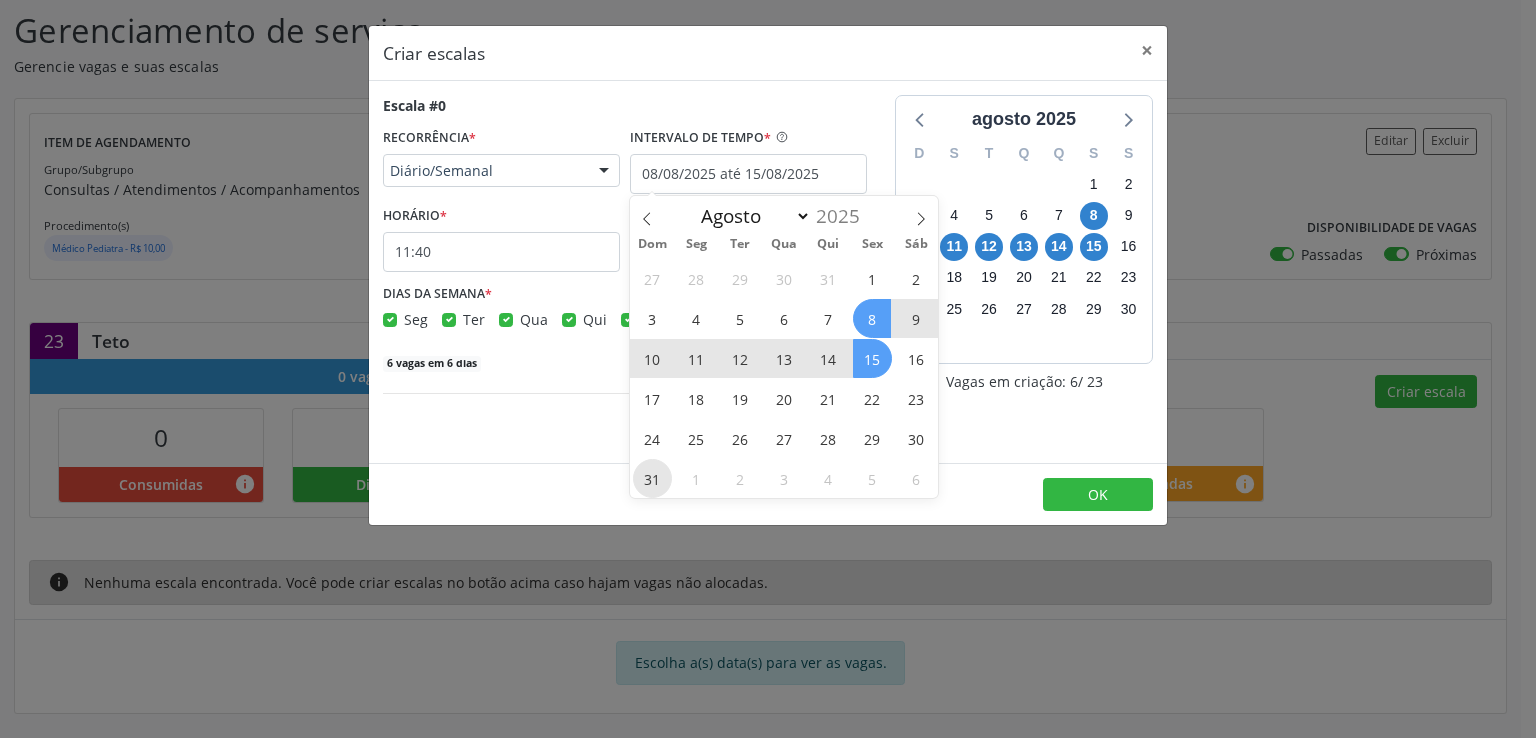 click on "31" at bounding box center [652, 478] 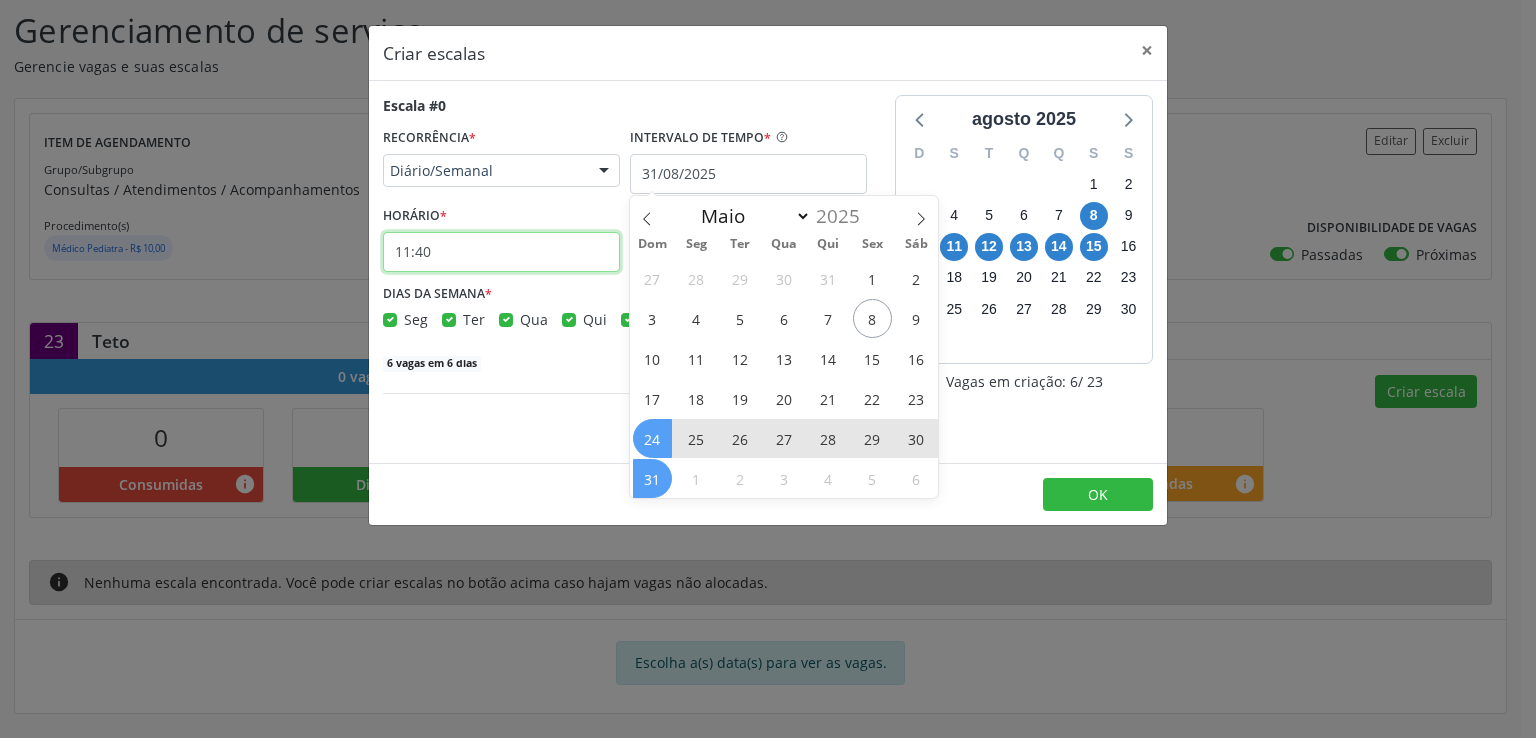 checkbox on "true" 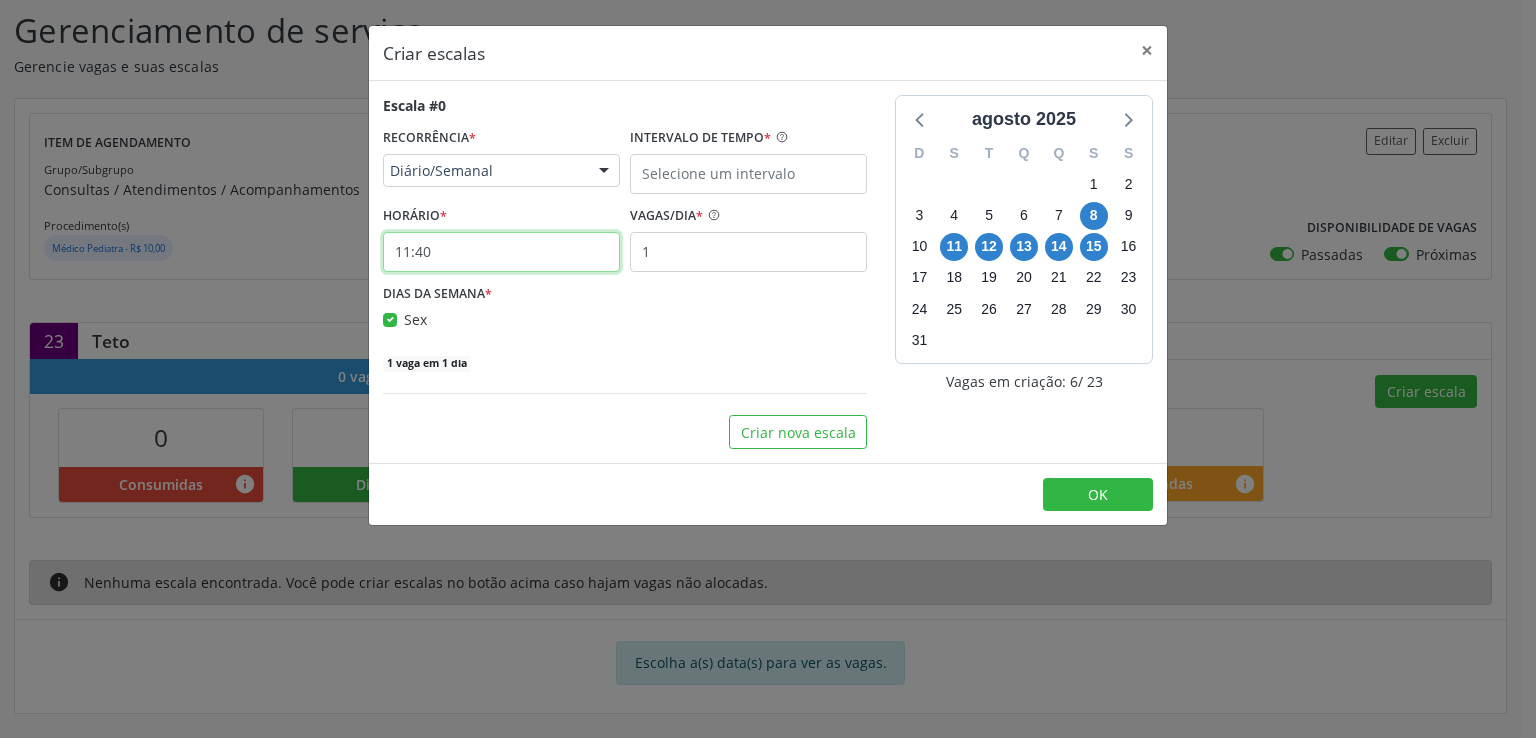 click on "11:40" at bounding box center [501, 252] 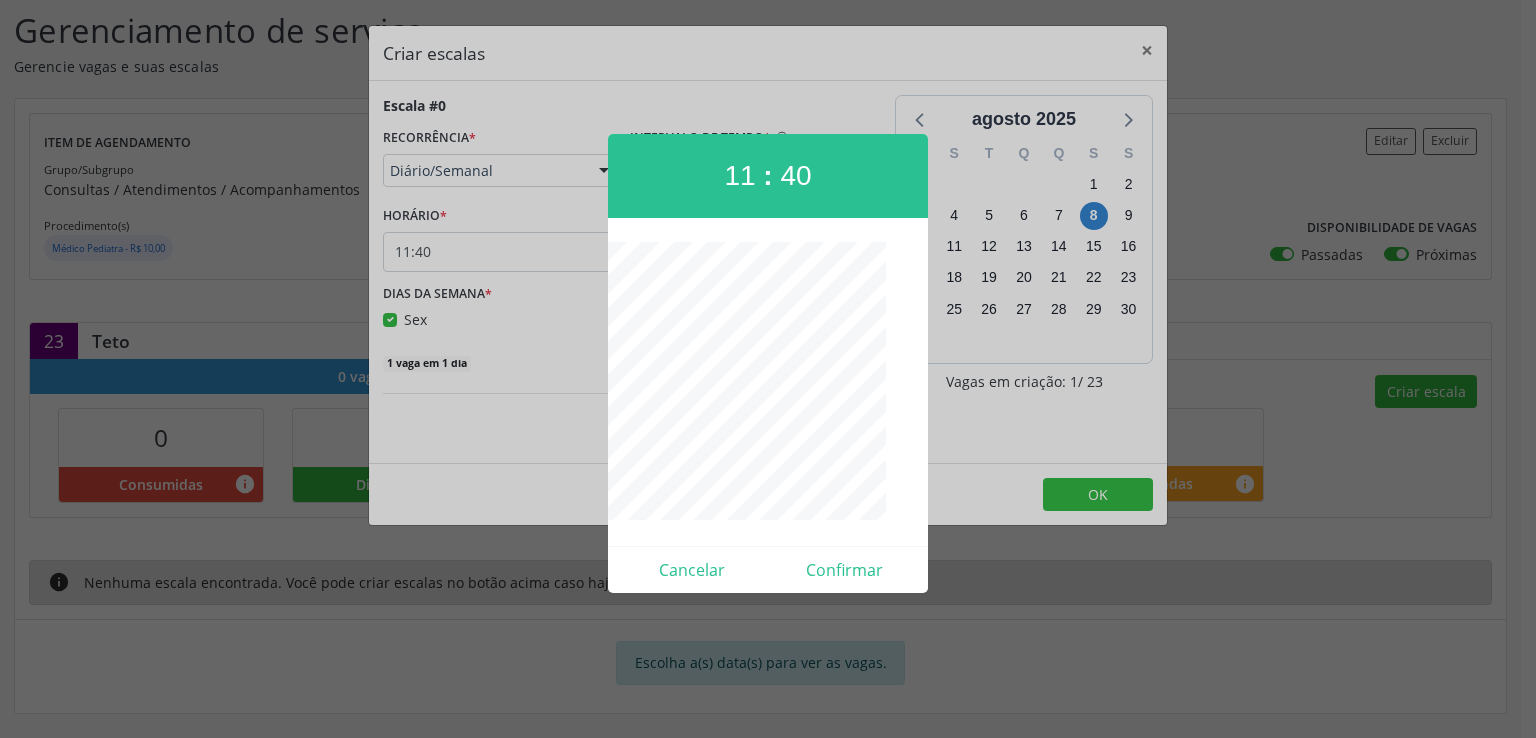 click at bounding box center (768, 382) 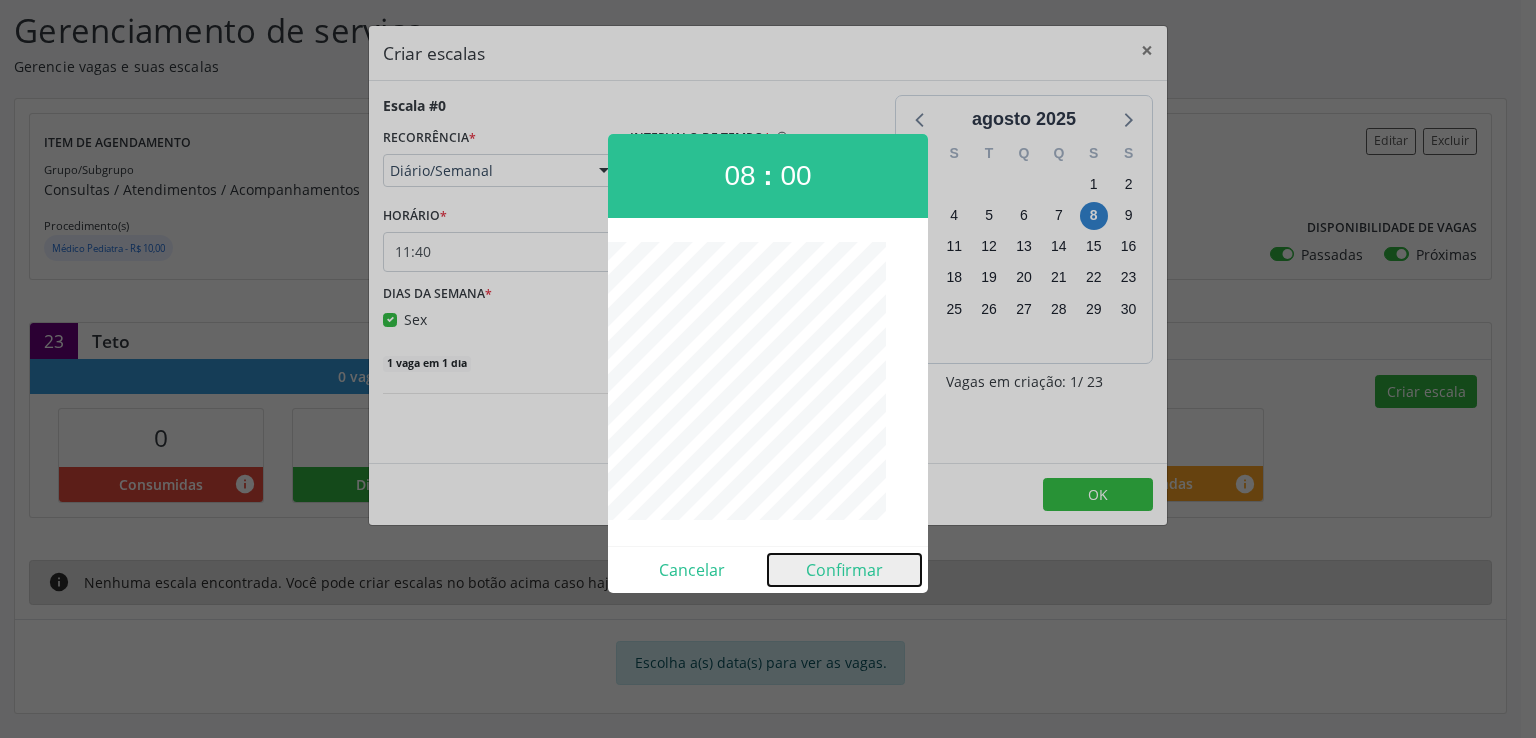 click on "Confirmar" at bounding box center (844, 570) 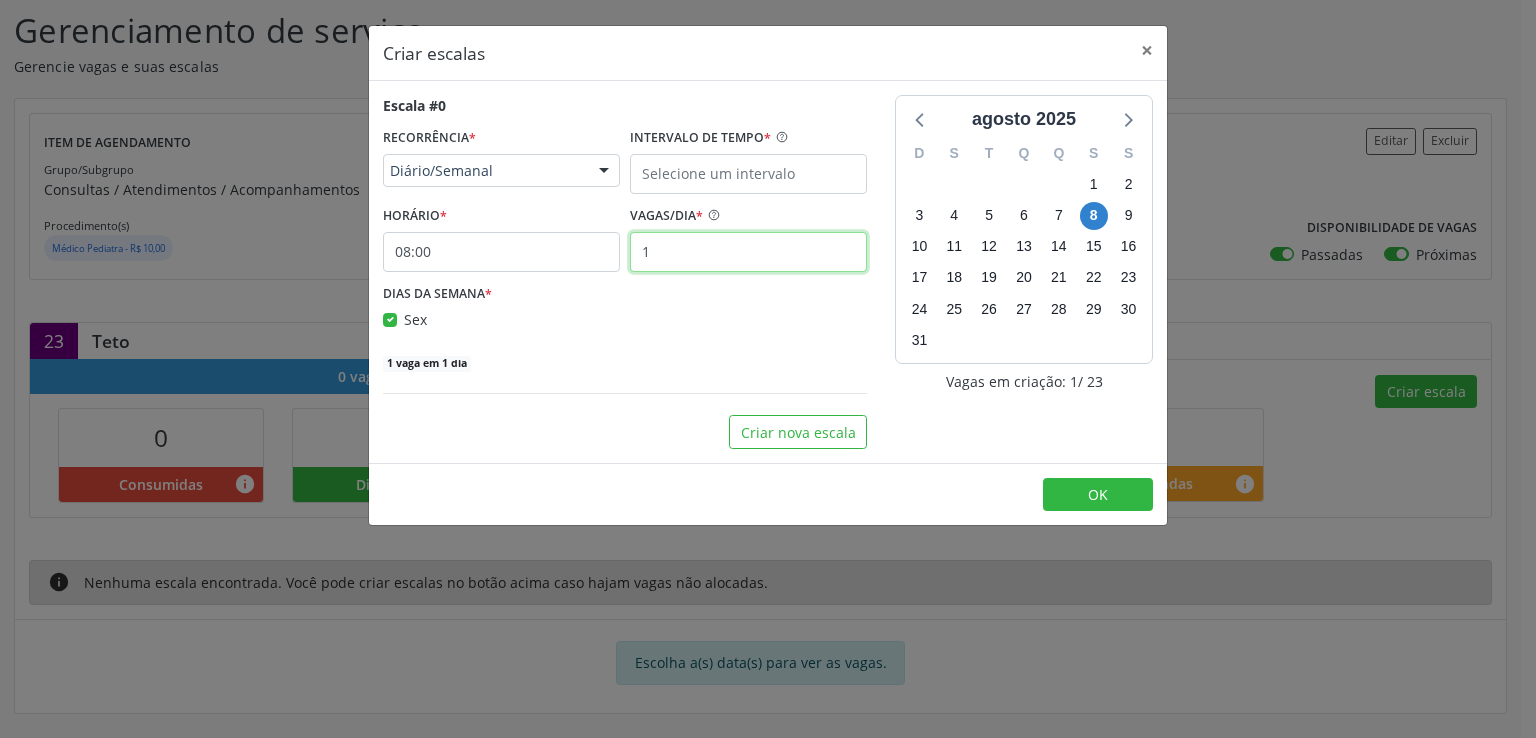 click on "1" at bounding box center [748, 252] 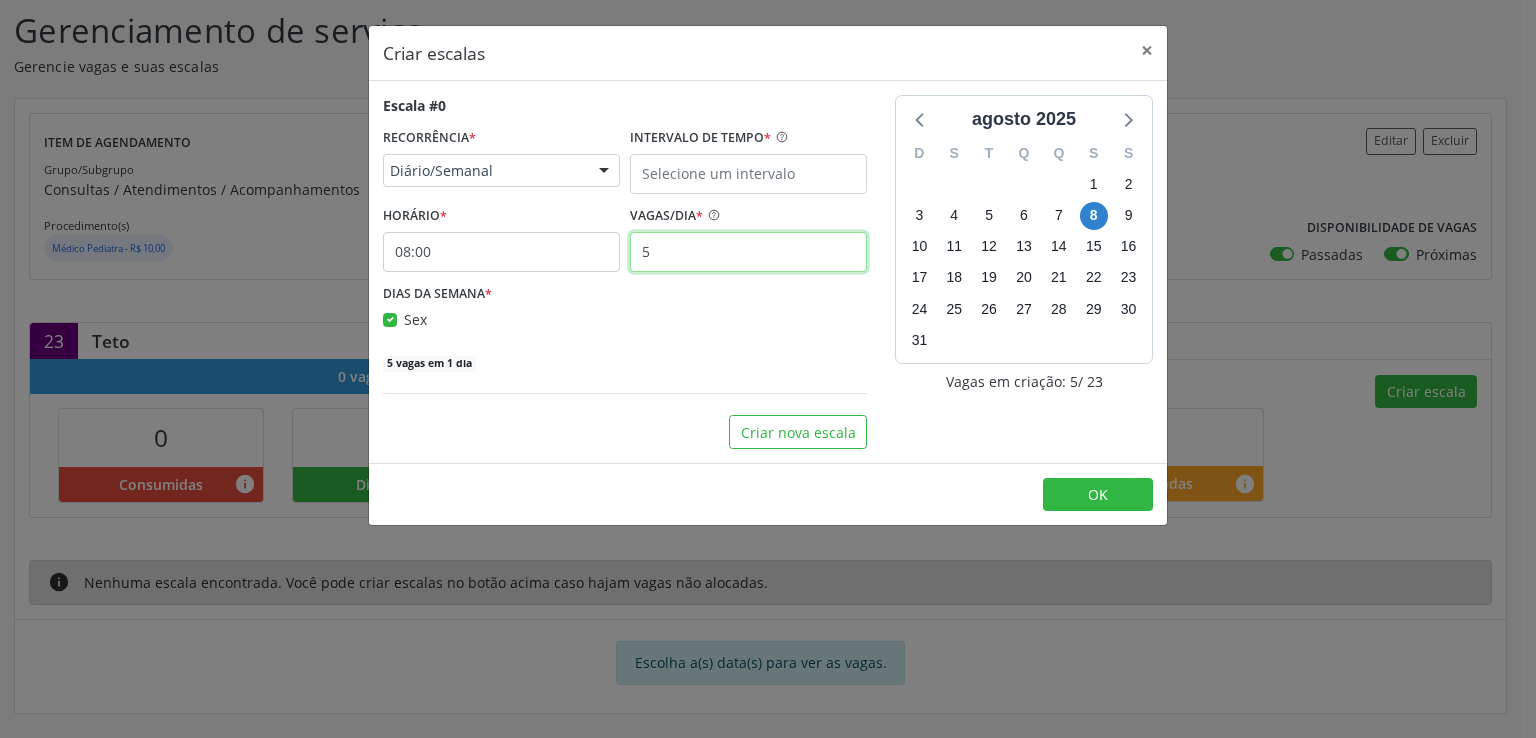 type on "5" 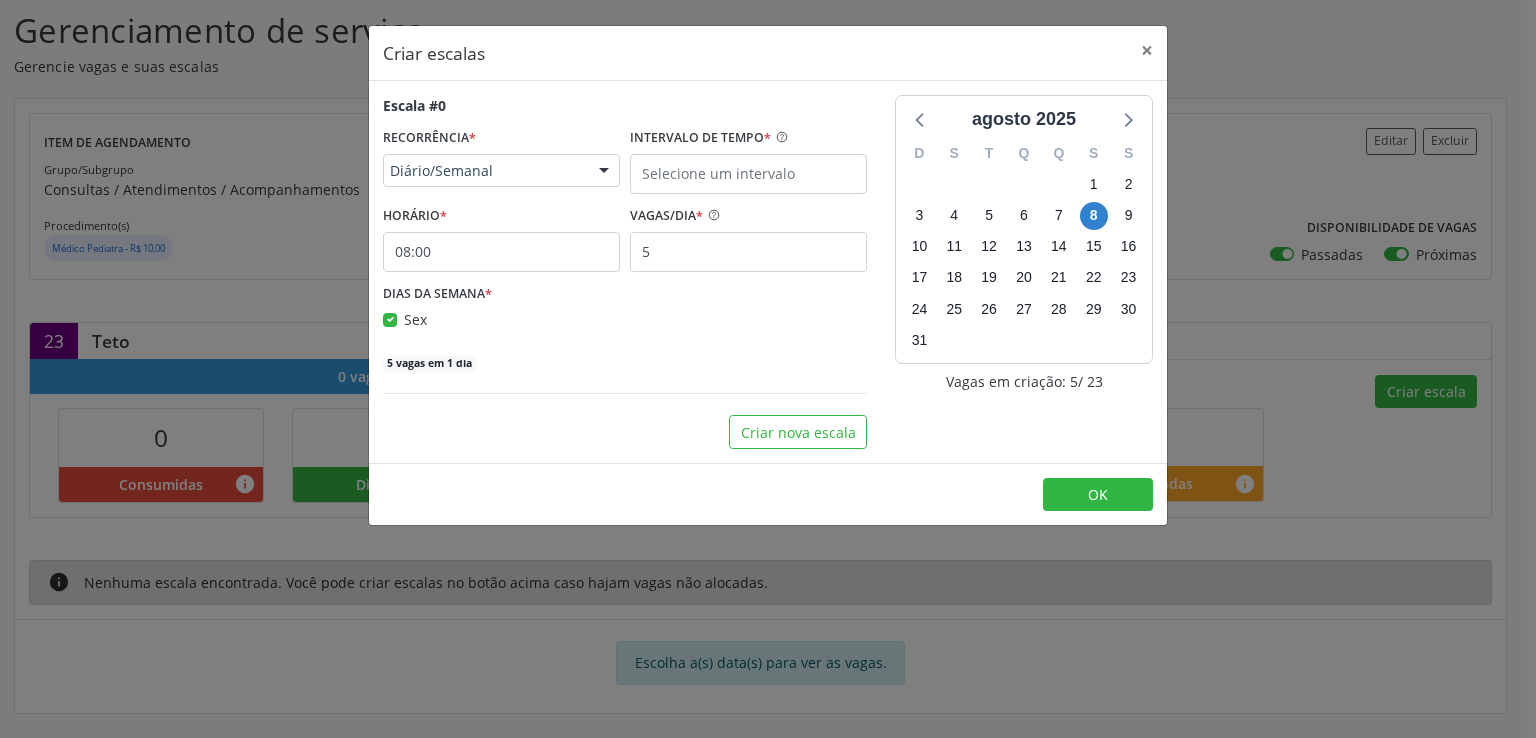 click on "DIAS DA SEMANA
*" at bounding box center [437, 294] 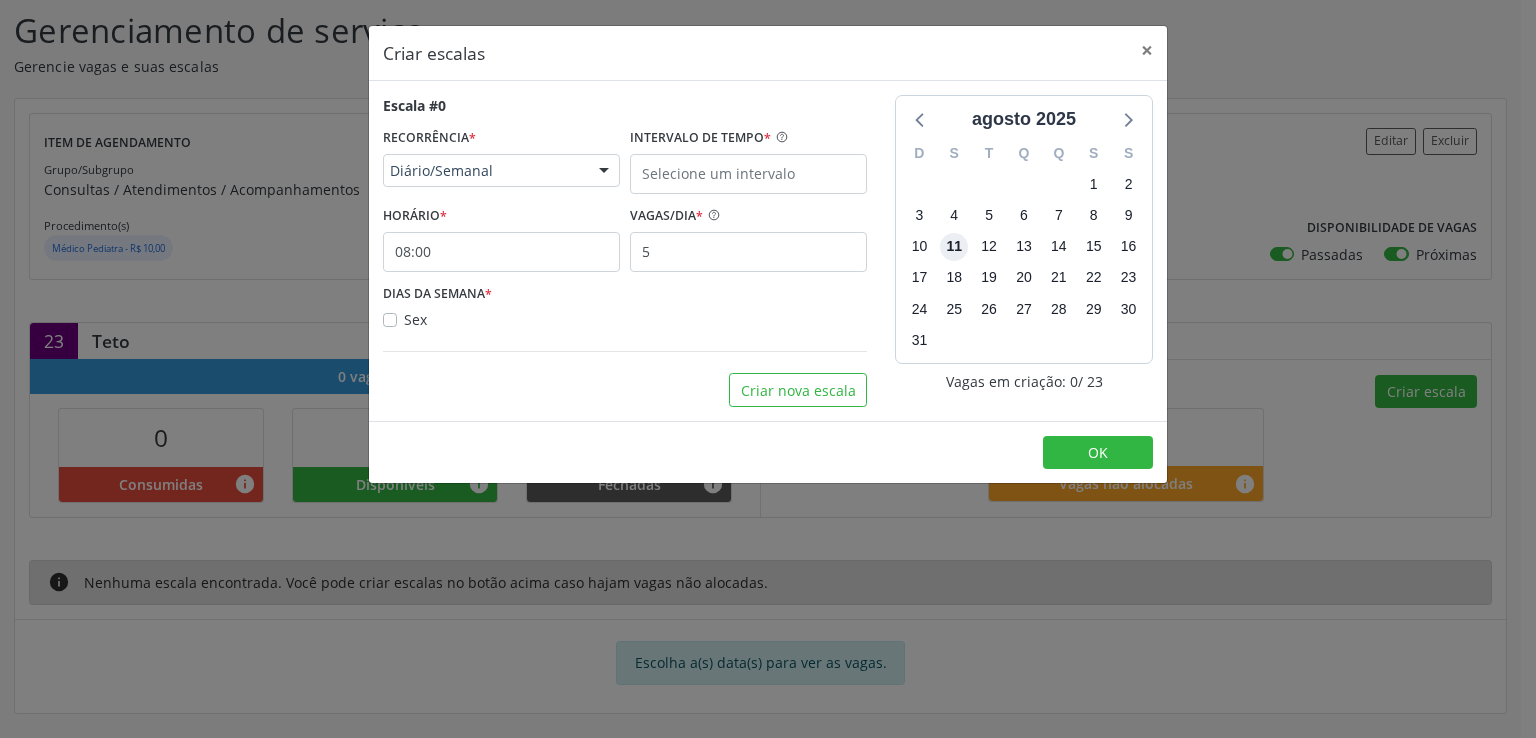 click on "11" at bounding box center [954, 247] 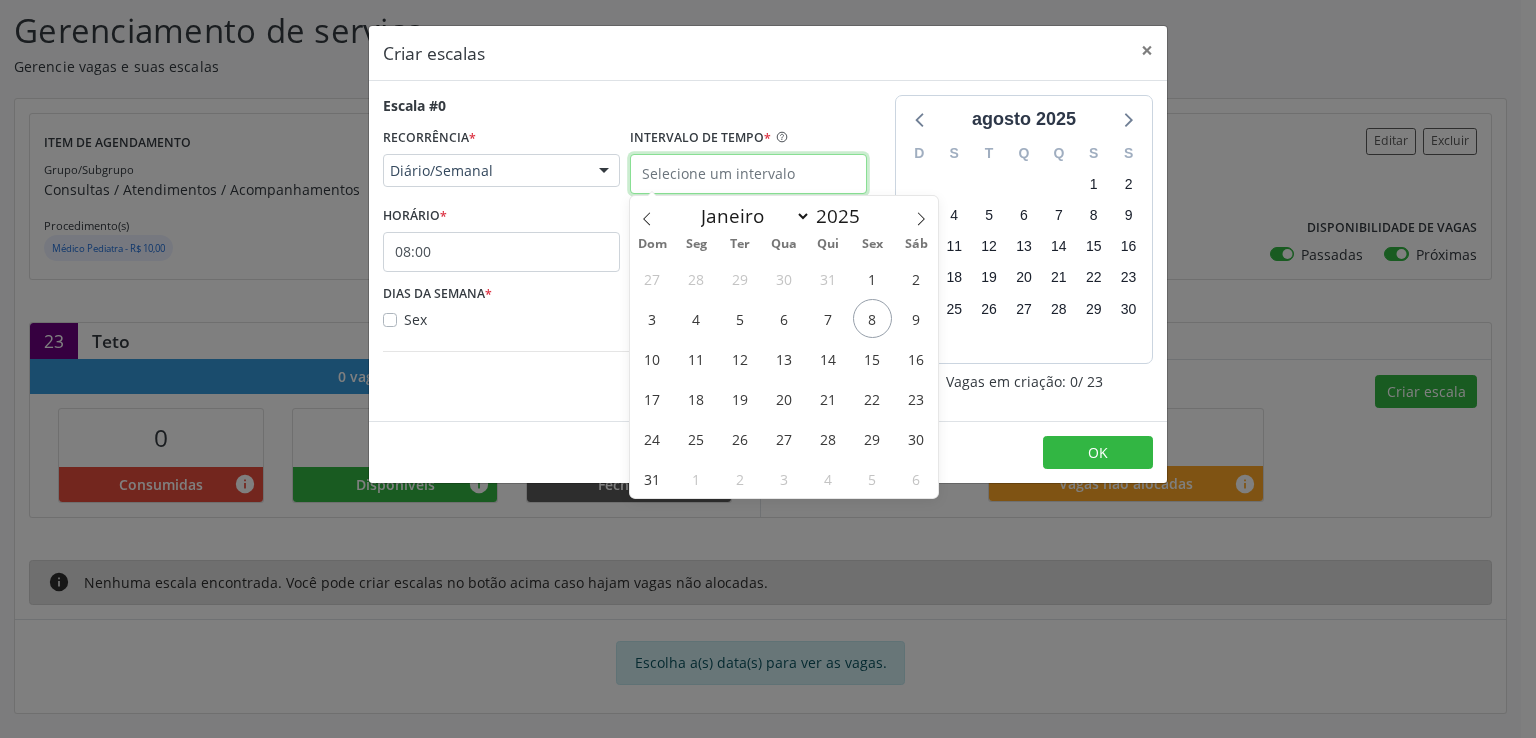 click at bounding box center (748, 174) 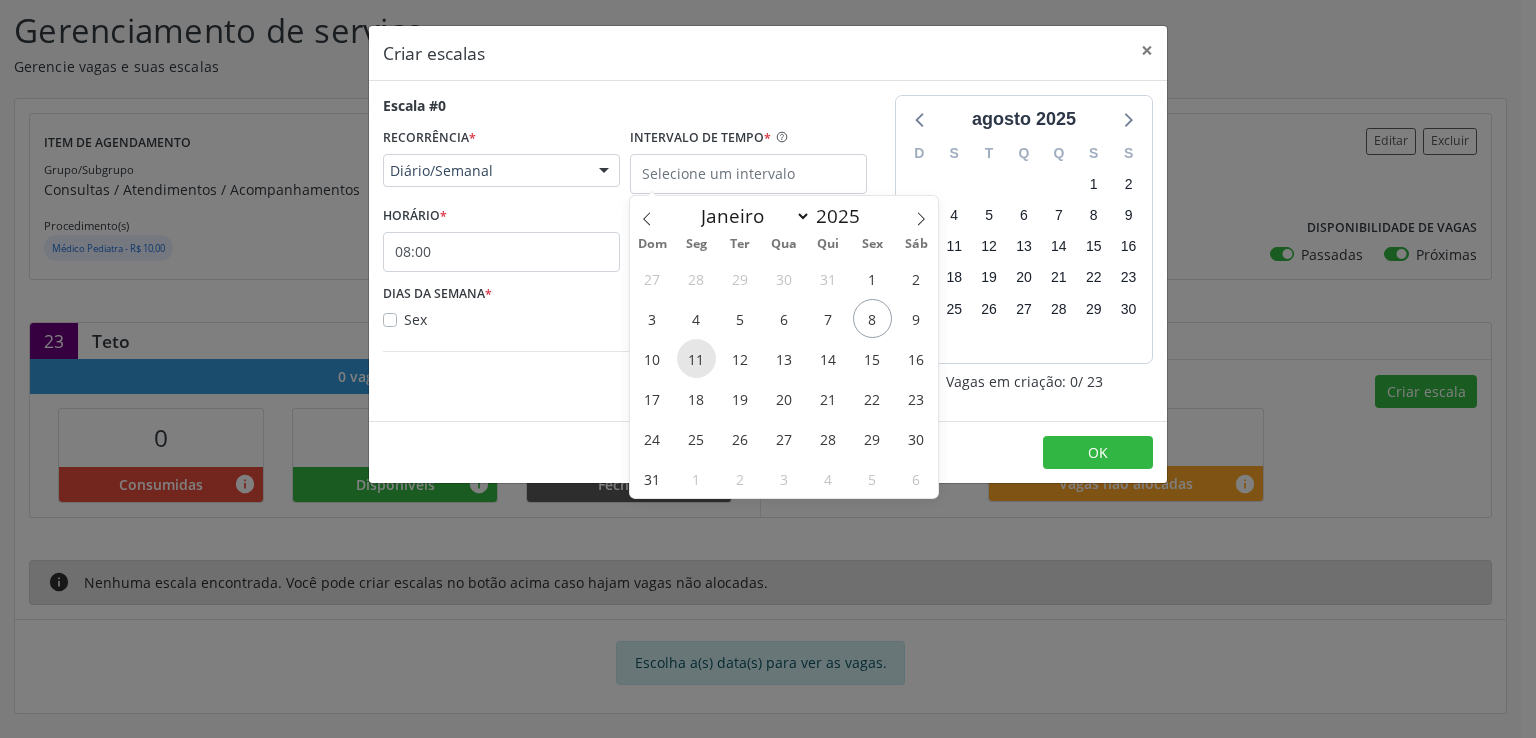 click on "11" at bounding box center (696, 358) 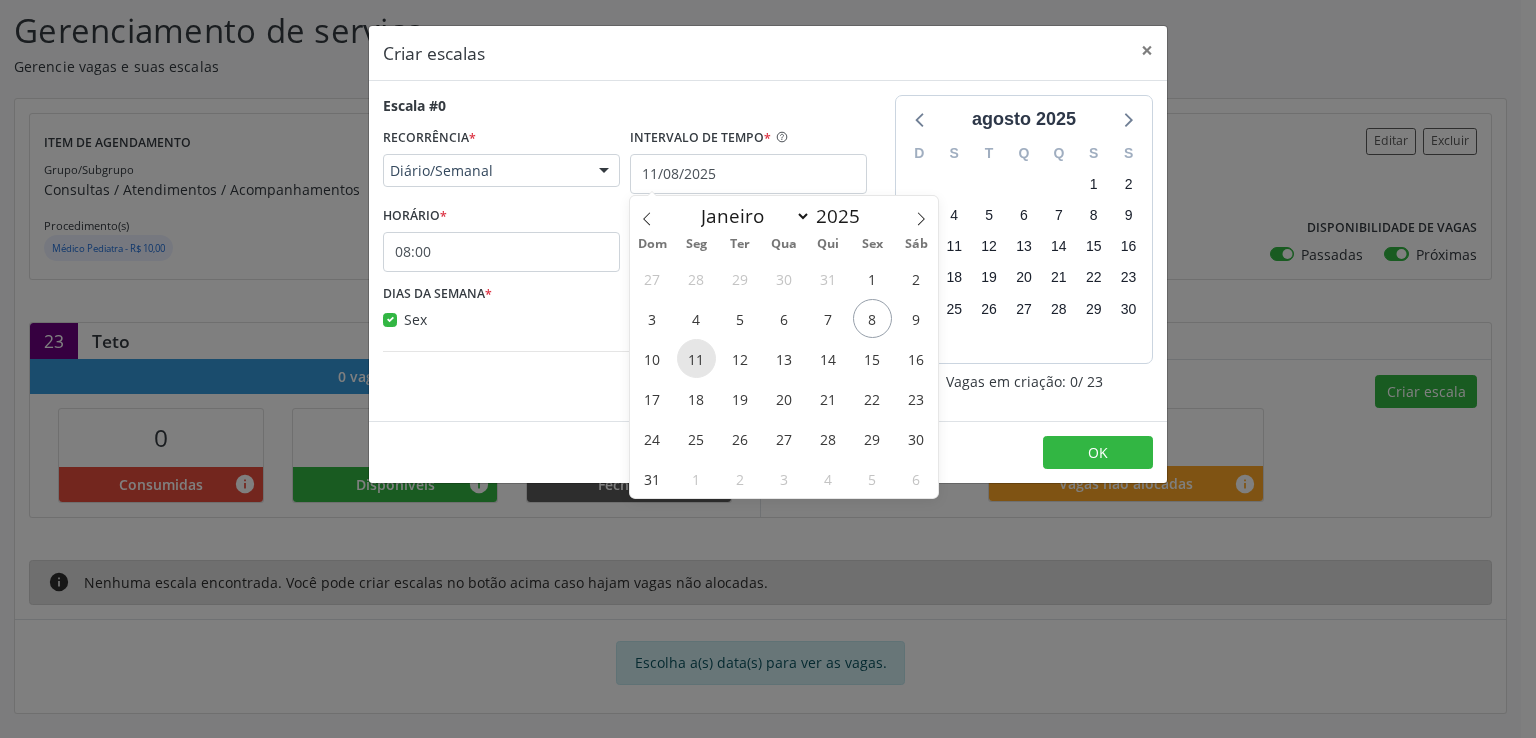 checkbox on "true" 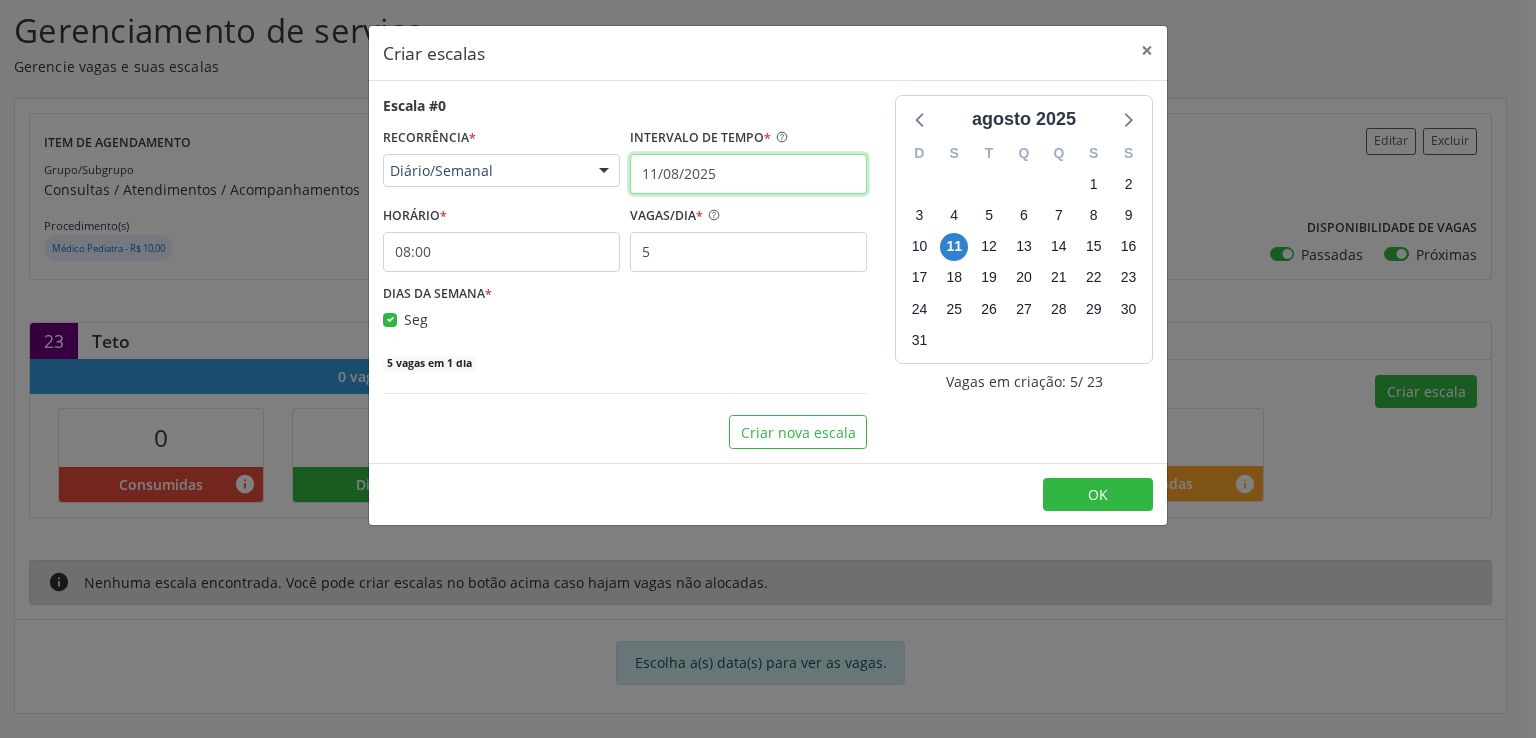 click on "11/08/2025" at bounding box center [748, 174] 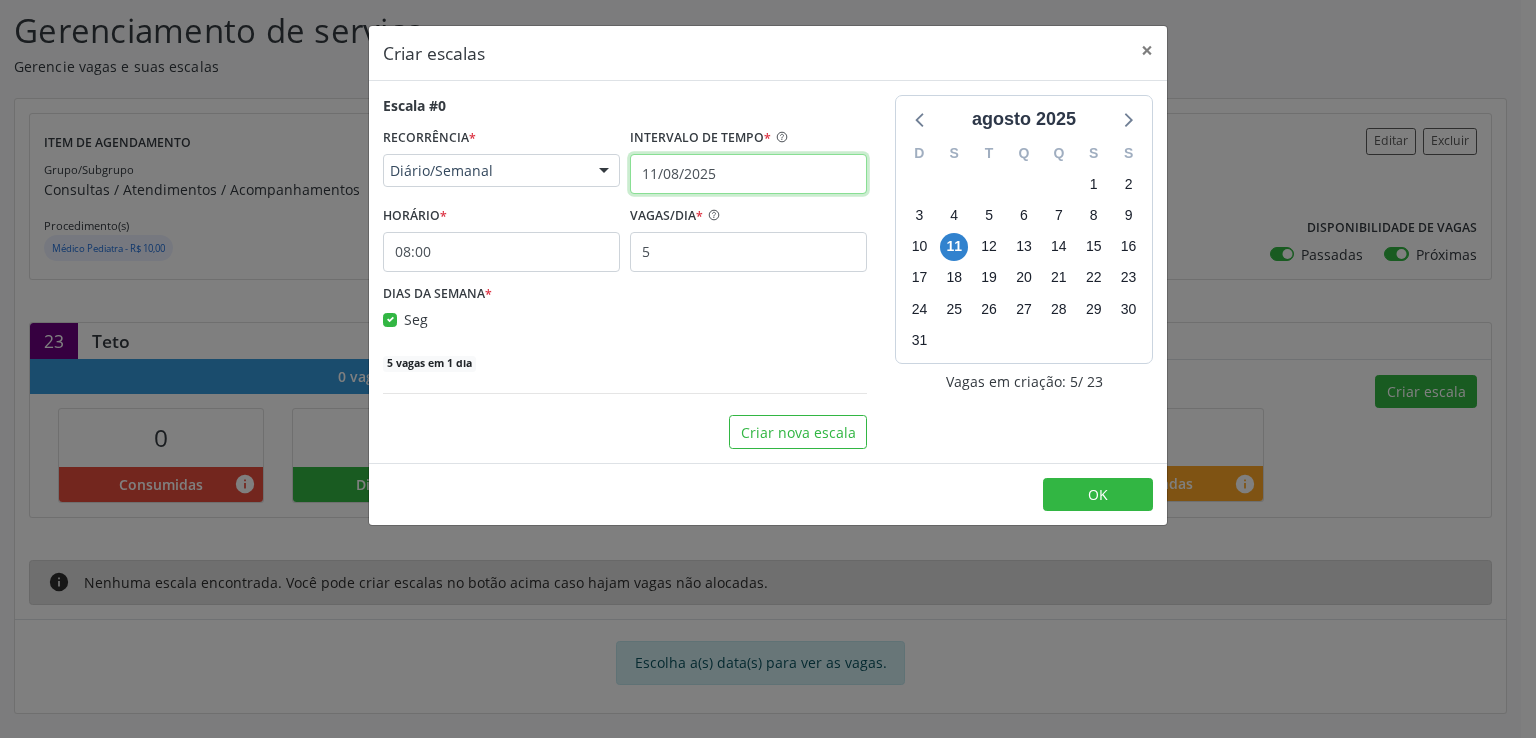 click on "11/08/2025" at bounding box center (748, 174) 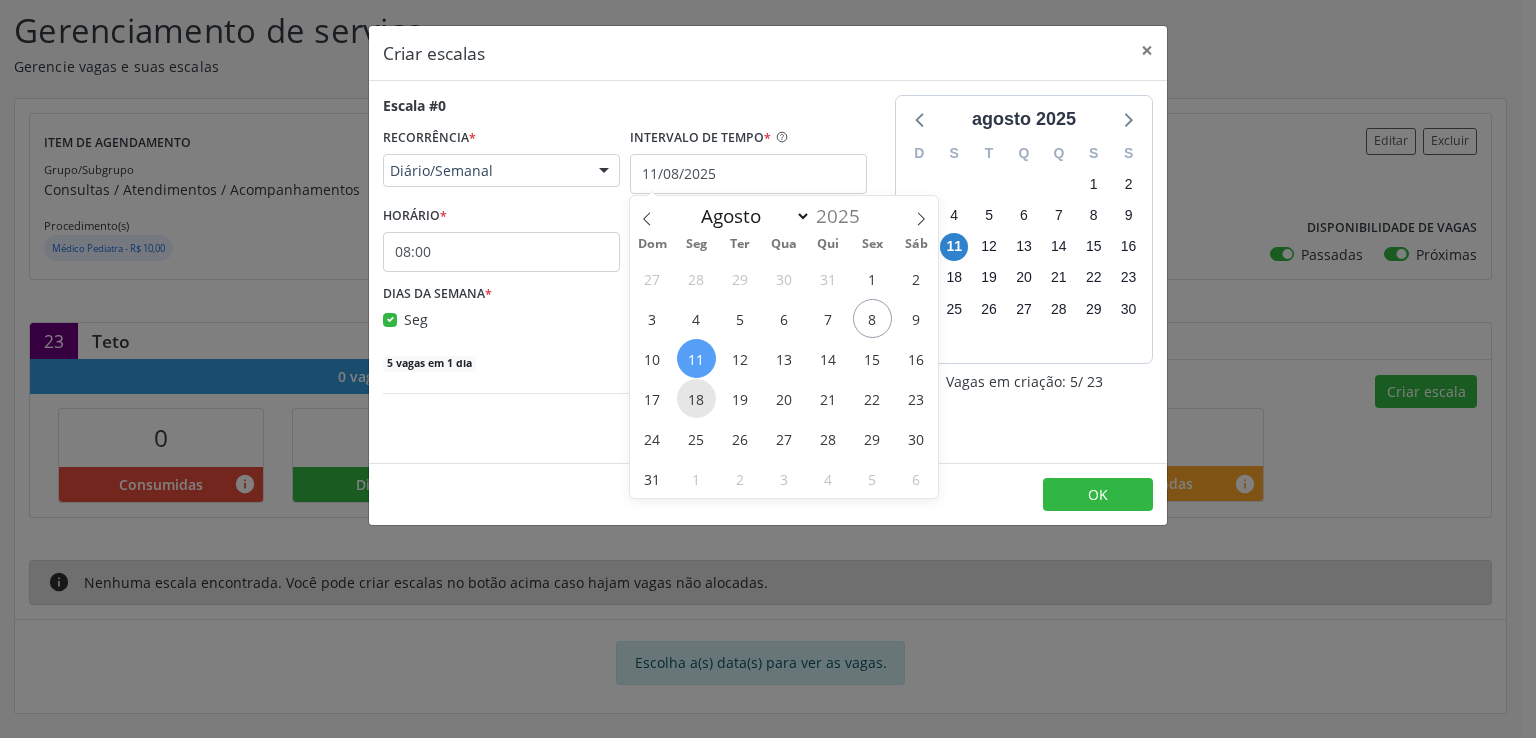 click on "18" at bounding box center (696, 398) 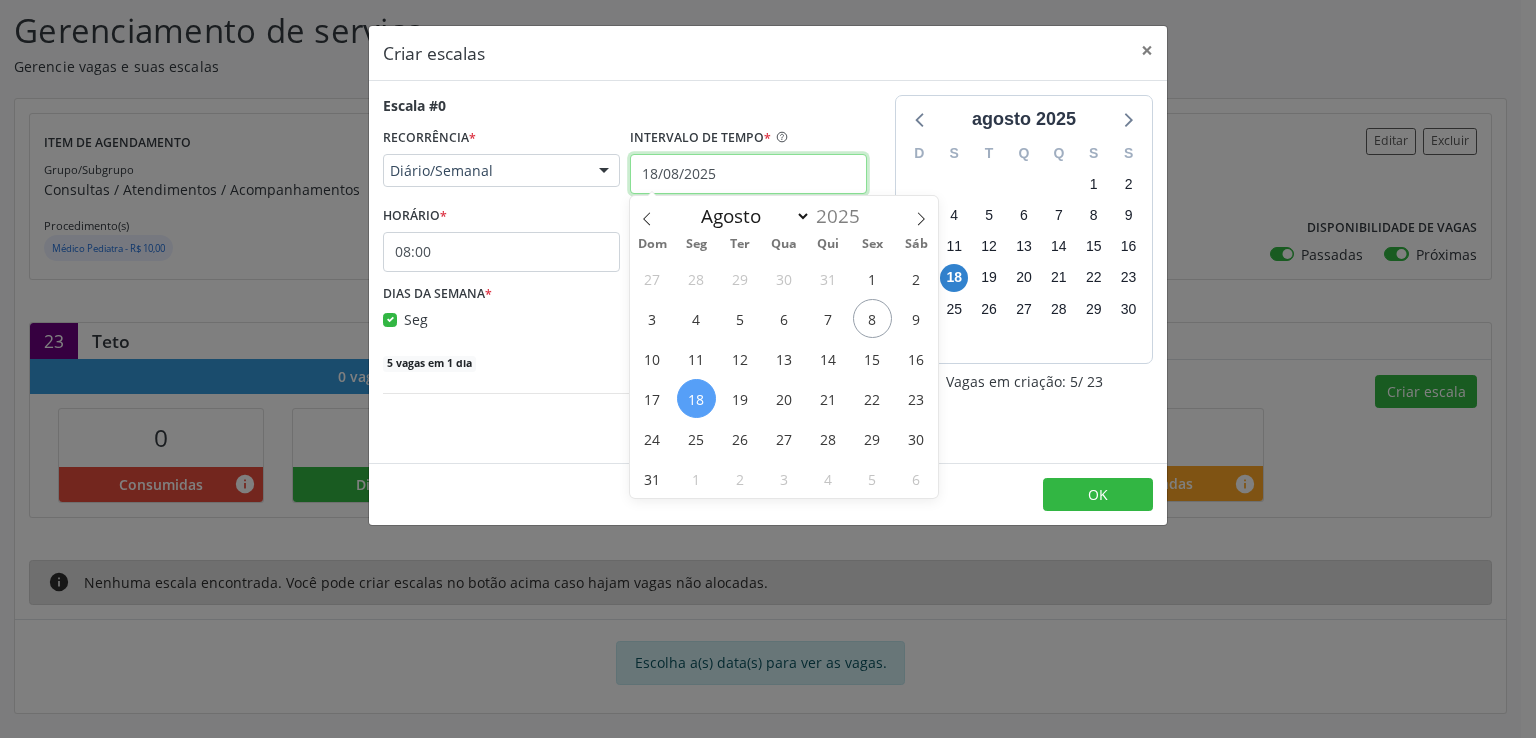 click on "18/08/2025" at bounding box center [748, 174] 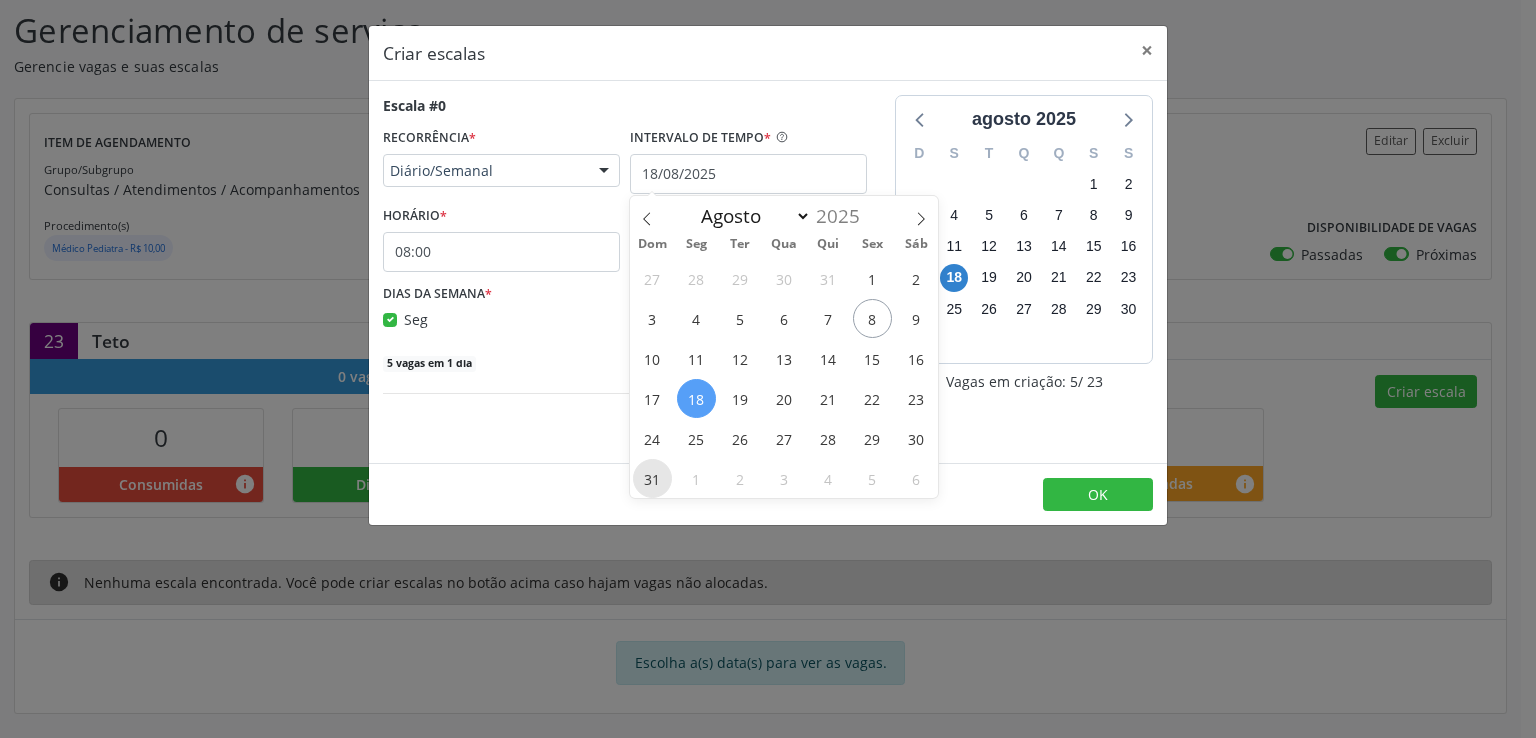 click on "31" at bounding box center [652, 478] 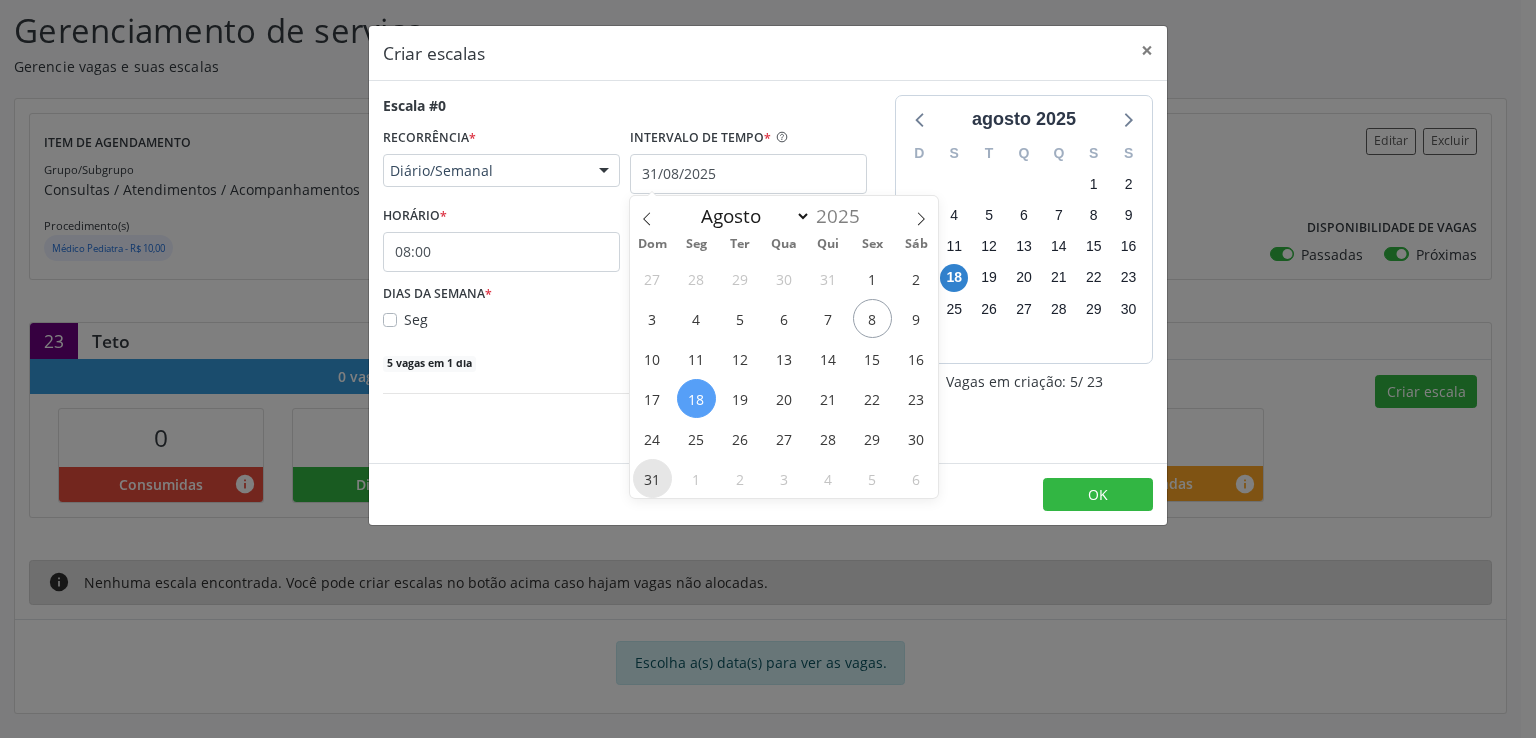 checkbox on "false" 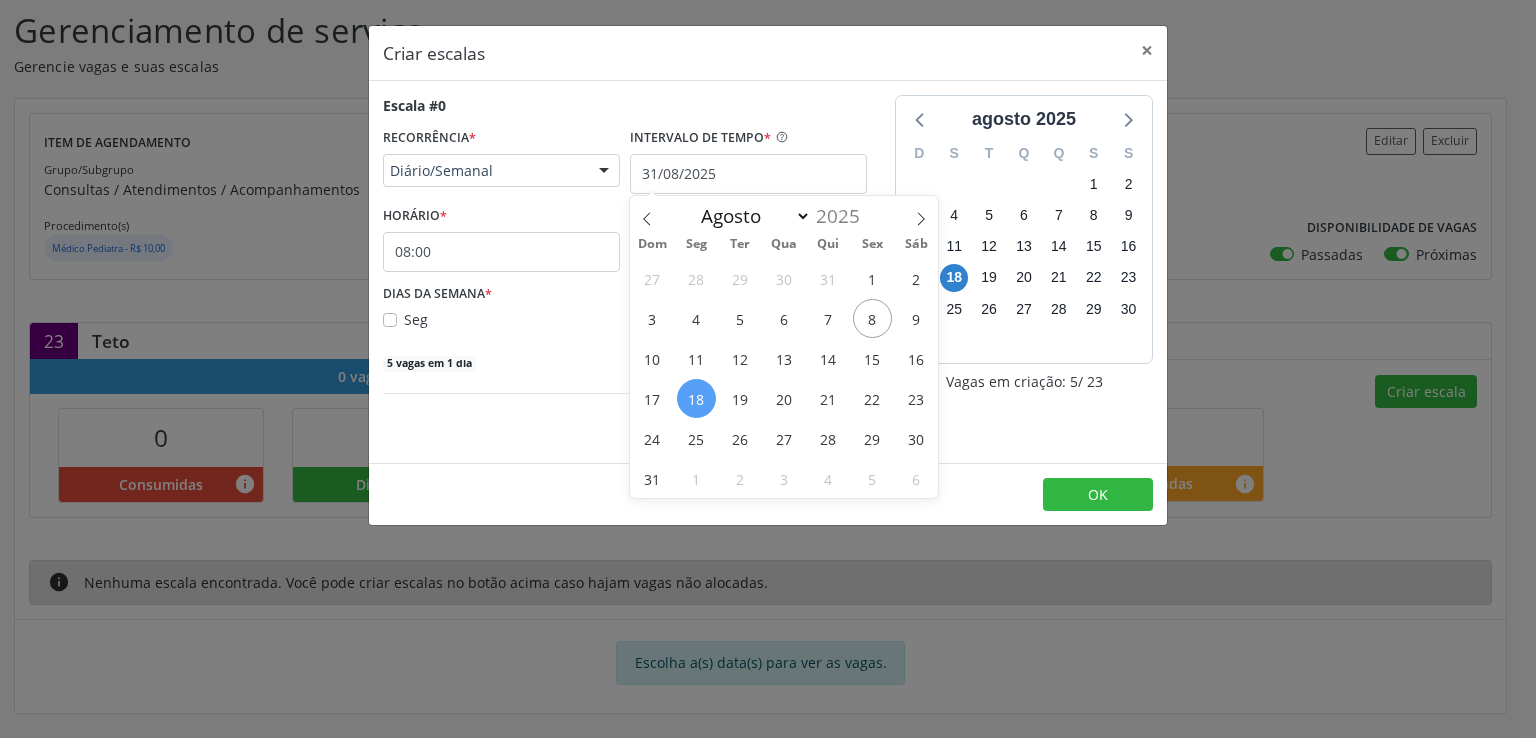 select on "7" 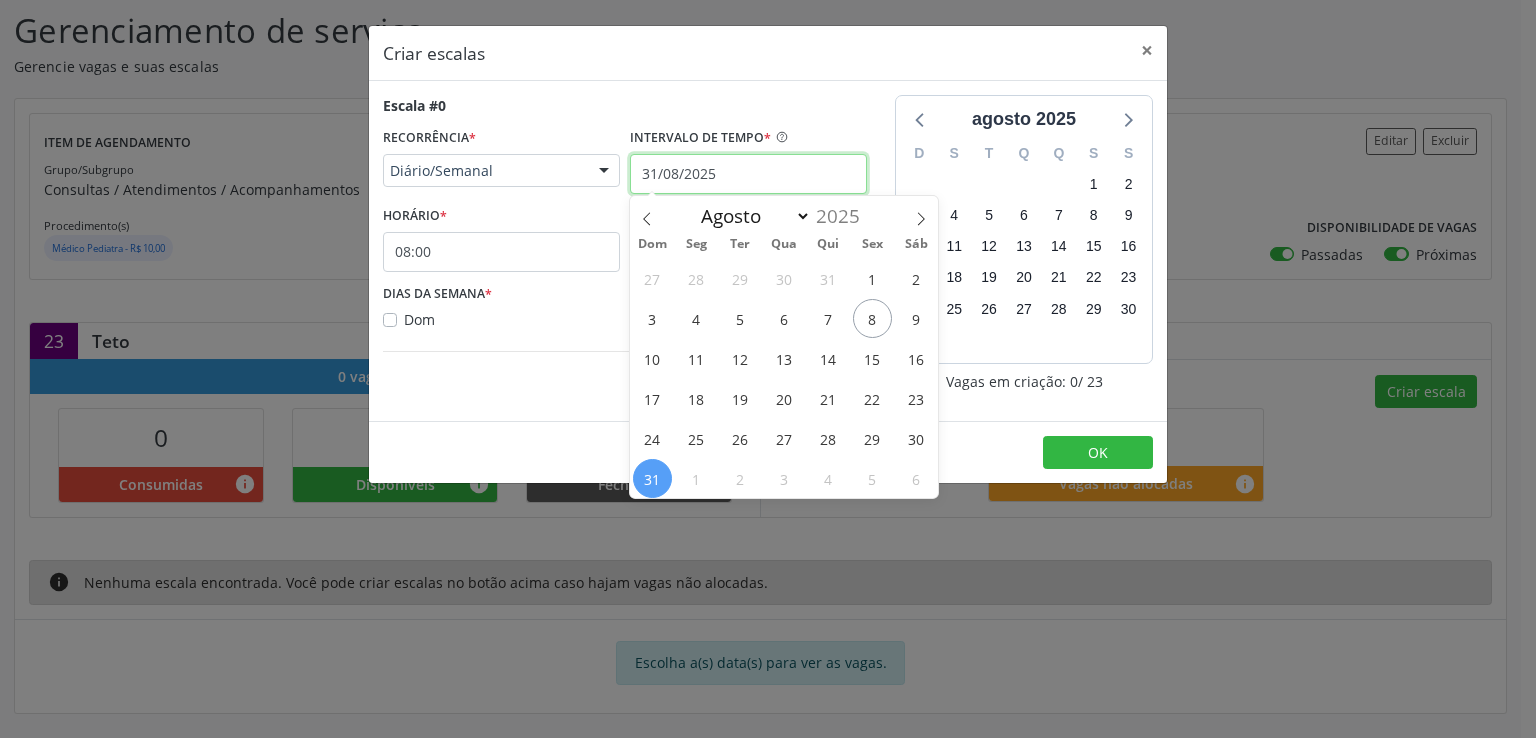 click on "31/08/2025" at bounding box center [748, 174] 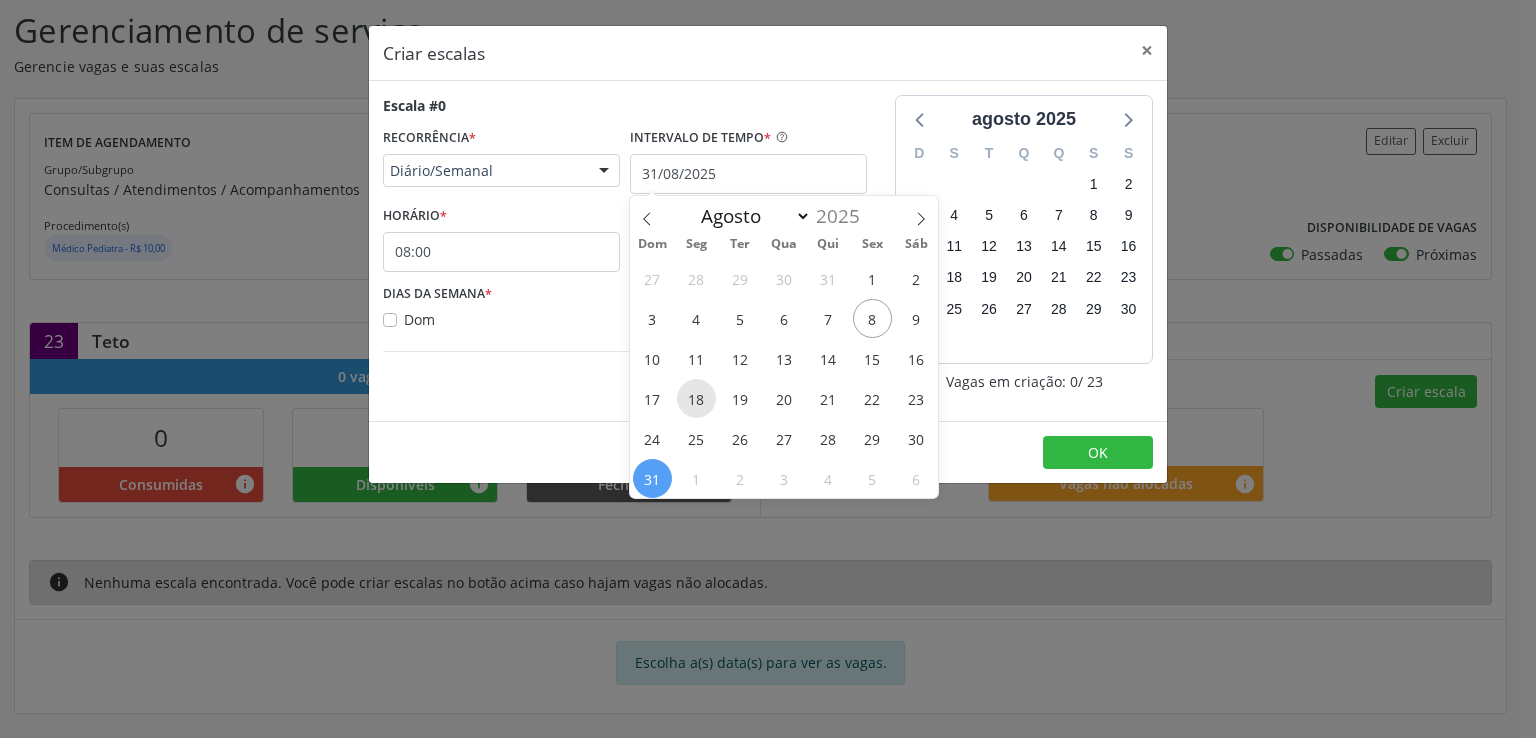 click on "18" at bounding box center [696, 398] 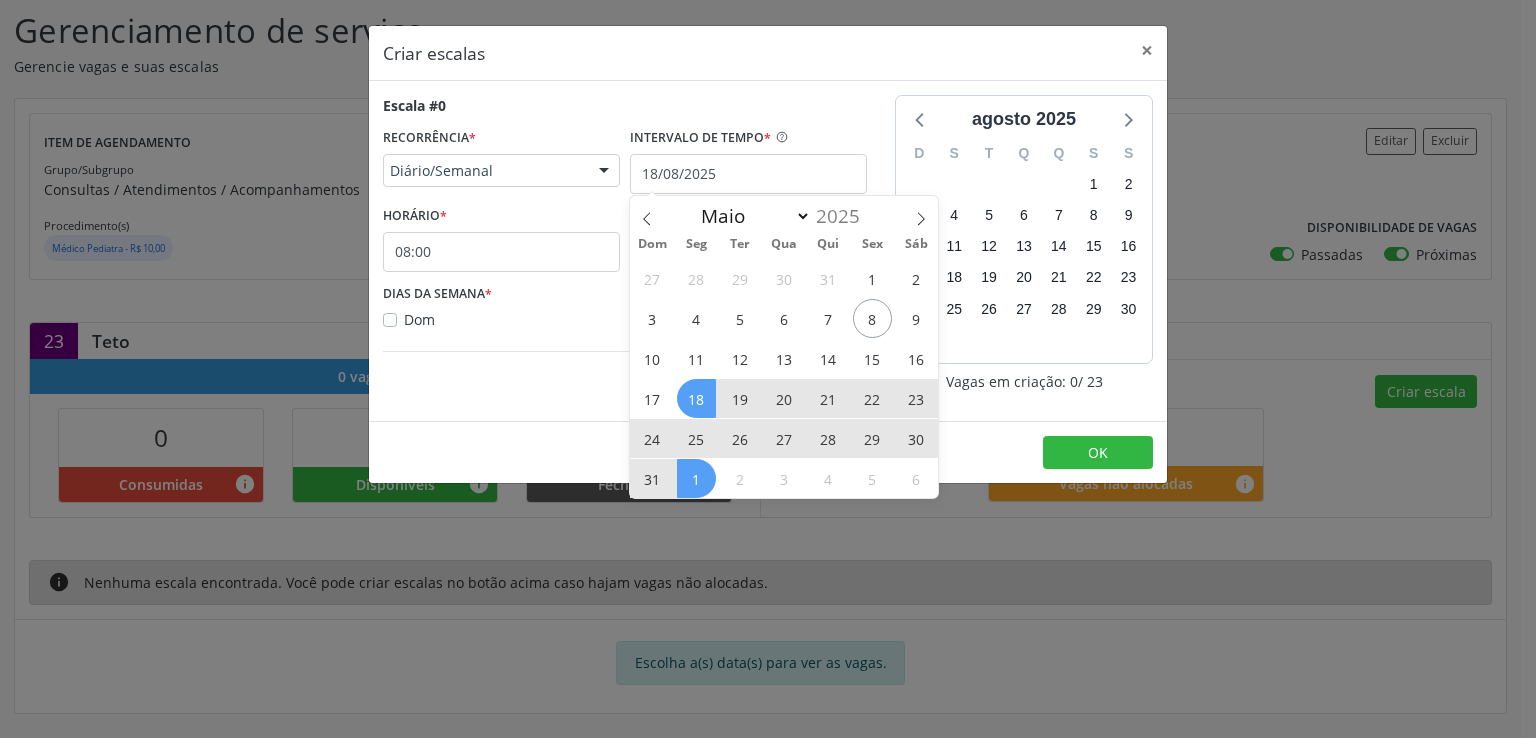 drag, startPoint x: 705, startPoint y: 393, endPoint x: 683, endPoint y: 497, distance: 106.30146 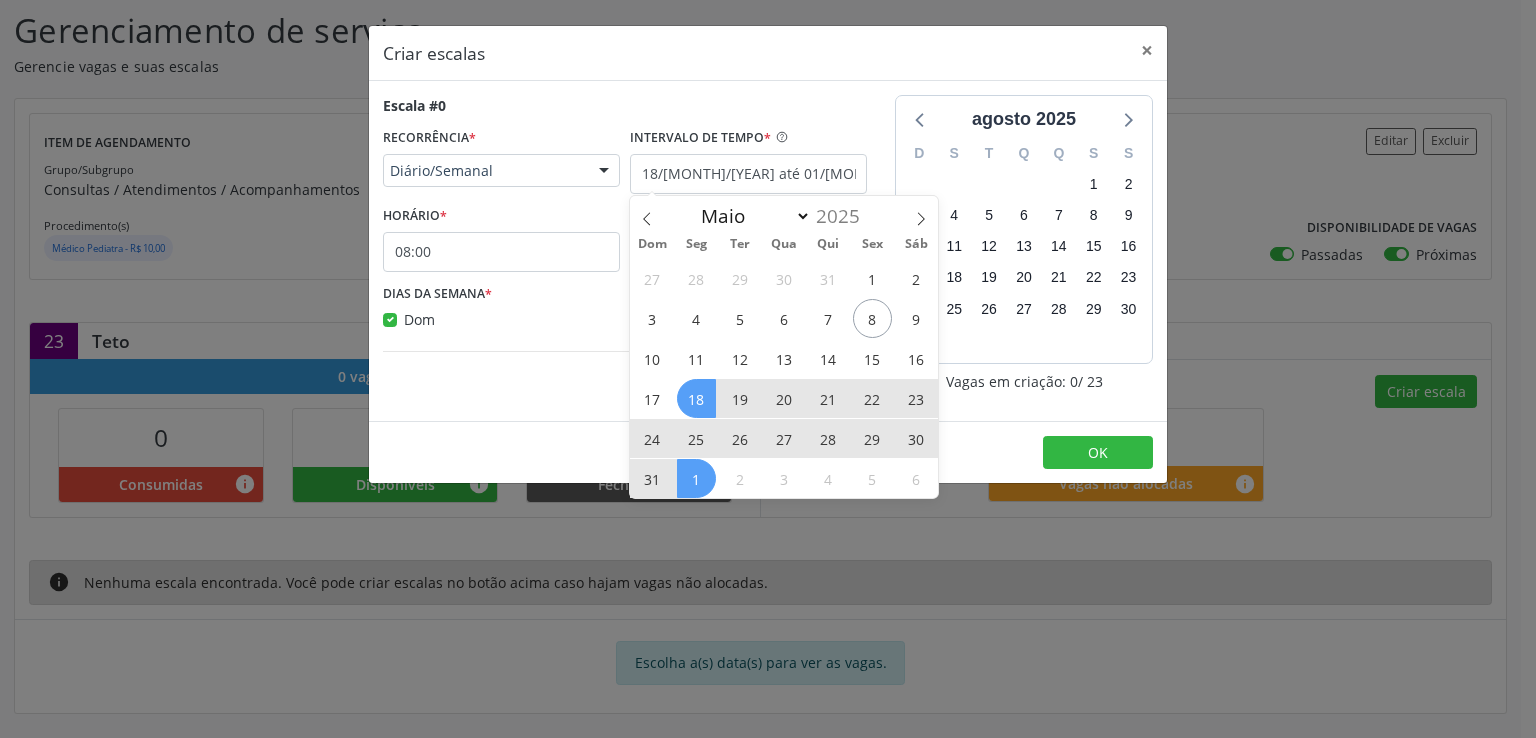 checkbox on "true" 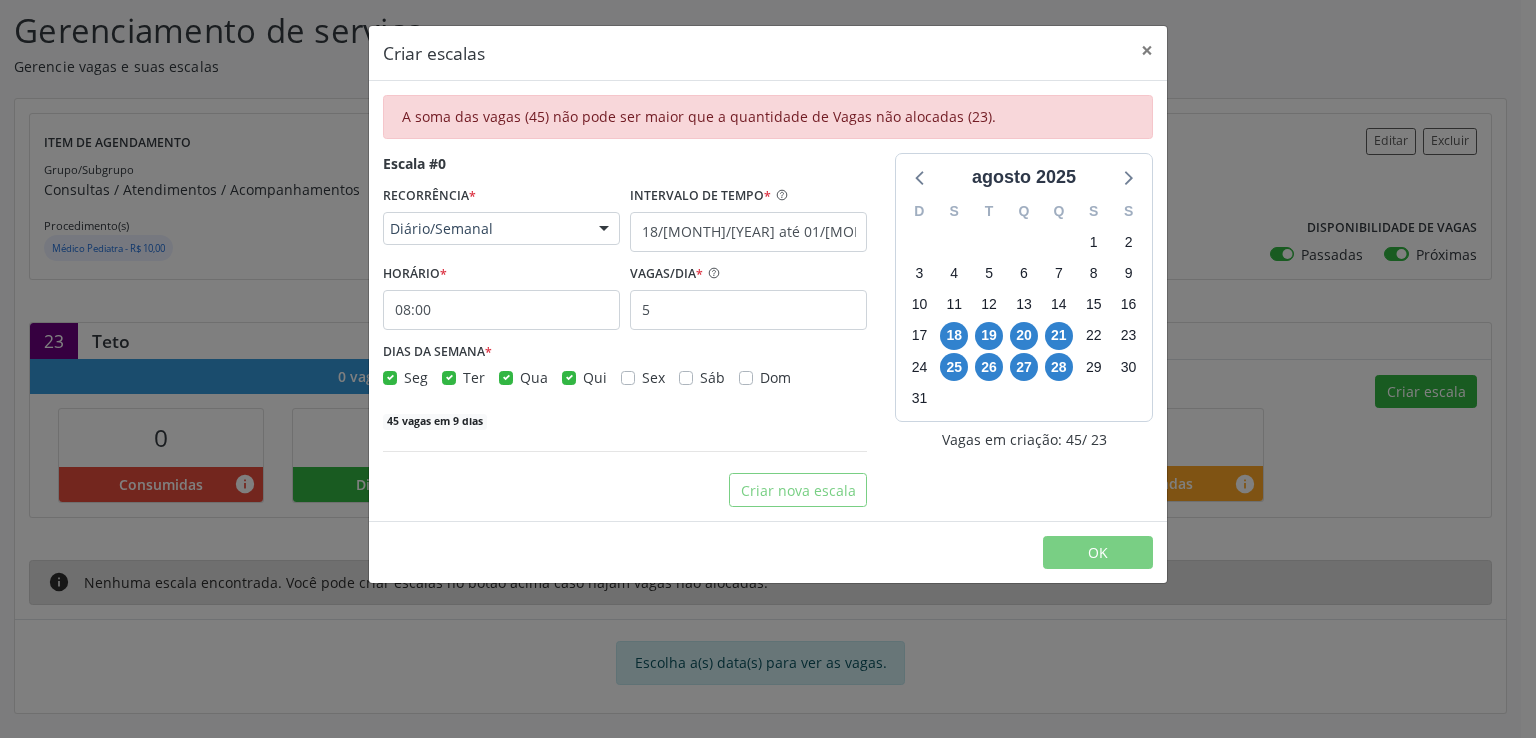 click on "Ter" at bounding box center [474, 377] 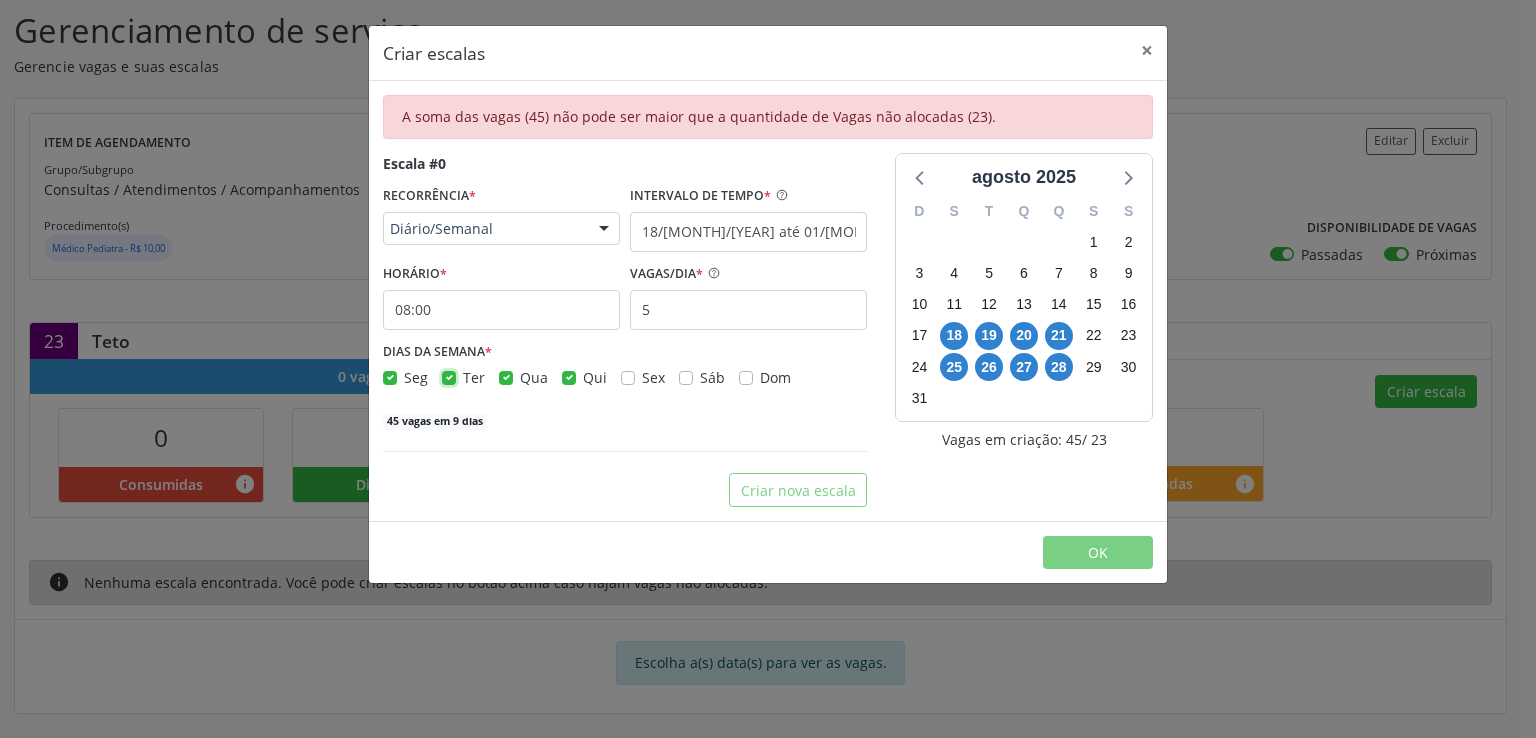 click on "Ter" at bounding box center (449, 376) 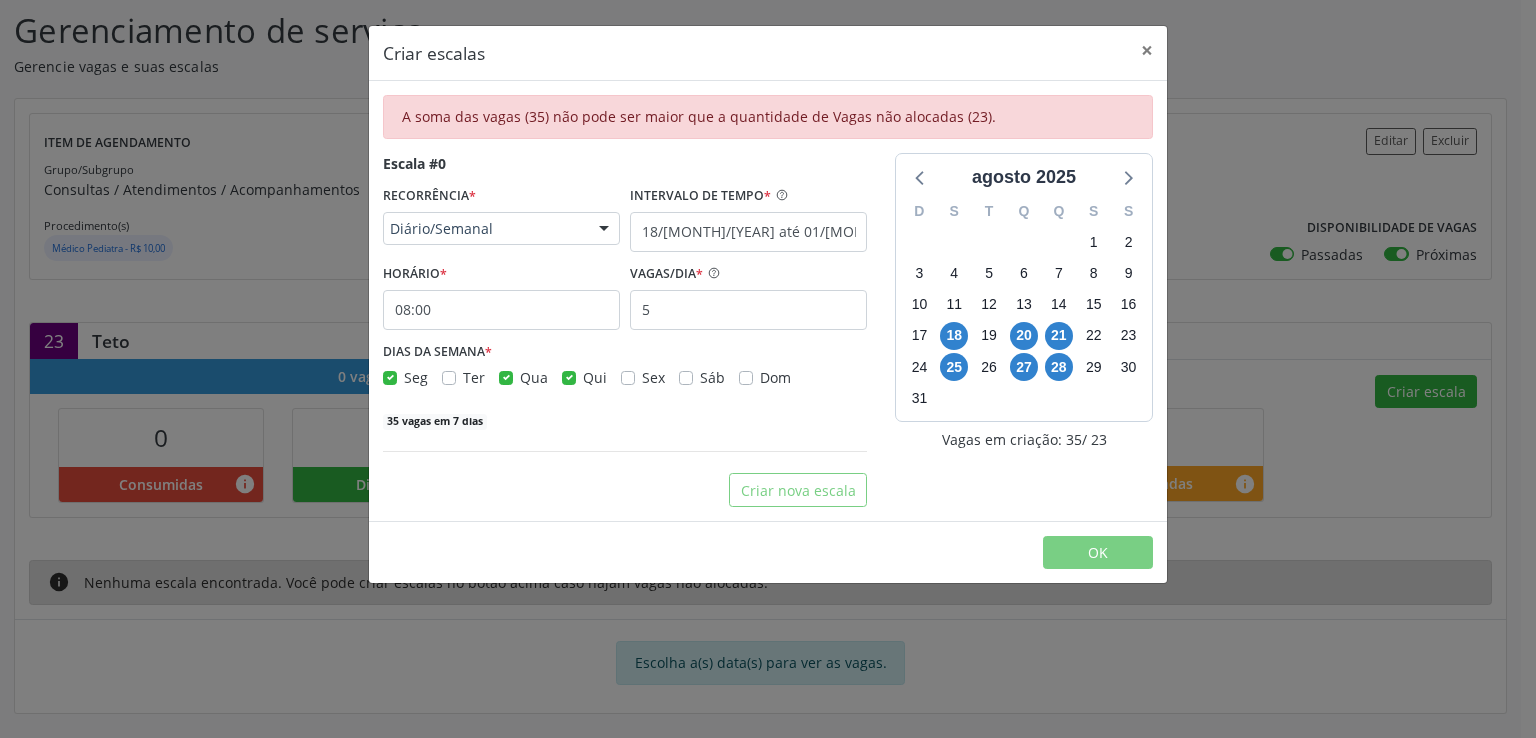 click on "Qua" at bounding box center (534, 377) 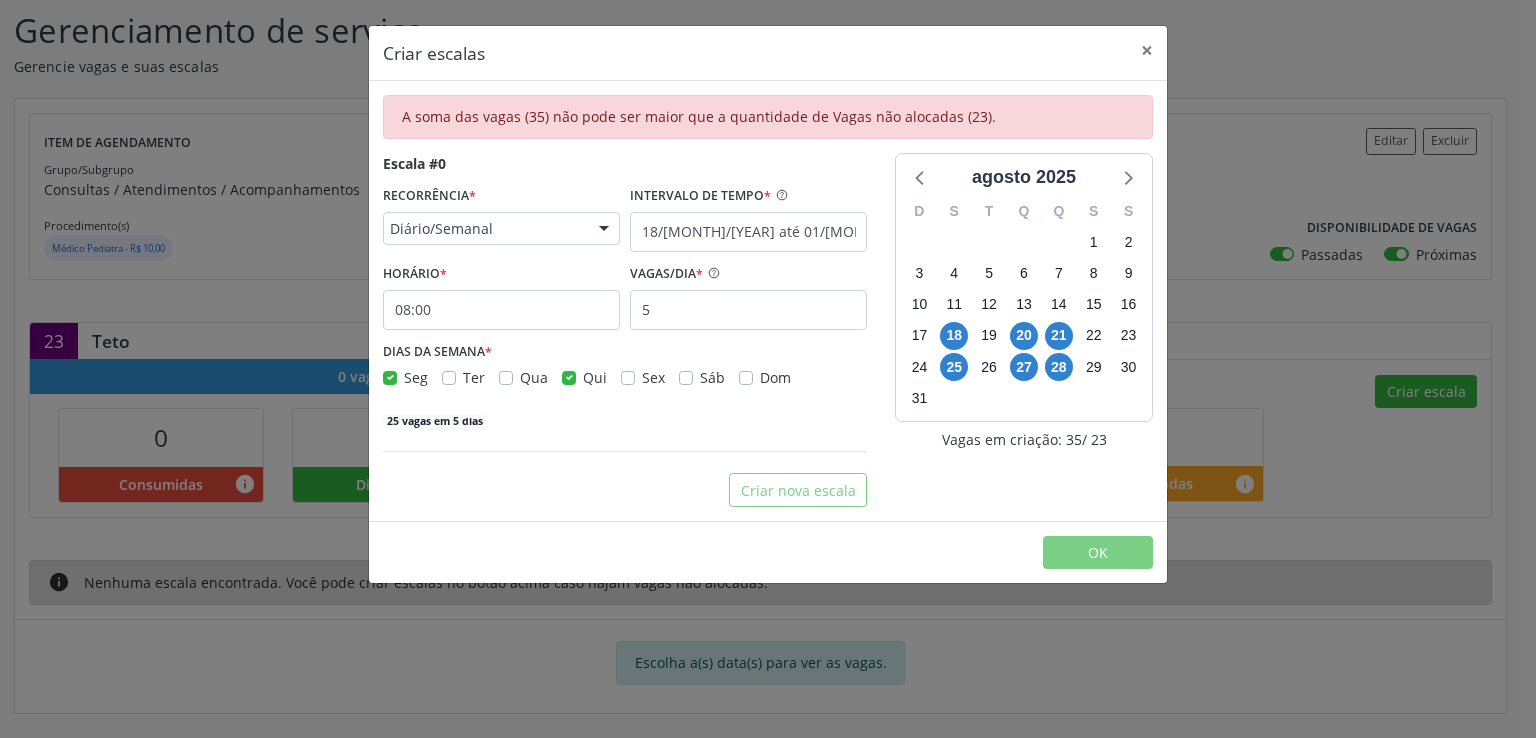 click on "Qua" at bounding box center (534, 377) 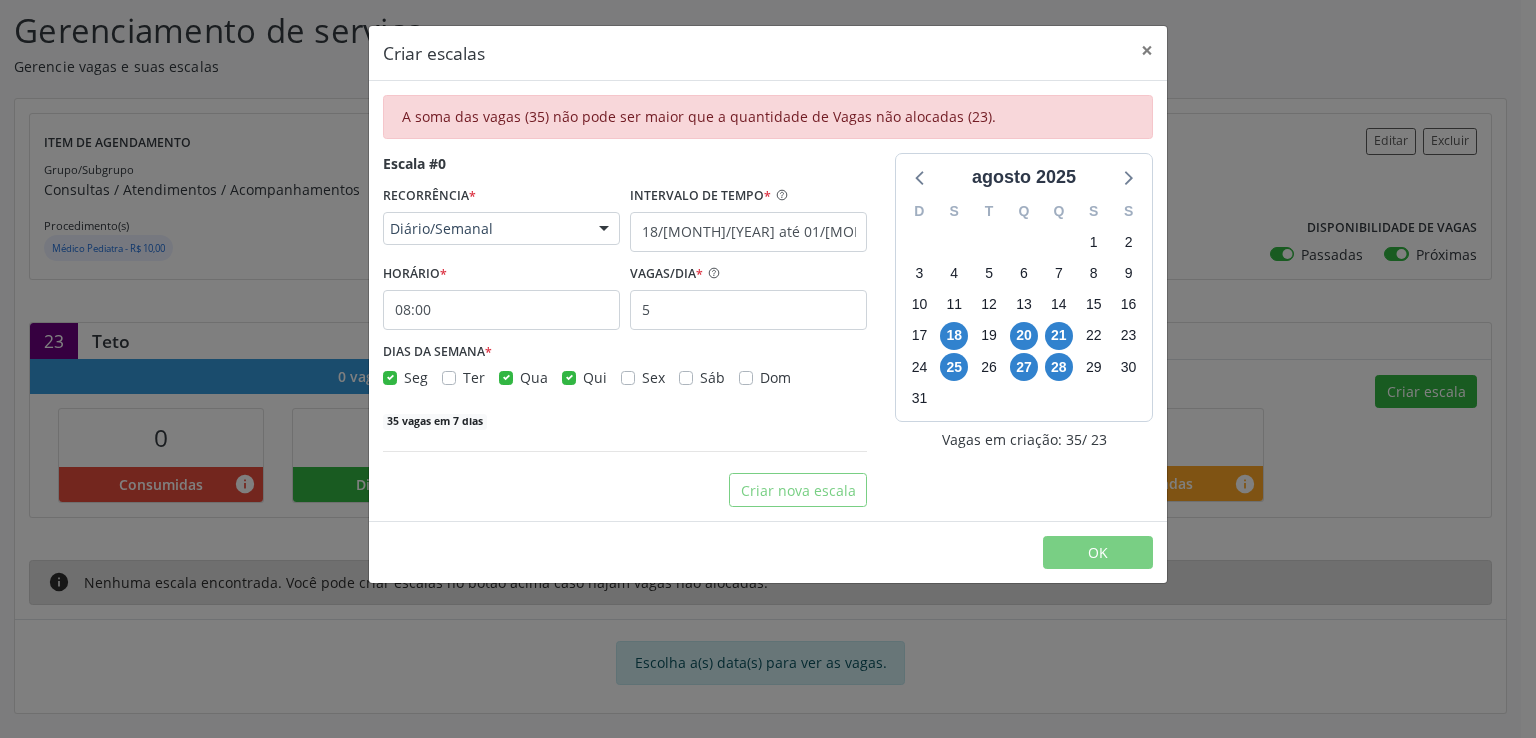 click on "Qui" at bounding box center (595, 377) 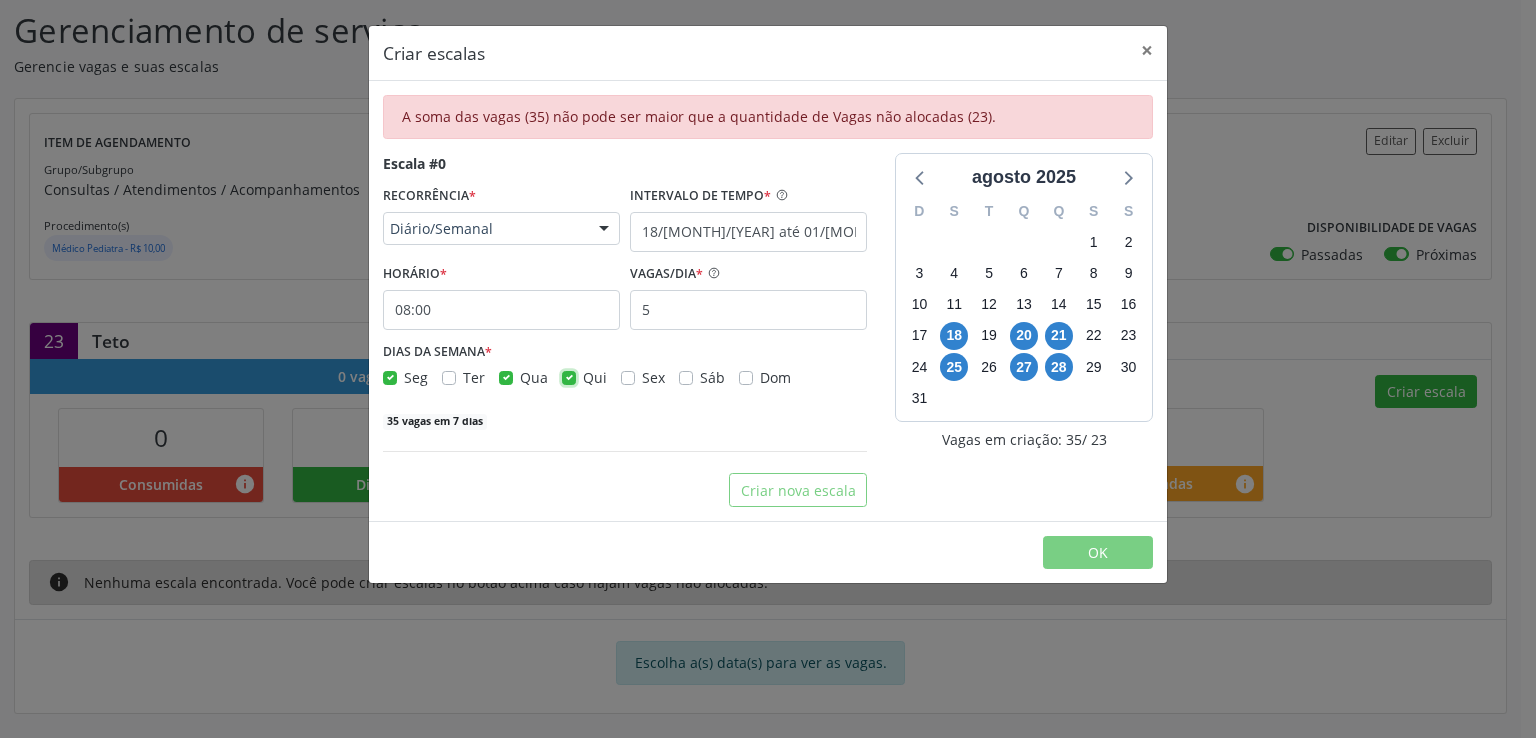 click on "Qui" at bounding box center [569, 376] 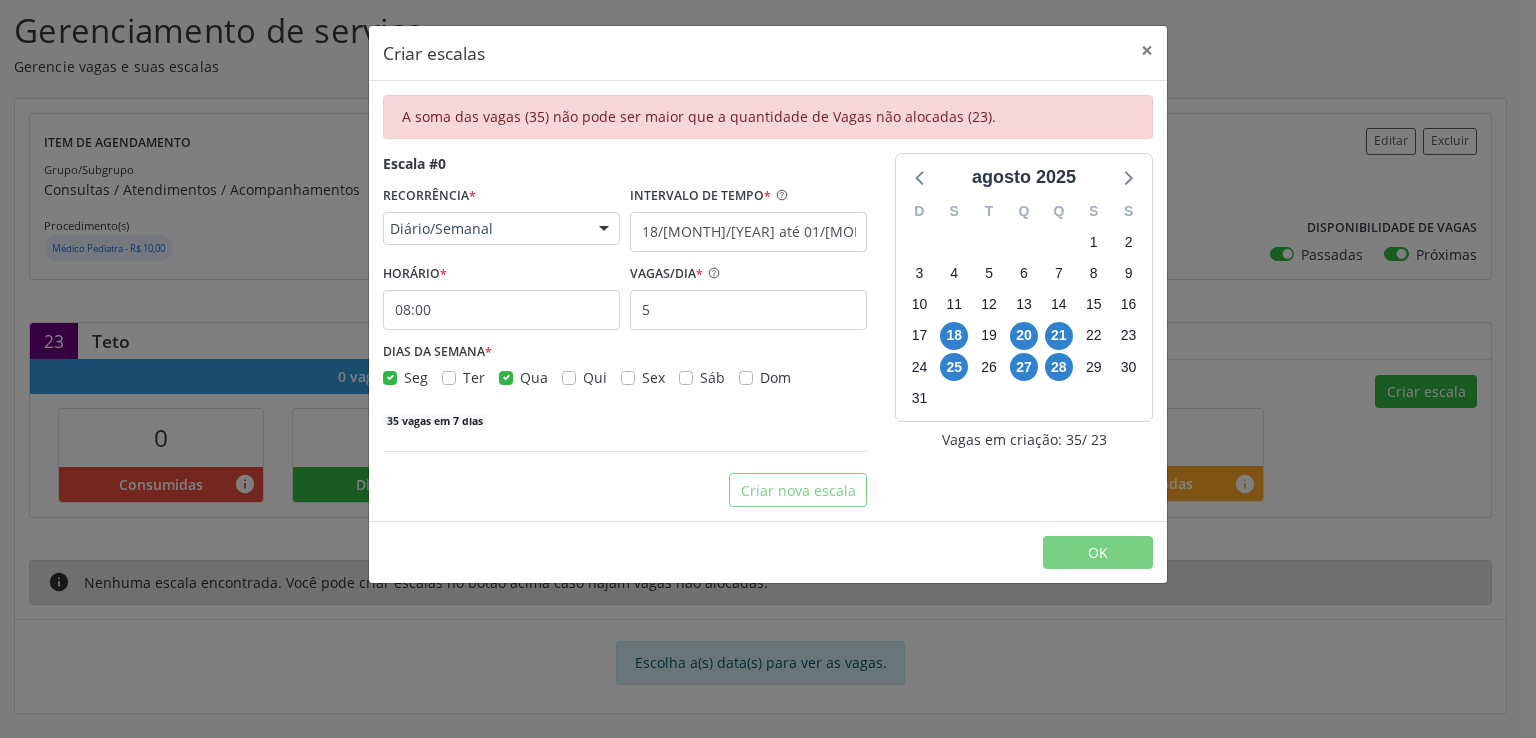 click on "Qui" at bounding box center [595, 377] 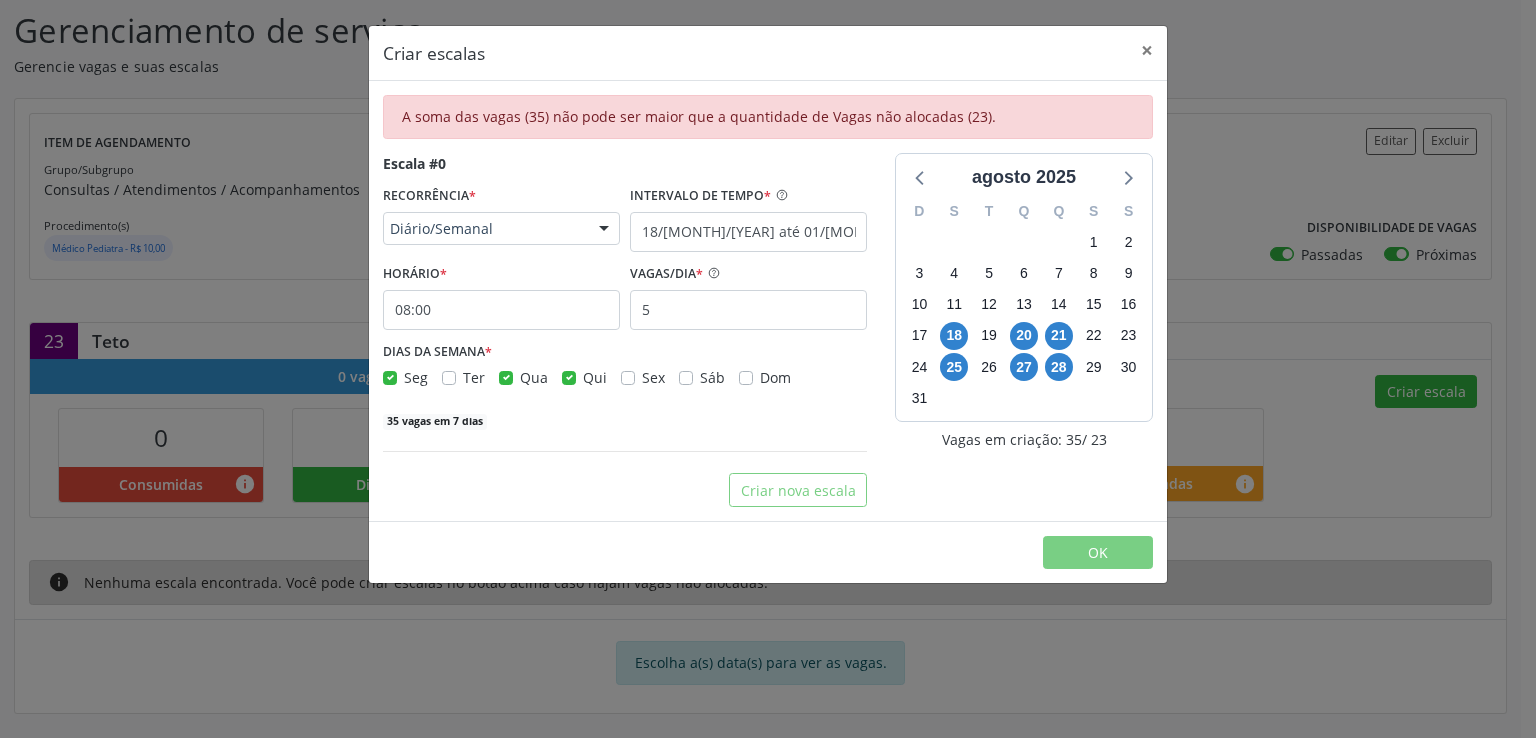 click on "Qua" at bounding box center [534, 377] 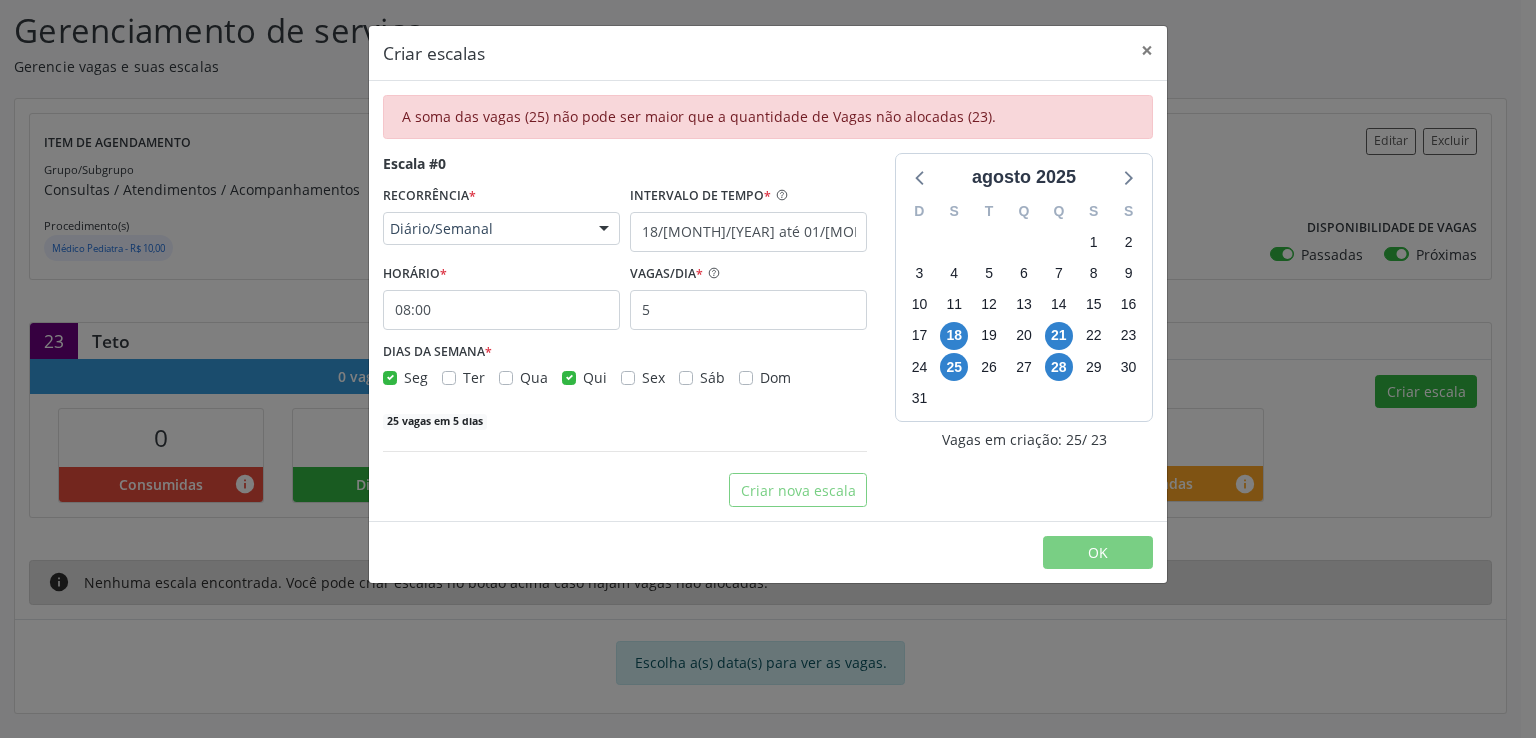 click on "Qui" at bounding box center (595, 377) 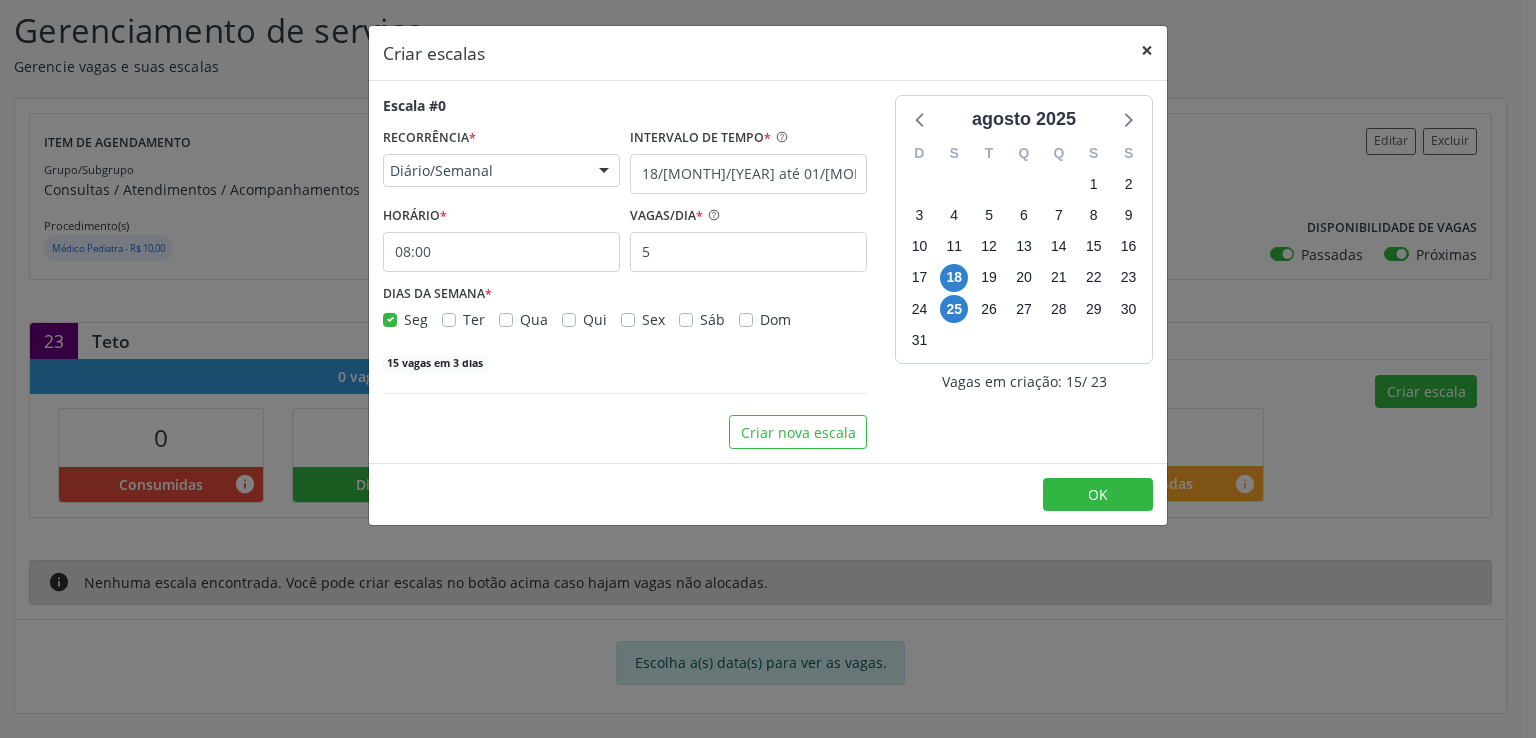 click on "×" at bounding box center (1147, 50) 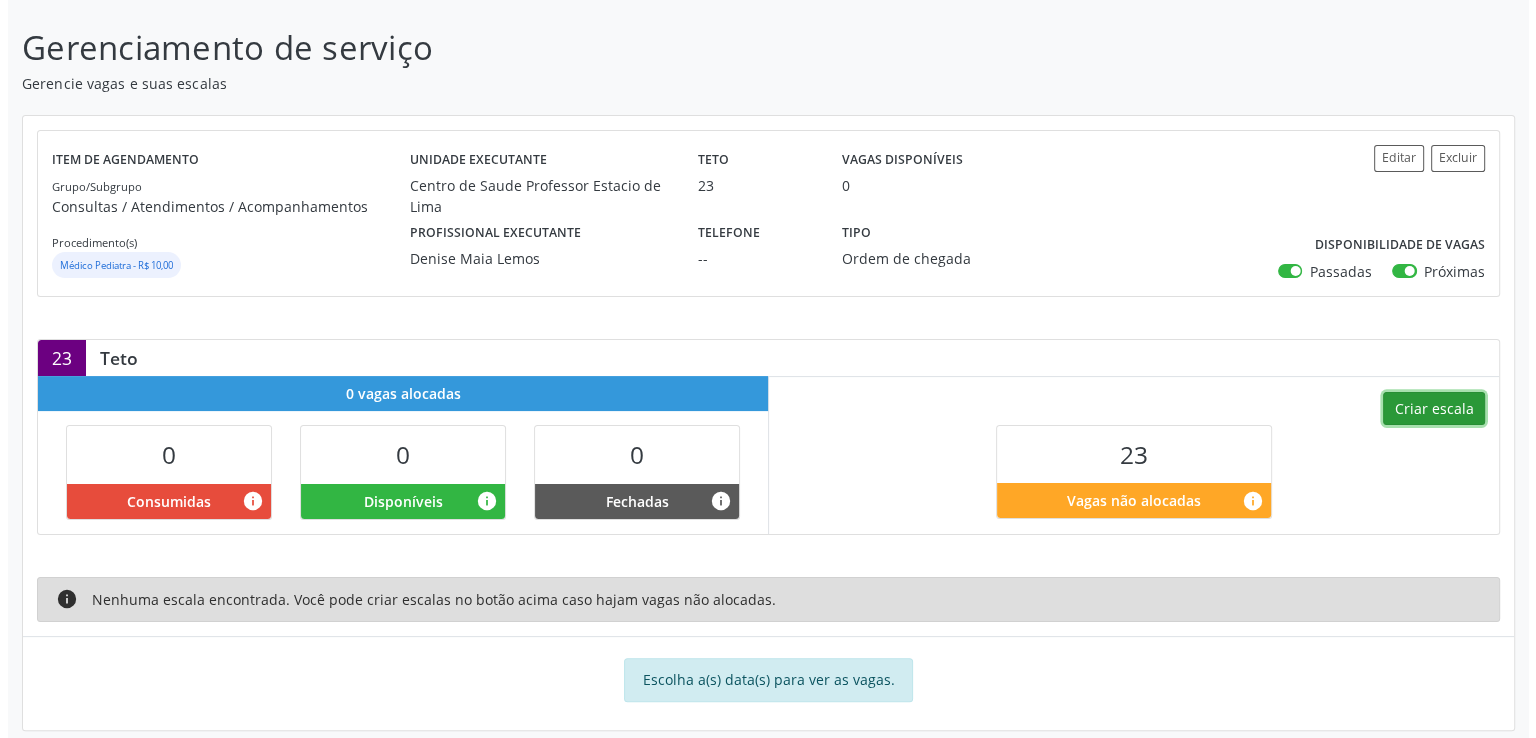 scroll, scrollTop: 316, scrollLeft: 0, axis: vertical 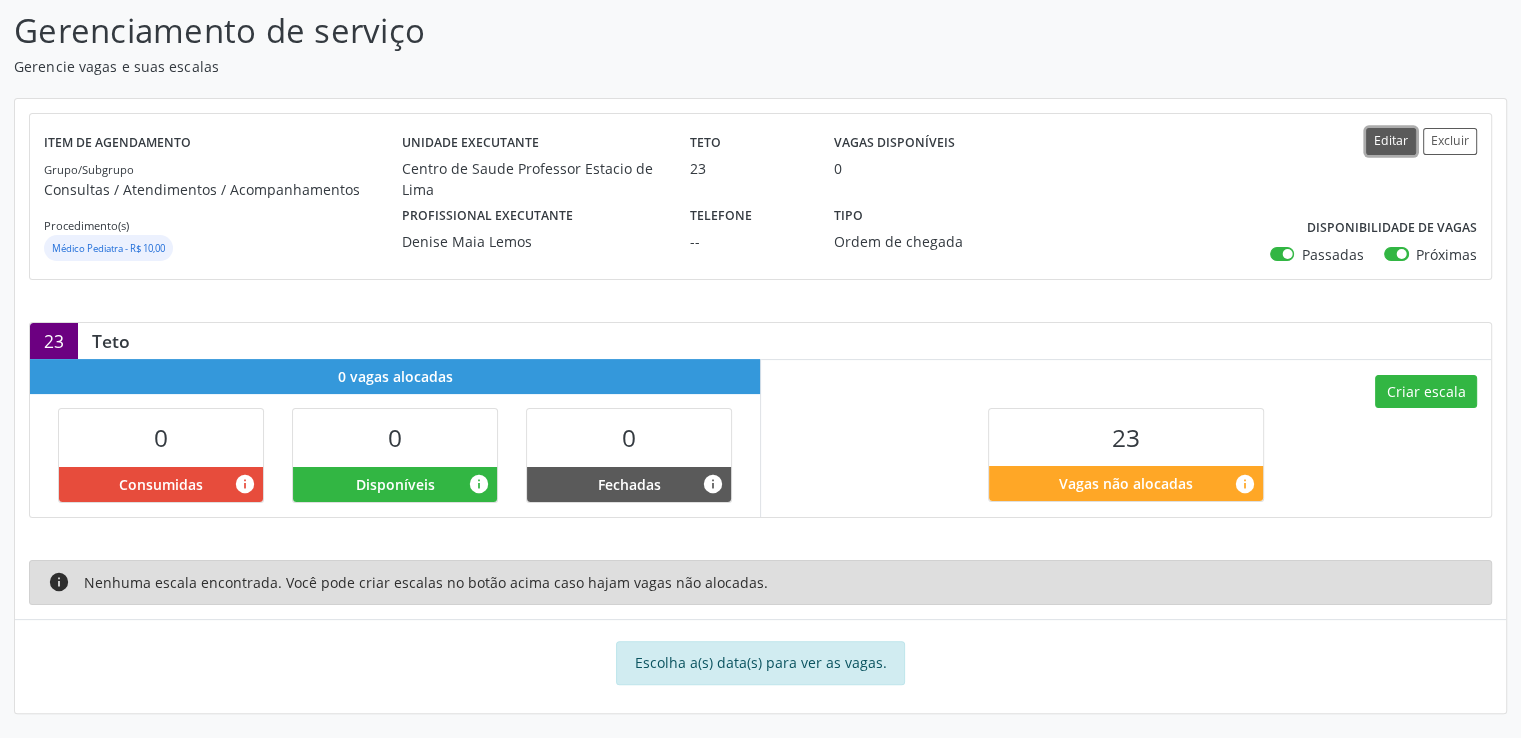 click on "Editar" at bounding box center [1391, 141] 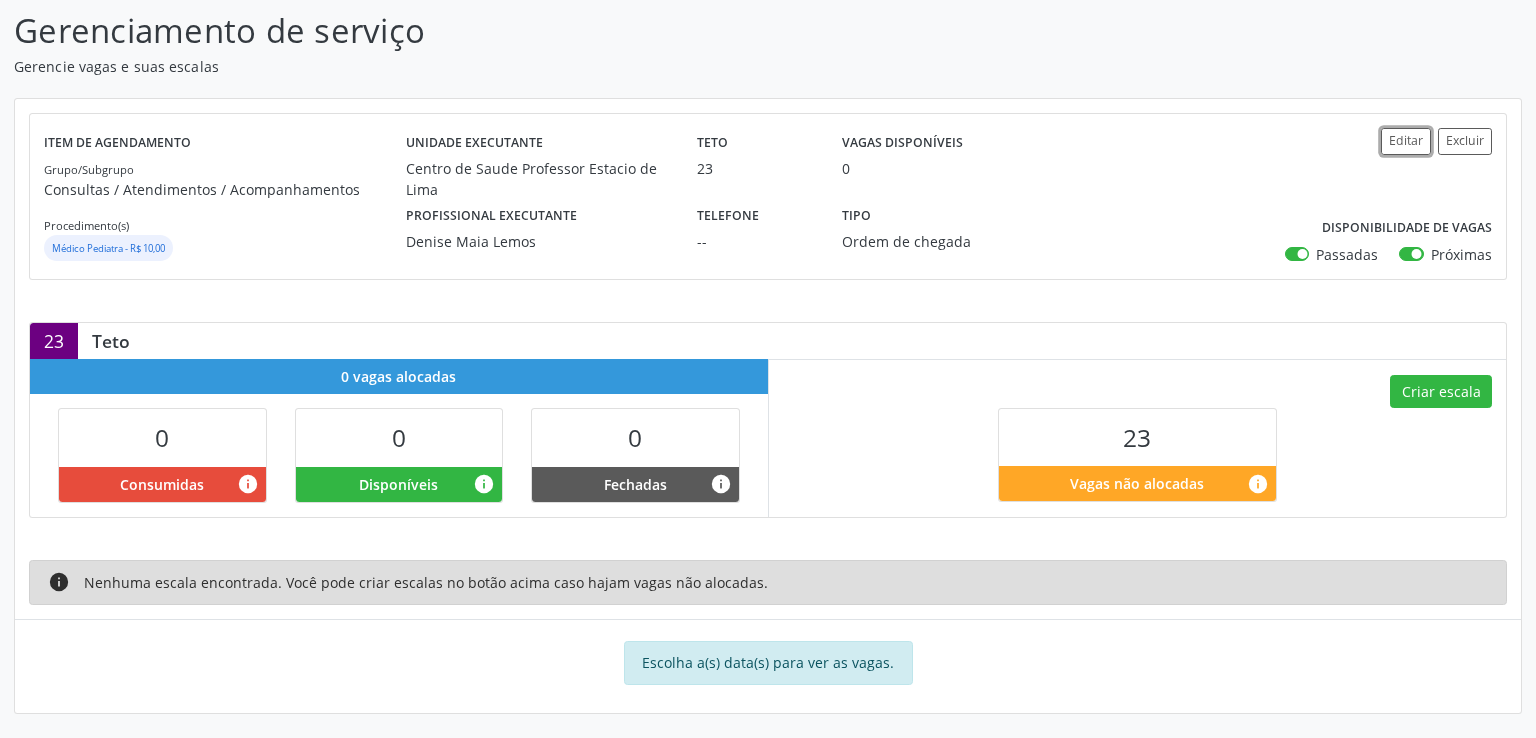 scroll, scrollTop: 275, scrollLeft: 0, axis: vertical 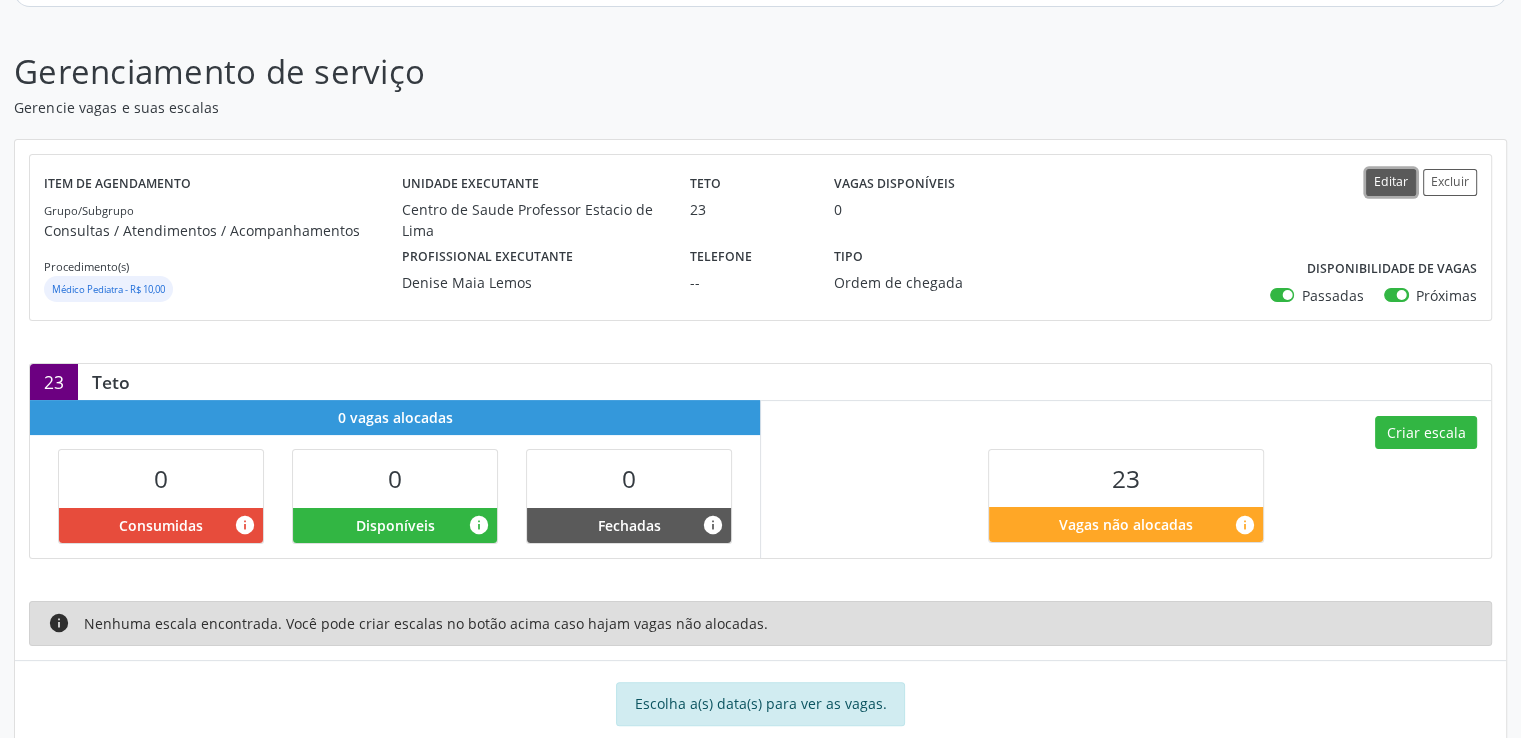 click on "Editar" at bounding box center (1391, 182) 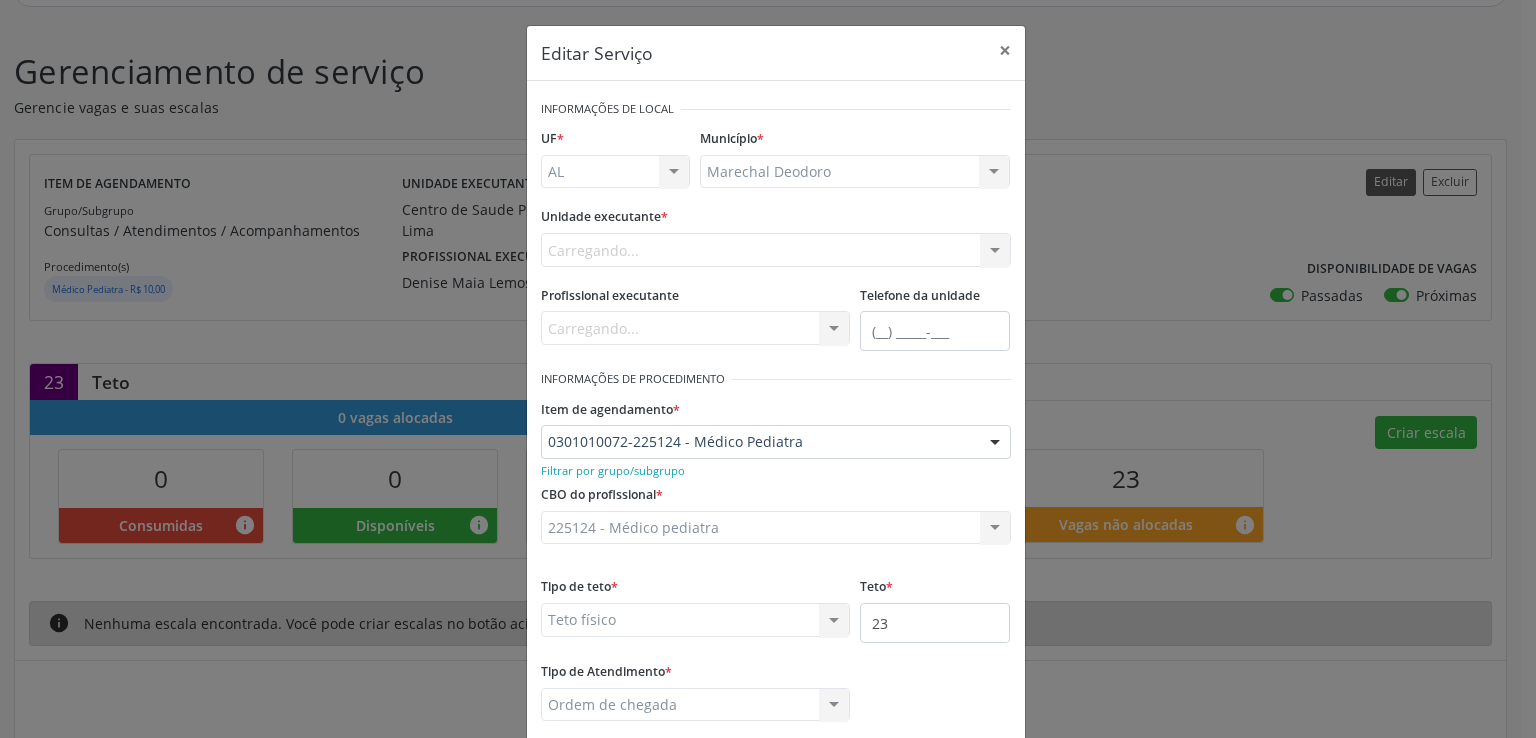 scroll, scrollTop: 0, scrollLeft: 0, axis: both 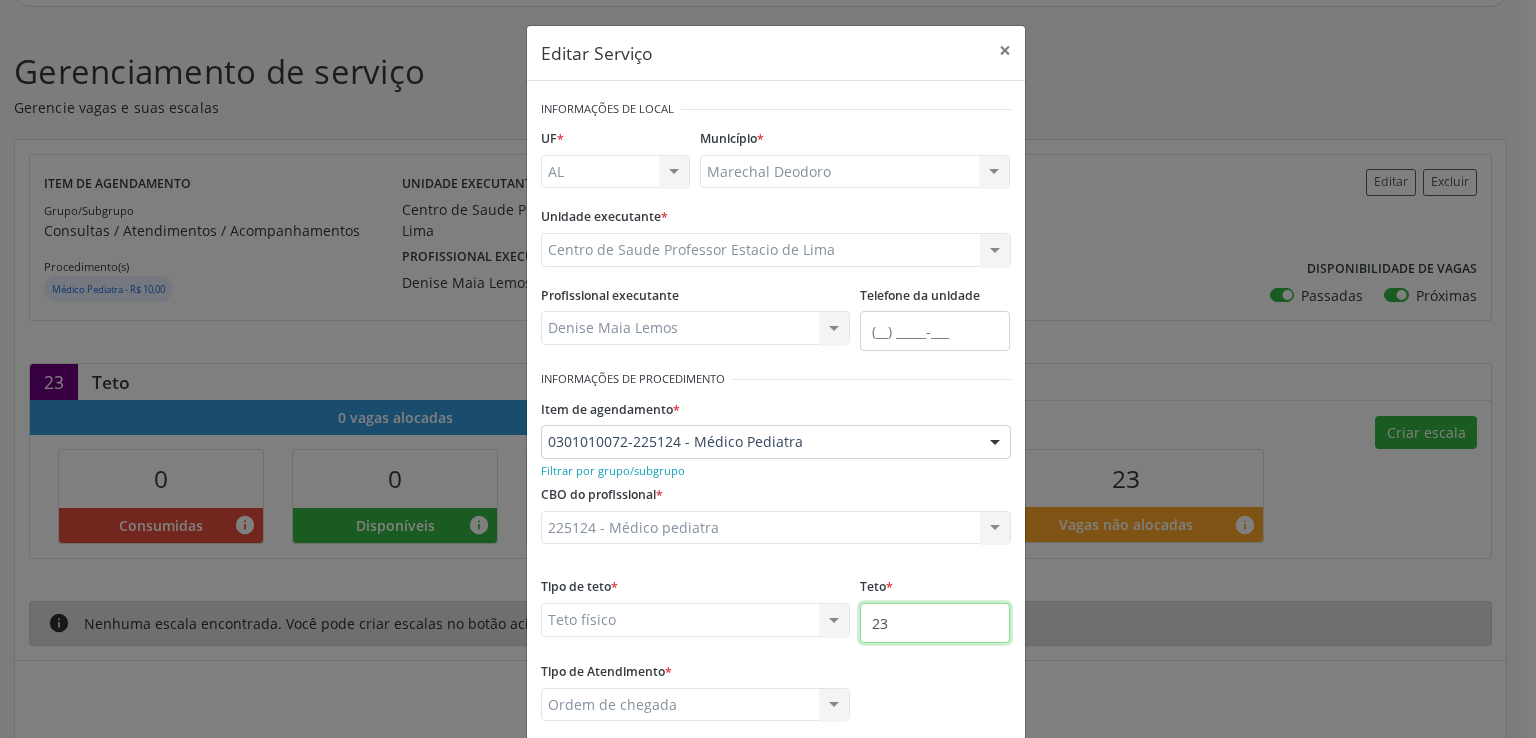 click on "23" at bounding box center (935, 623) 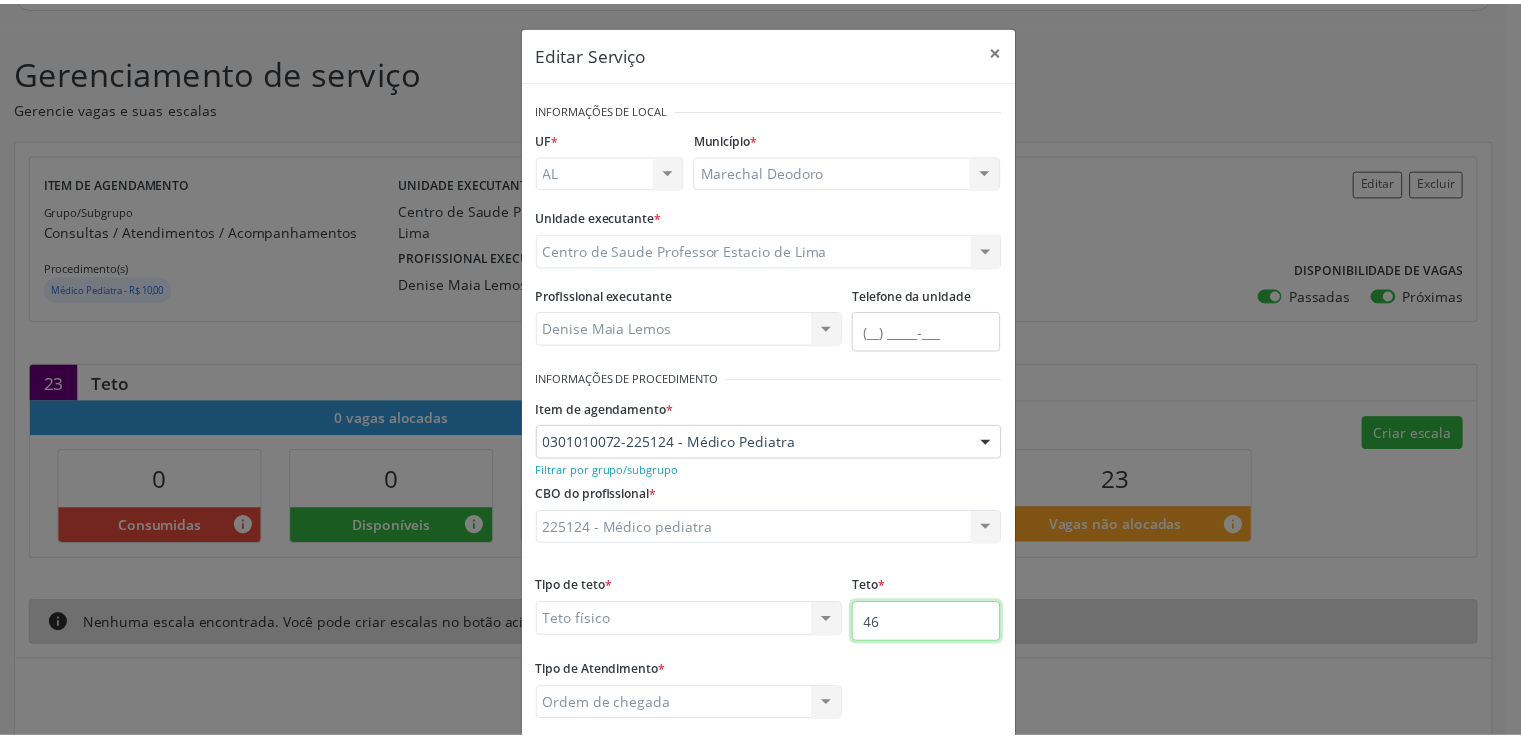 scroll, scrollTop: 112, scrollLeft: 0, axis: vertical 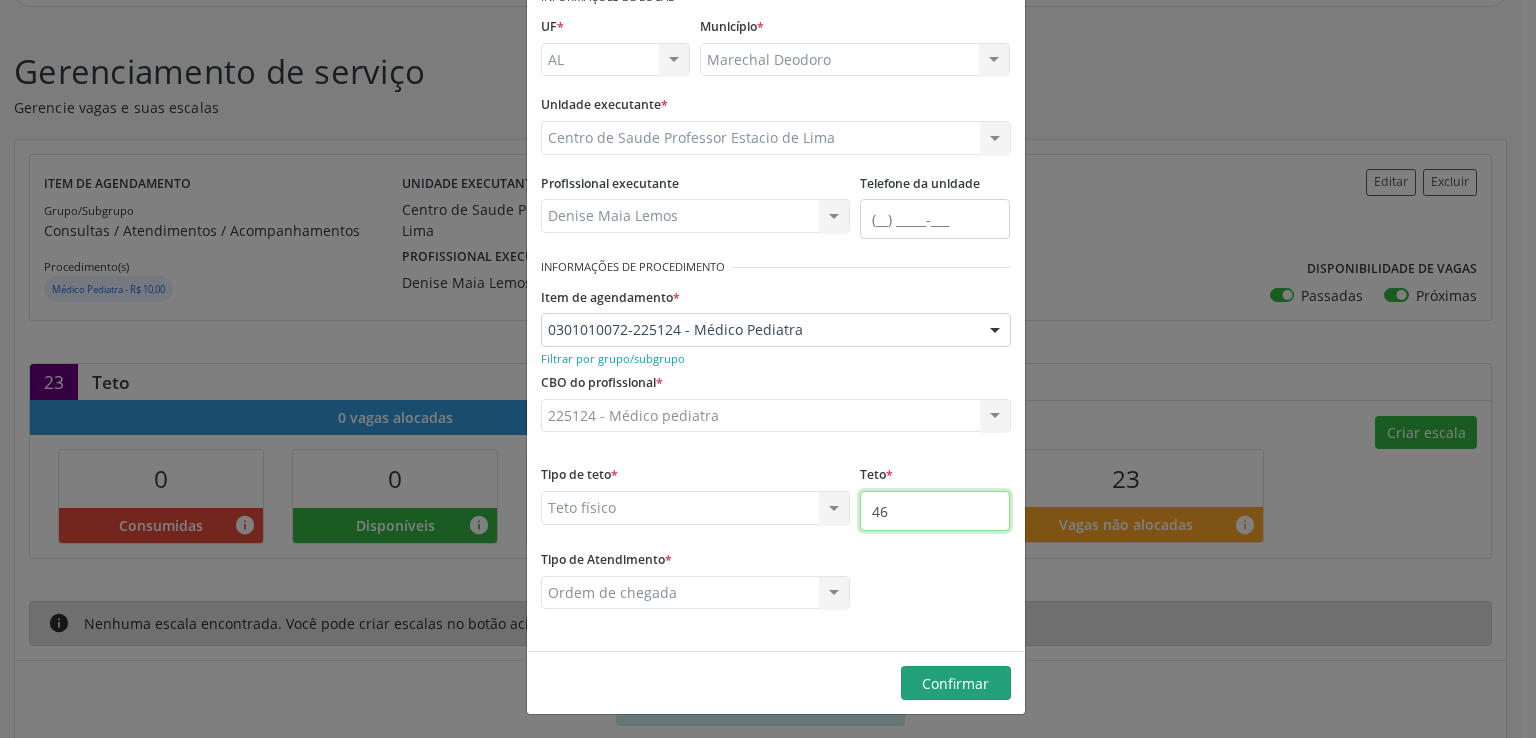 type on "46" 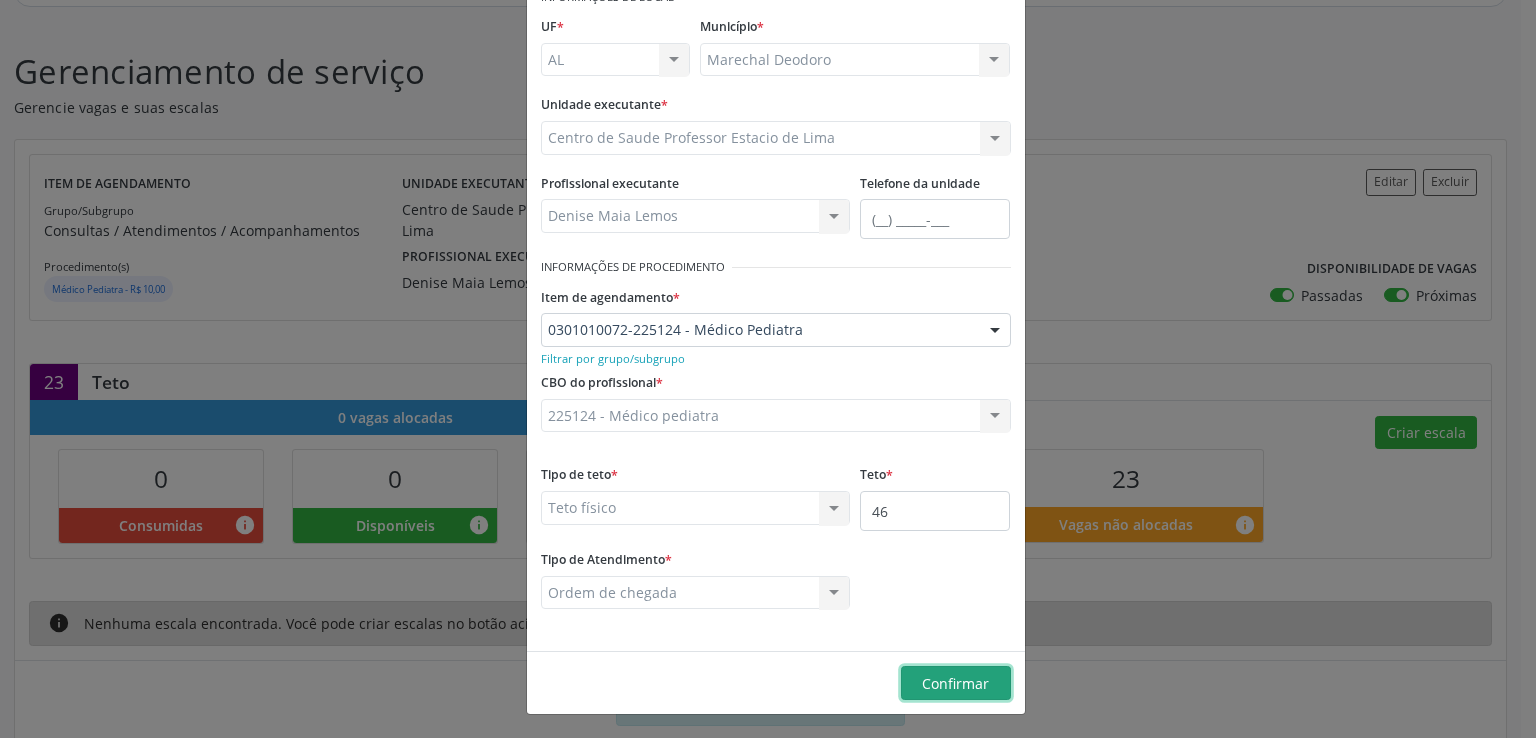click on "Confirmar" at bounding box center (955, 683) 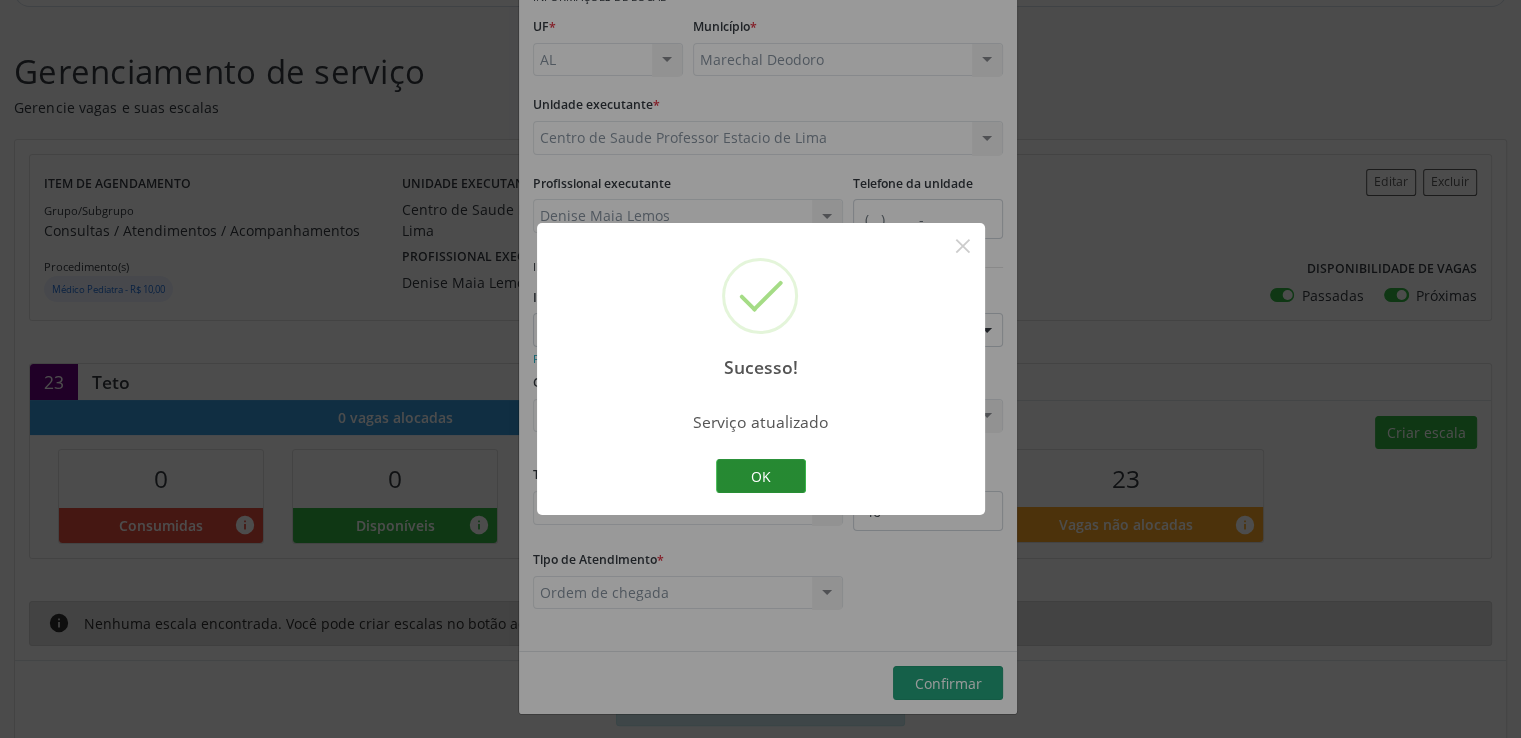 click on "OK" at bounding box center [761, 476] 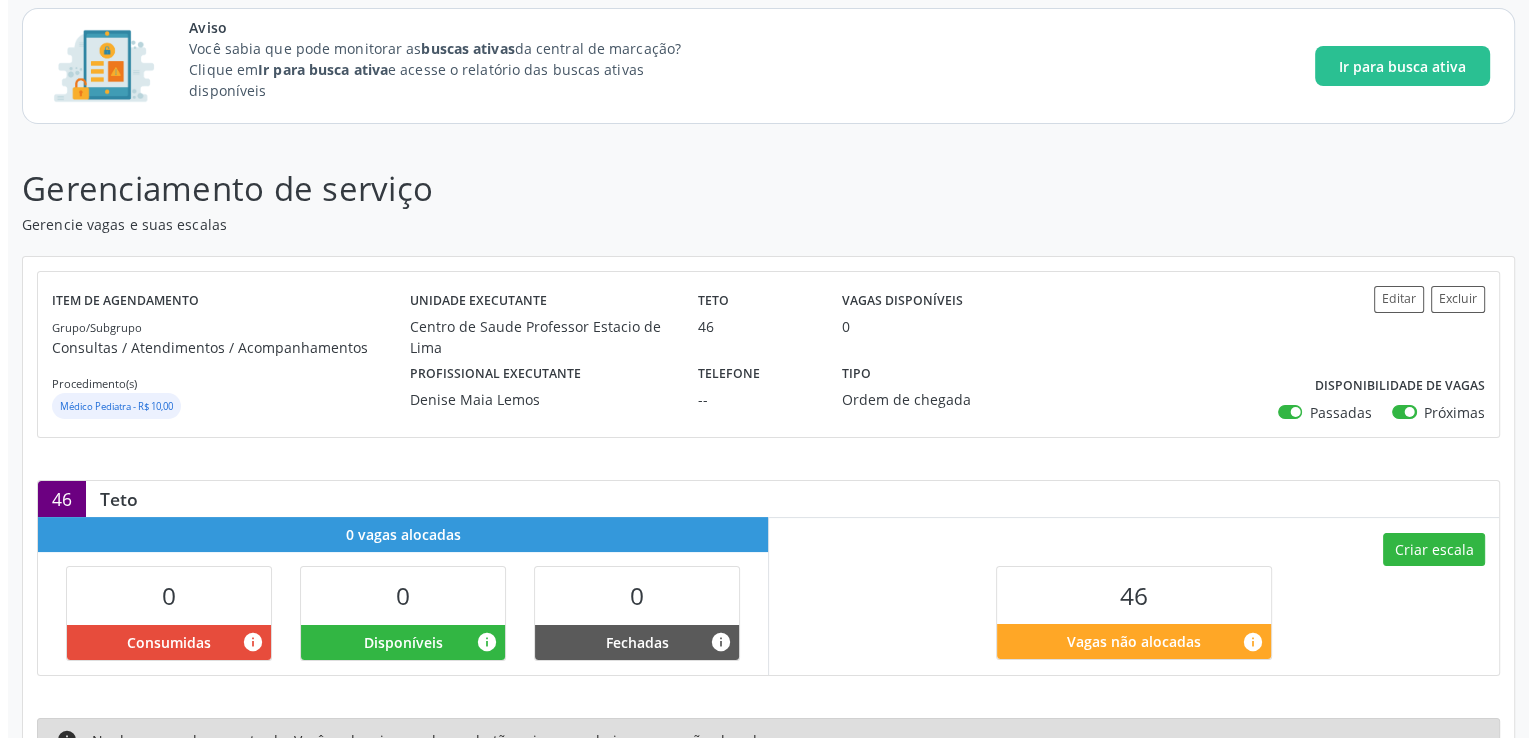 scroll, scrollTop: 316, scrollLeft: 0, axis: vertical 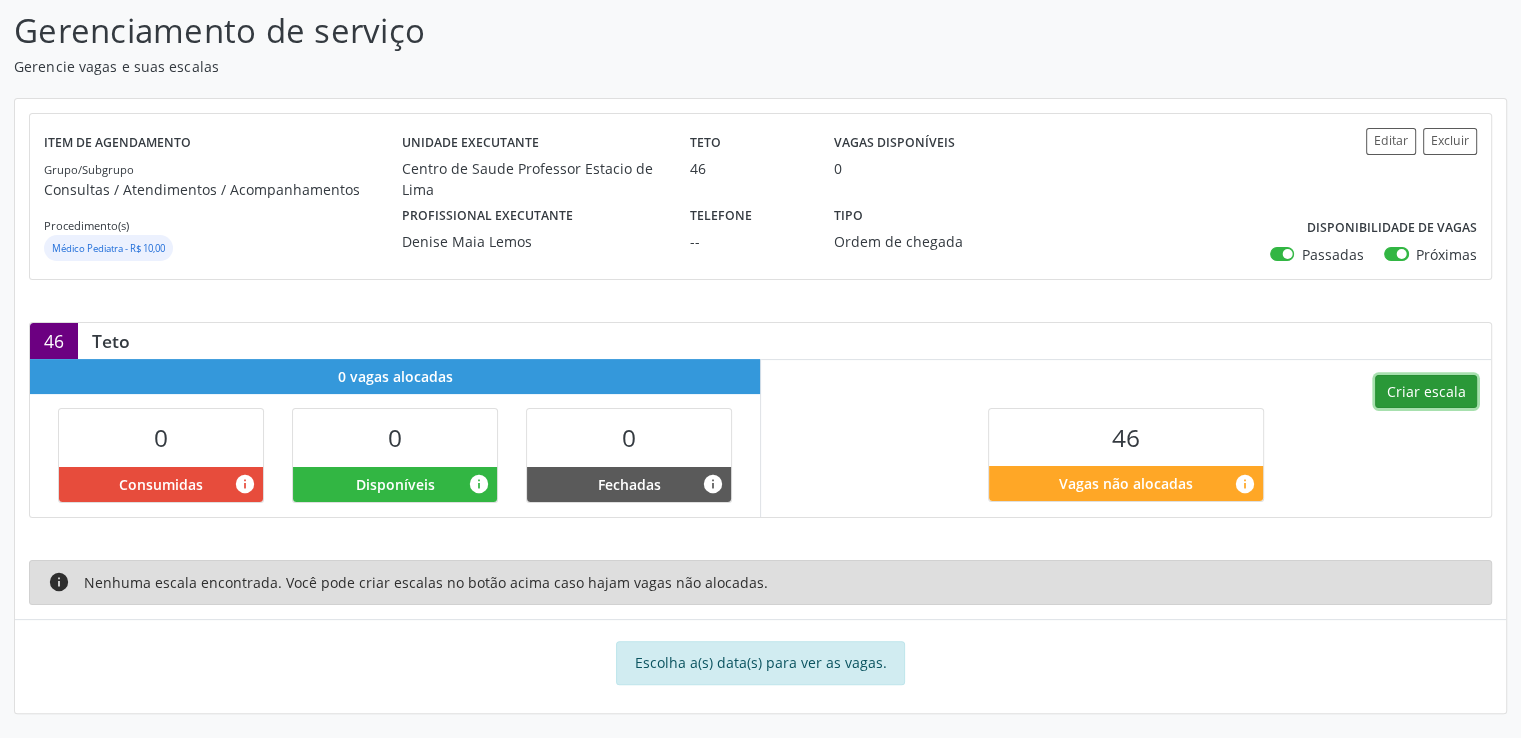 click on "Criar escala" at bounding box center (1426, 392) 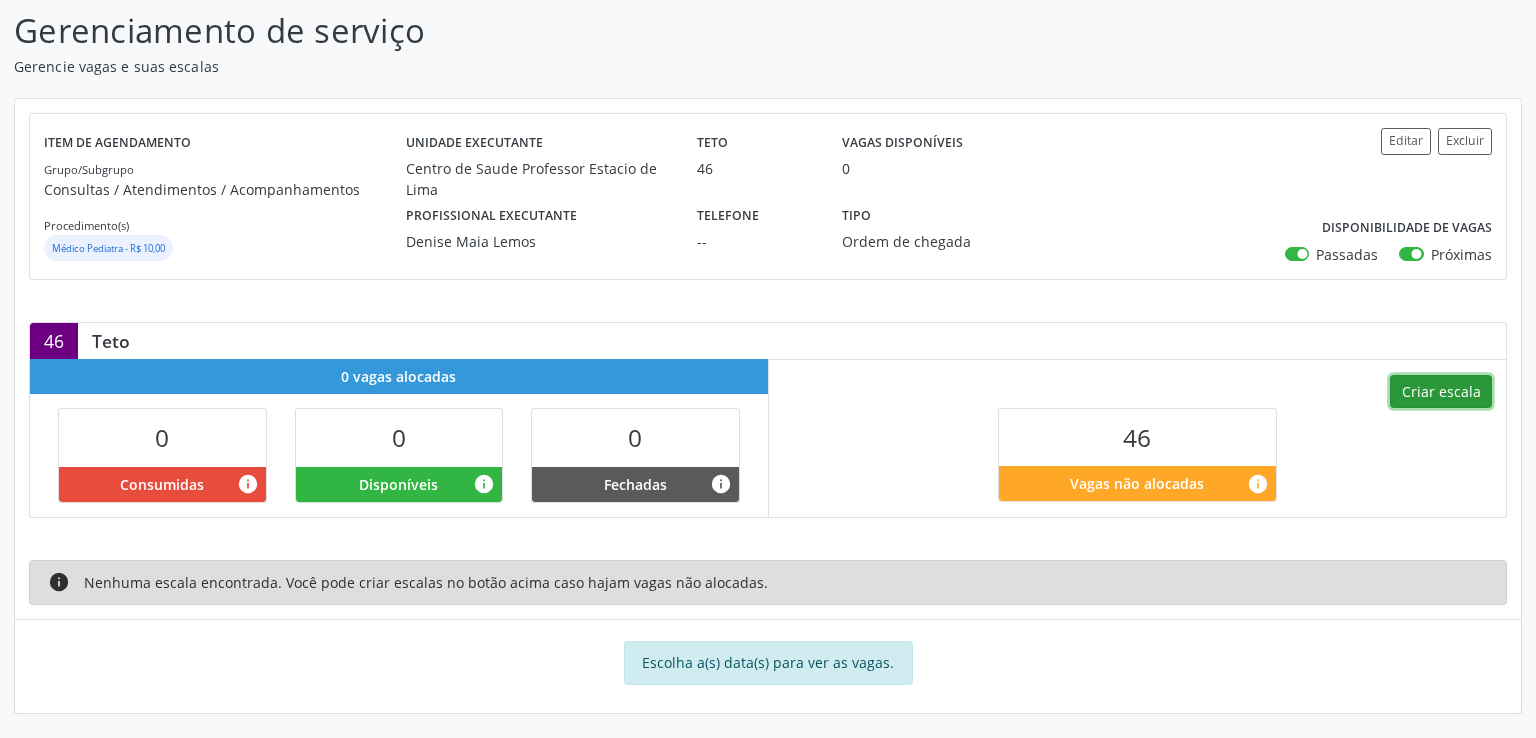 scroll, scrollTop: 275, scrollLeft: 0, axis: vertical 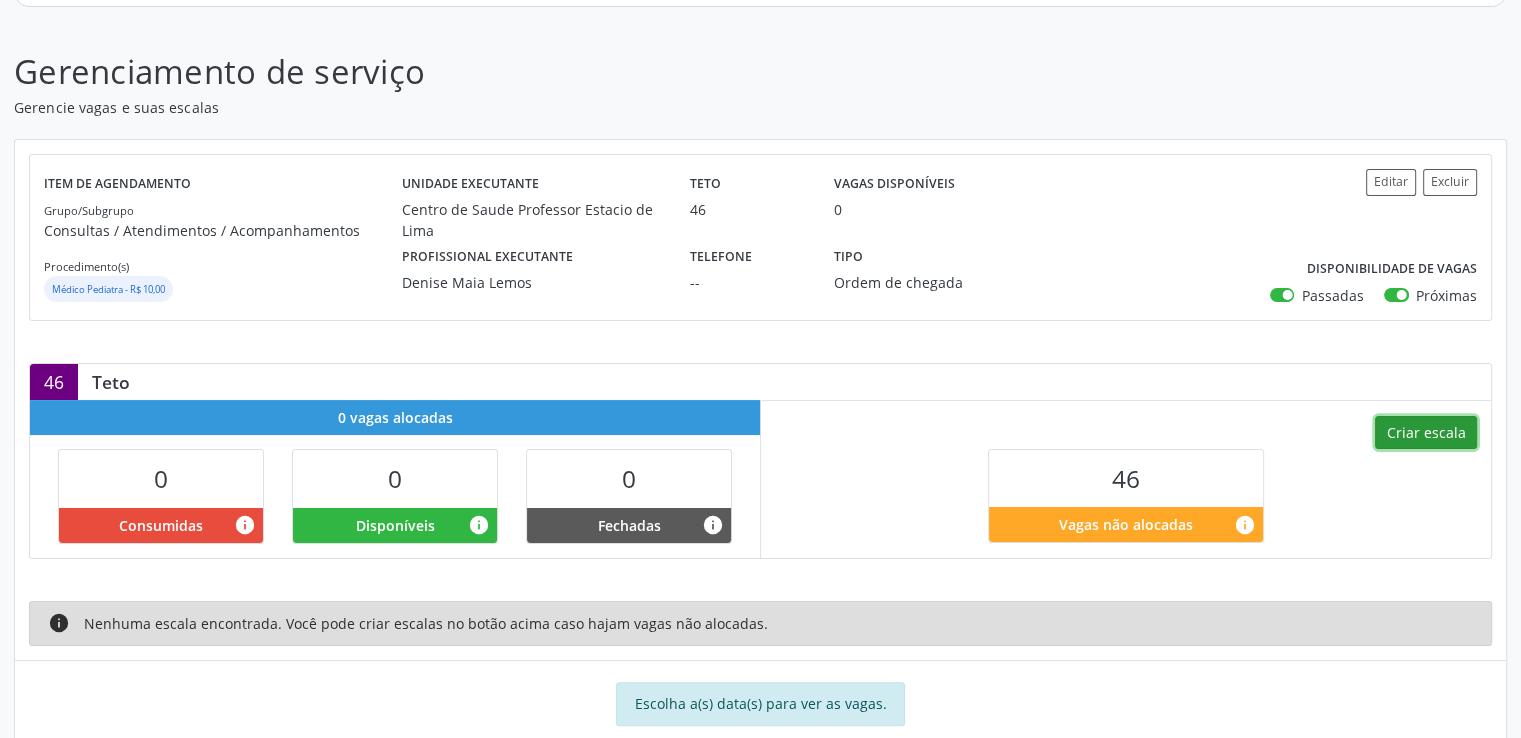click on "Criar escala" at bounding box center (1426, 433) 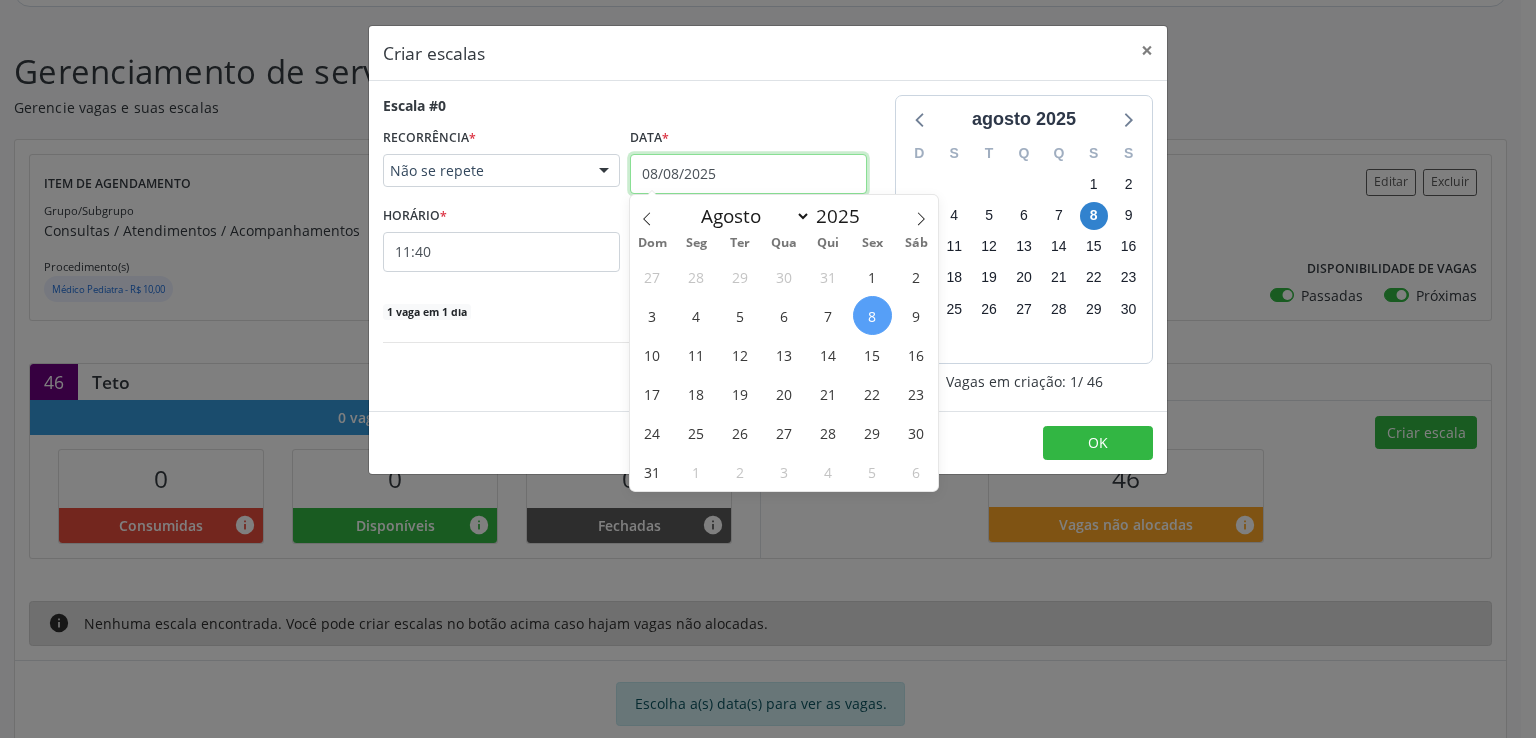 click on "08/08/2025" at bounding box center [748, 174] 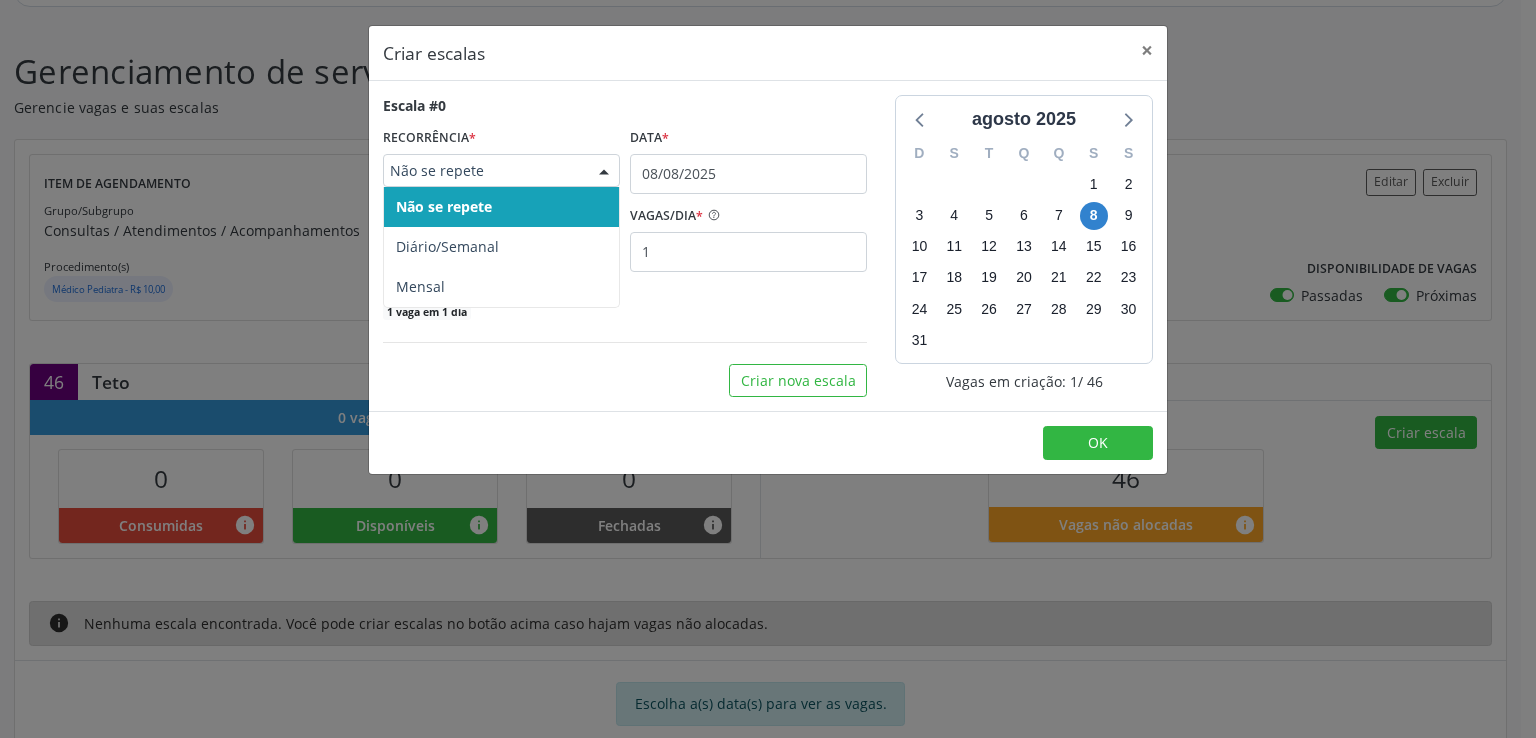 click on "Não se repete" at bounding box center (484, 171) 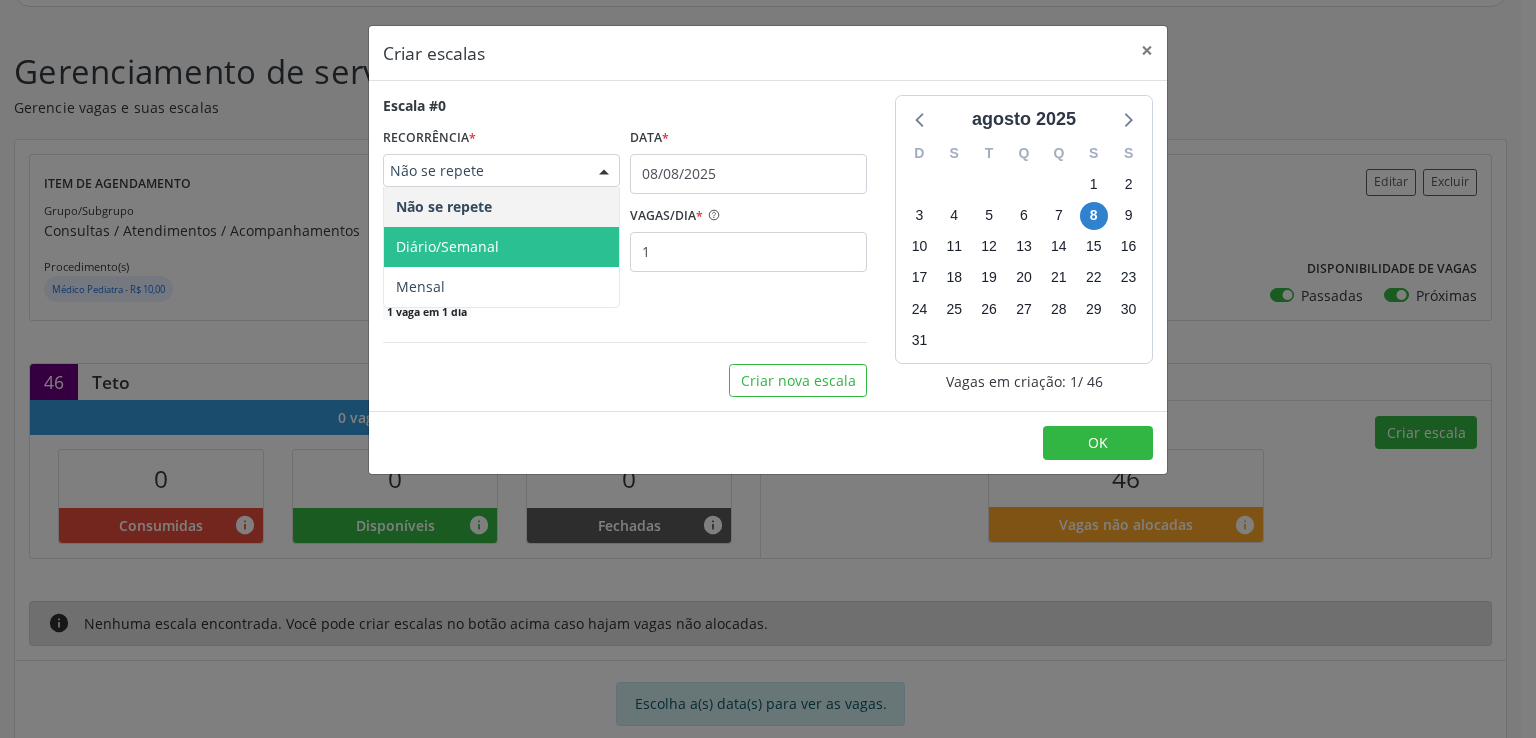 click on "Diário/Semanal" at bounding box center (501, 247) 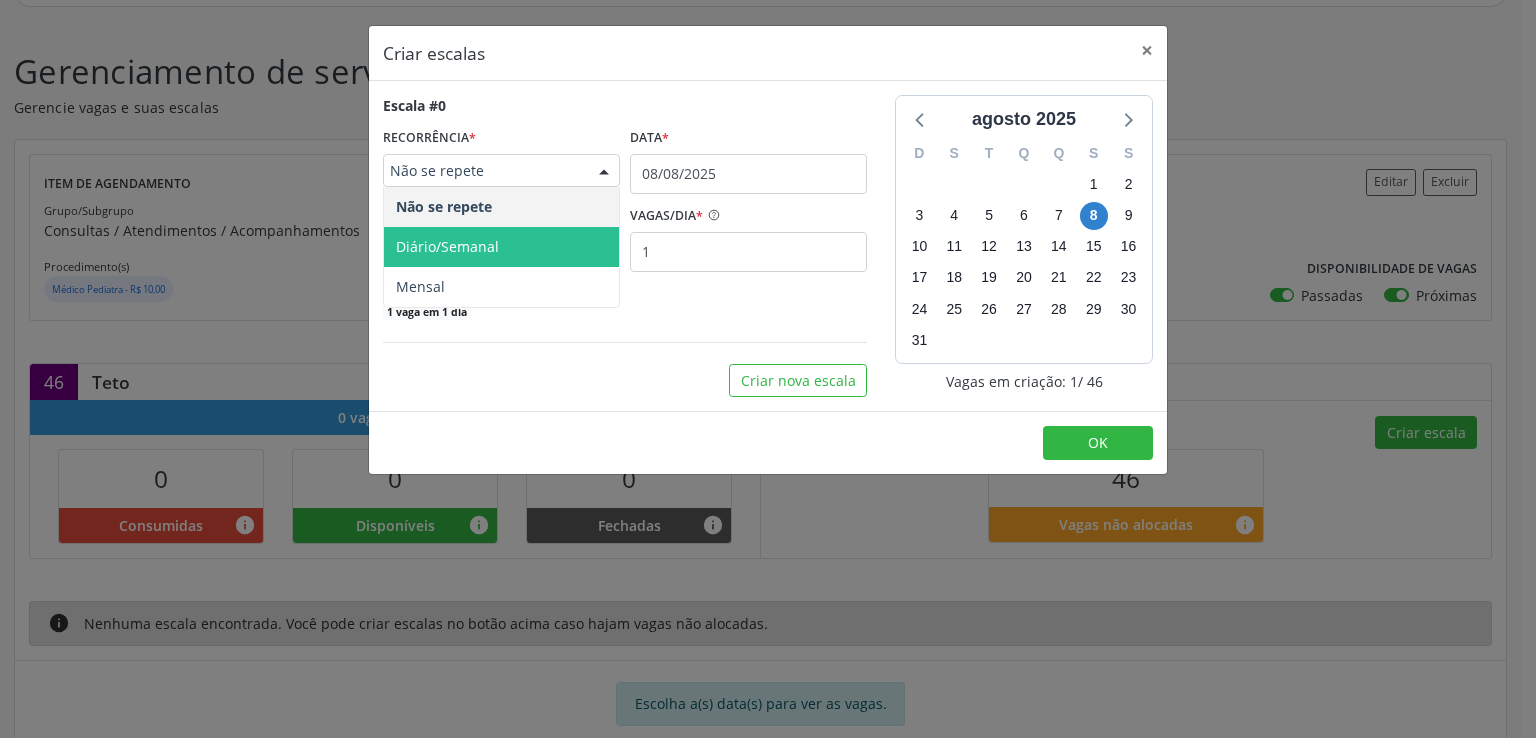 select on "7" 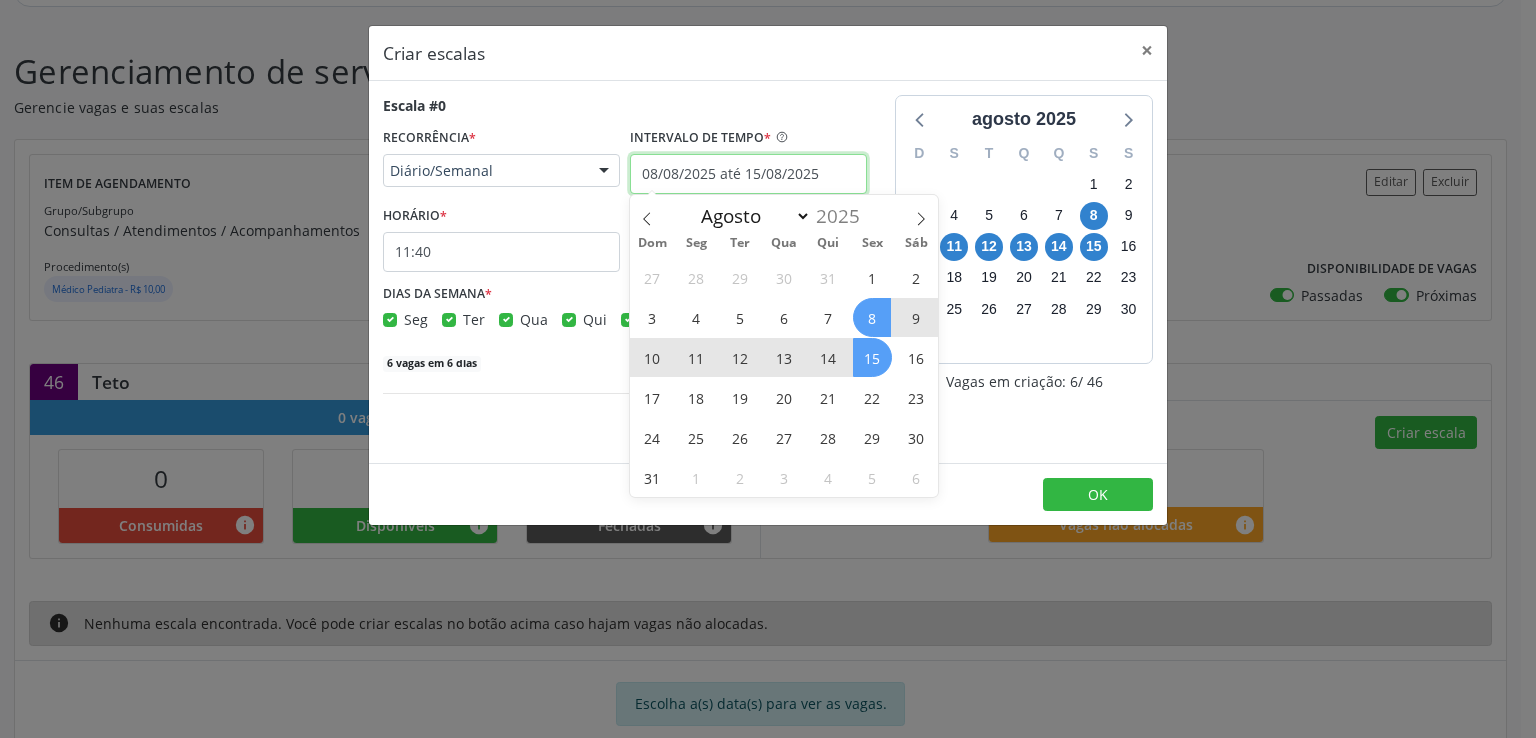 click on "08/08/2025 até 15/08/2025" at bounding box center (748, 174) 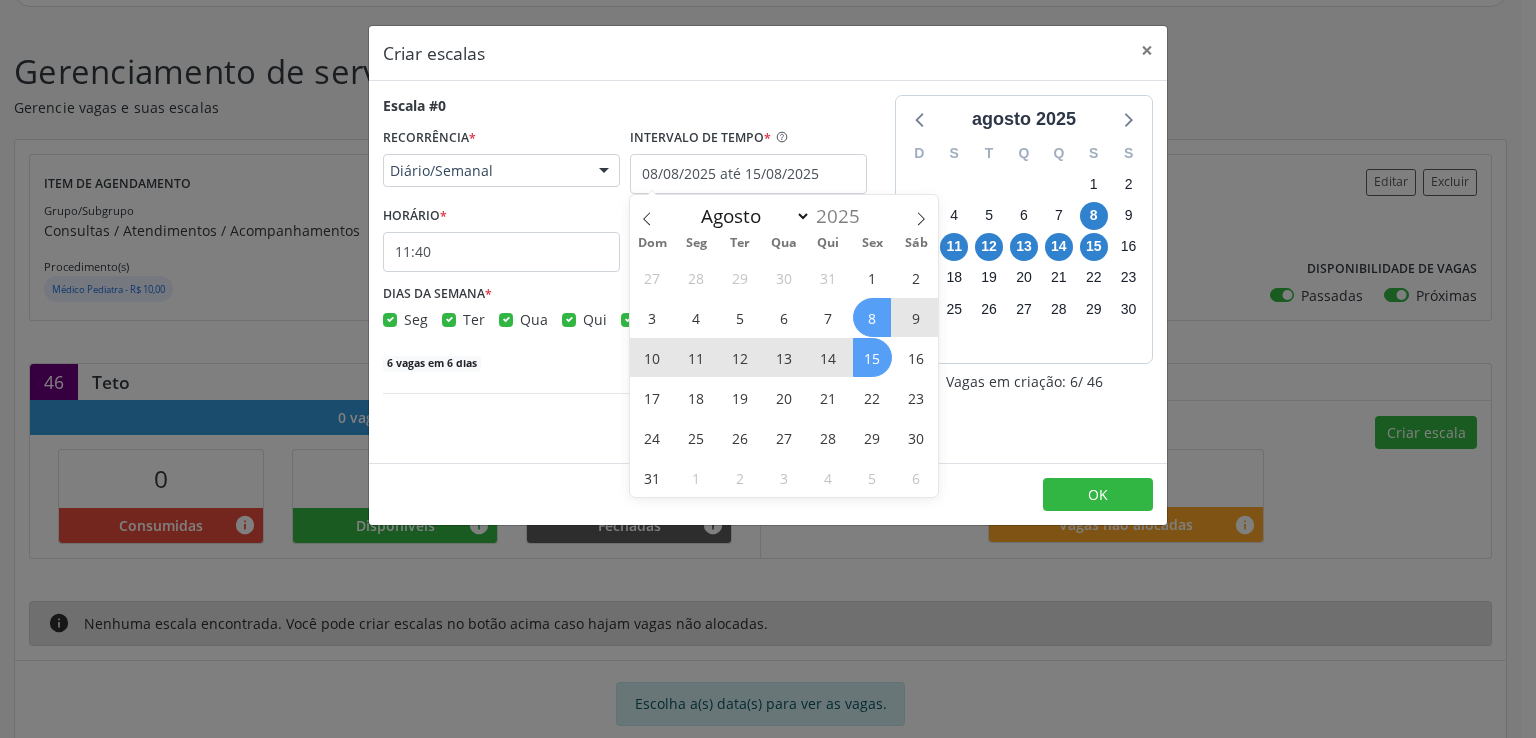 click on "10" at bounding box center (652, 357) 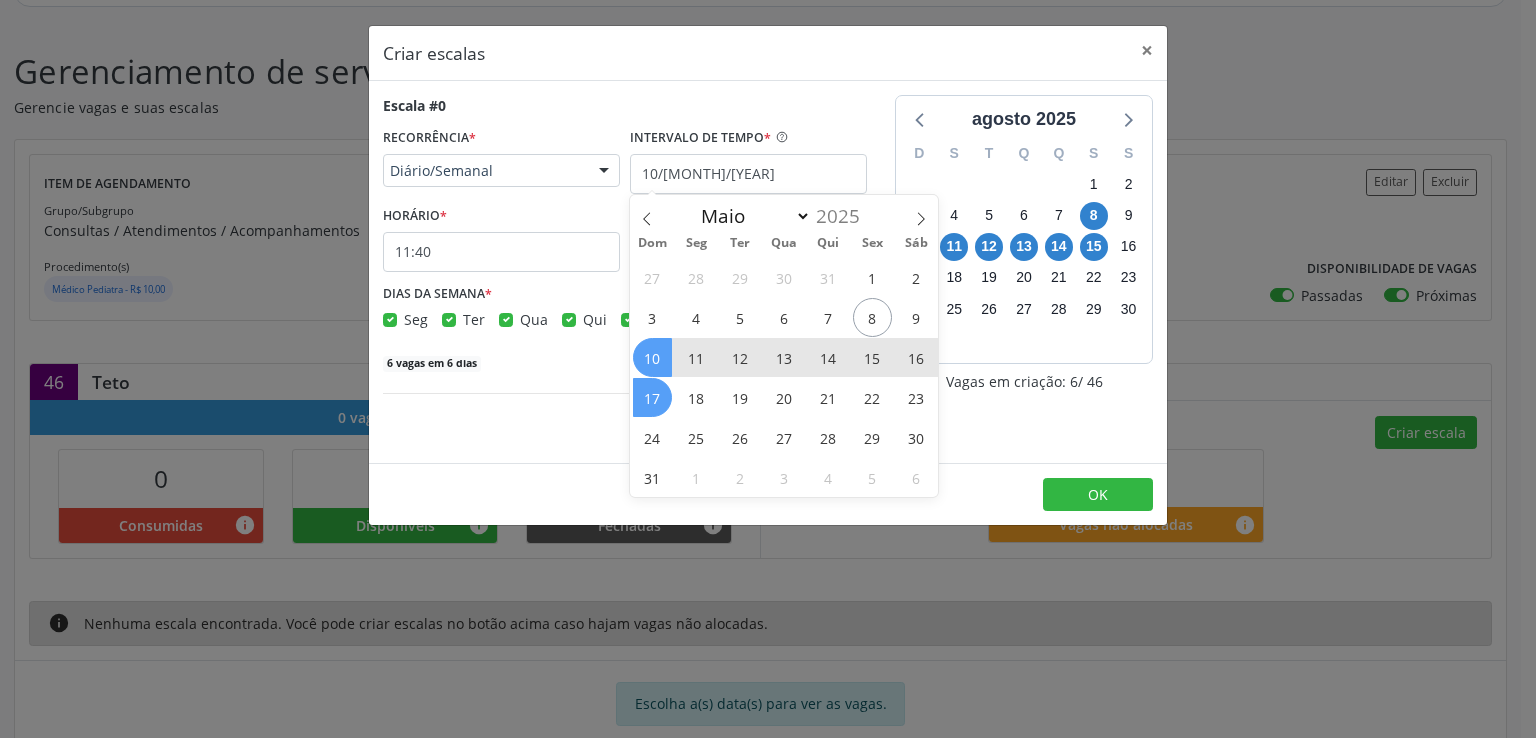 click on "17" at bounding box center [652, 397] 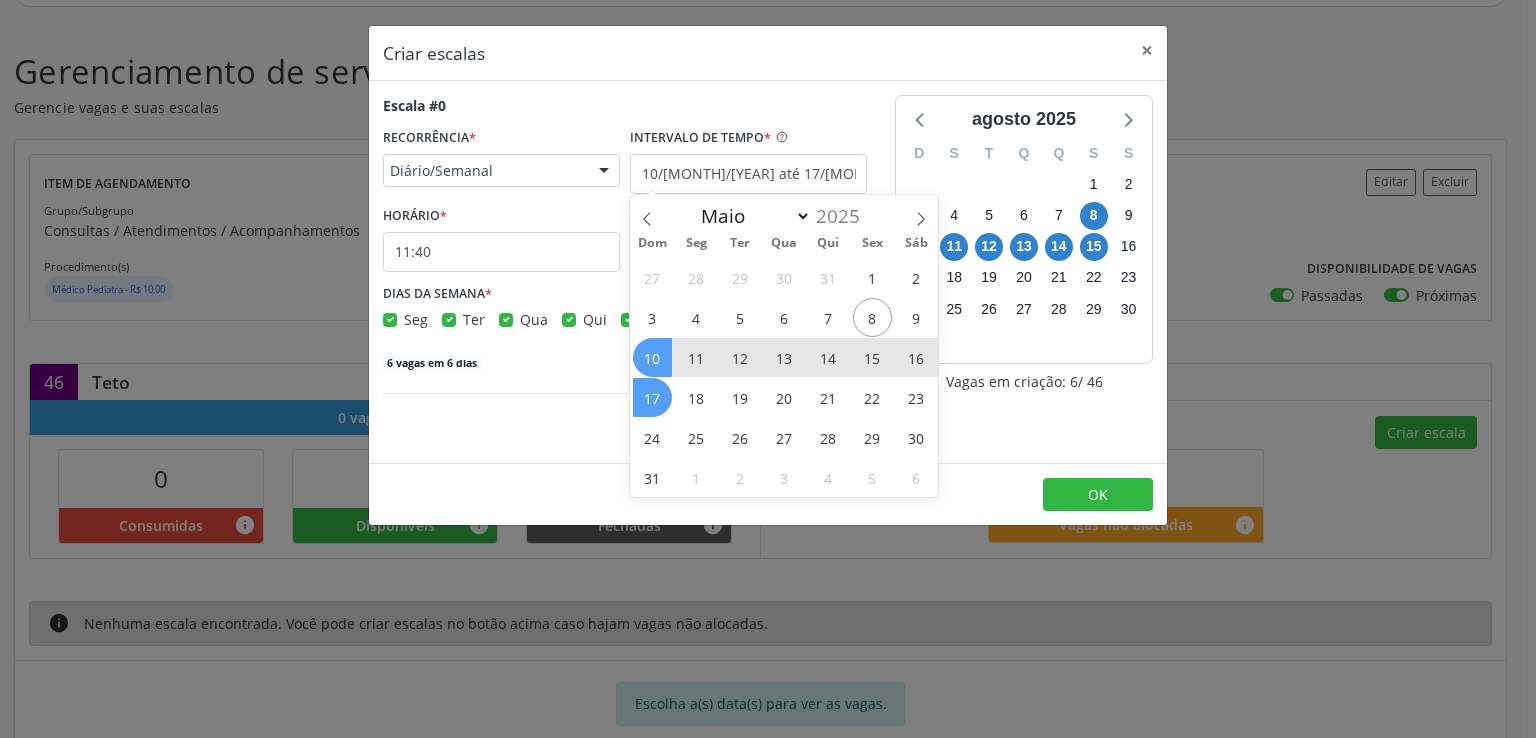 select on "7" 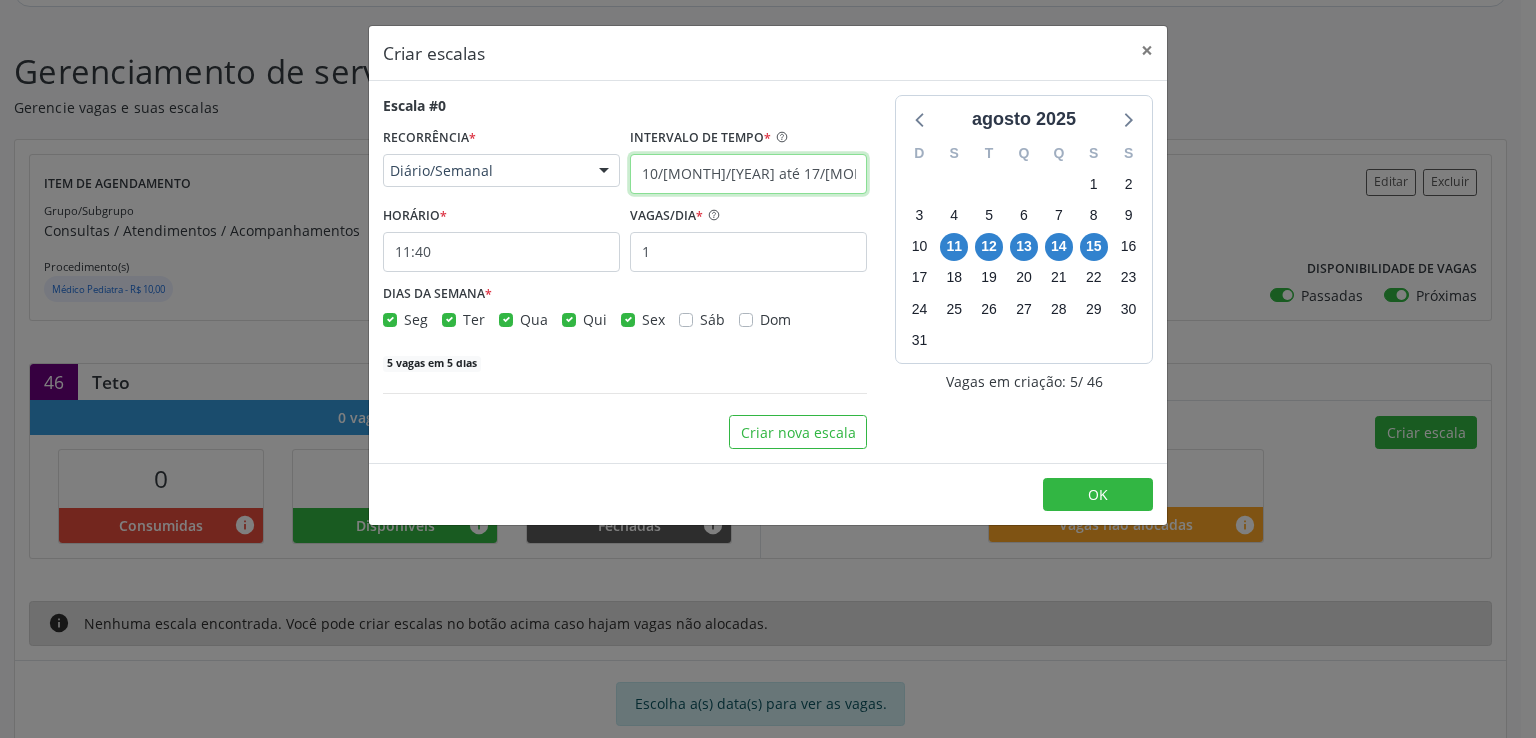 click on "10/[MONTH]/[YEAR] até 17/[MONTH]/[YEAR]" at bounding box center (748, 174) 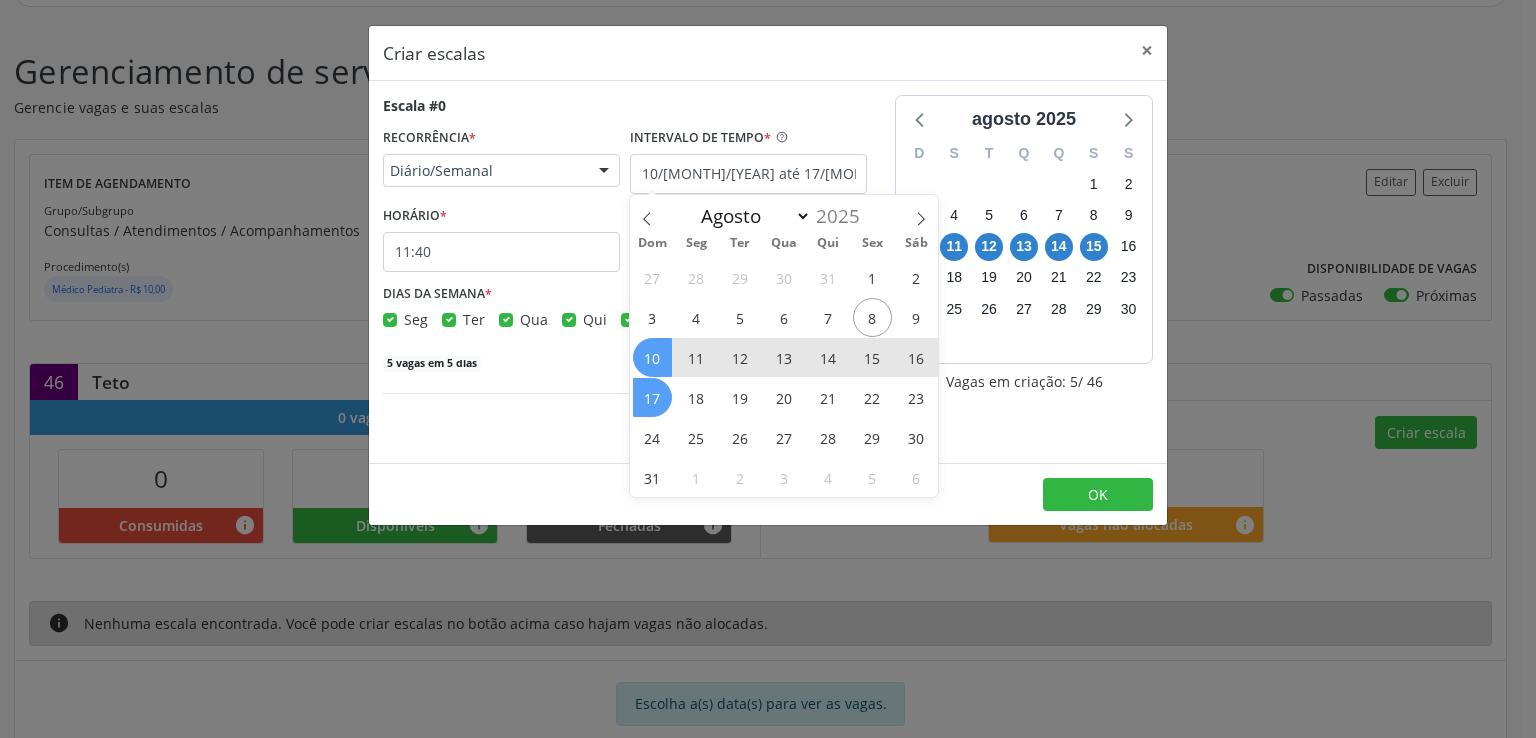 click on "27 28 29 30 31 1 2 3 4 5 6 7 8 9 10 11 12 13 14 15 16 17 18 19 20 21 22 23 24 25 26 27 28 29 30 31 1 2 3 4 5 6" at bounding box center (784, 377) 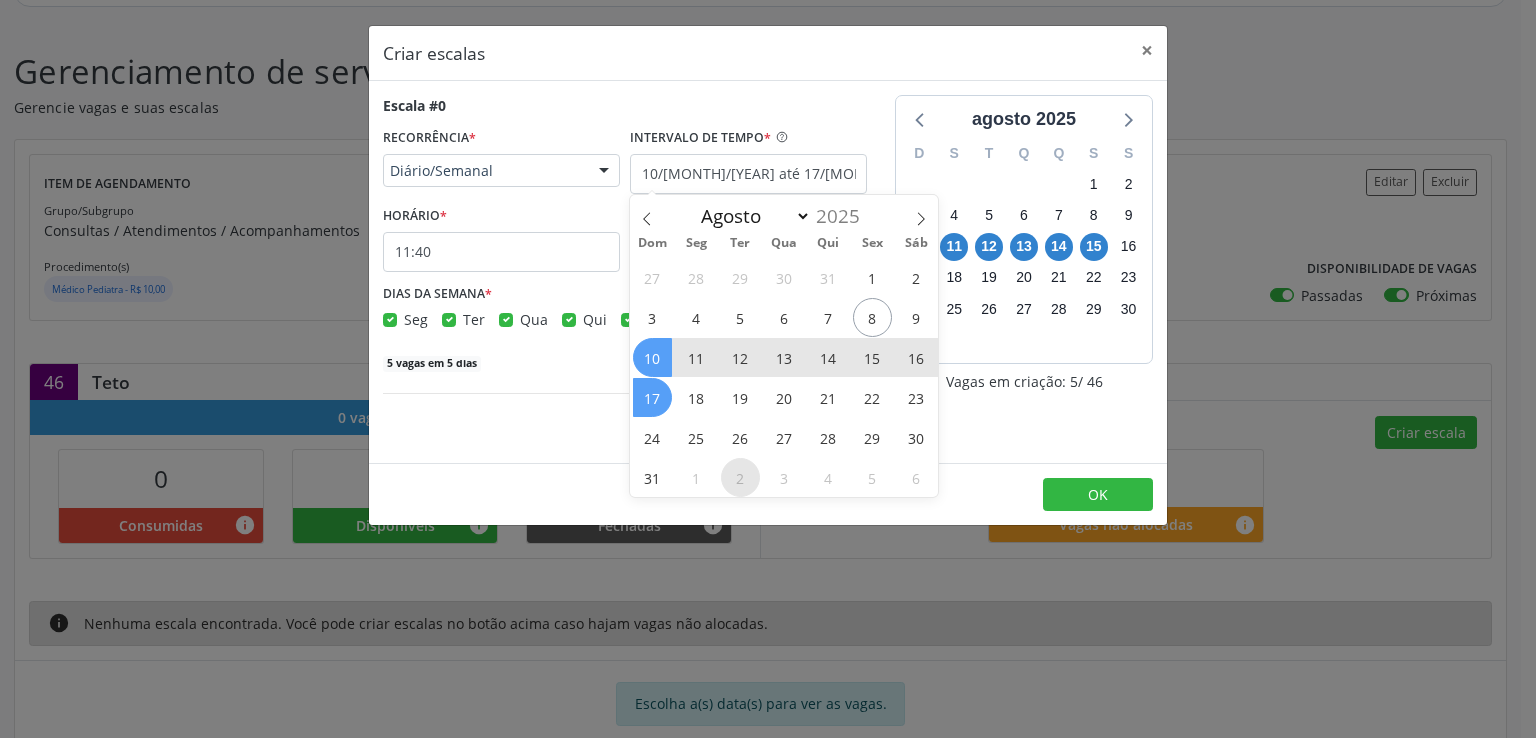 drag, startPoint x: 695, startPoint y: 401, endPoint x: 743, endPoint y: 461, distance: 76.837494 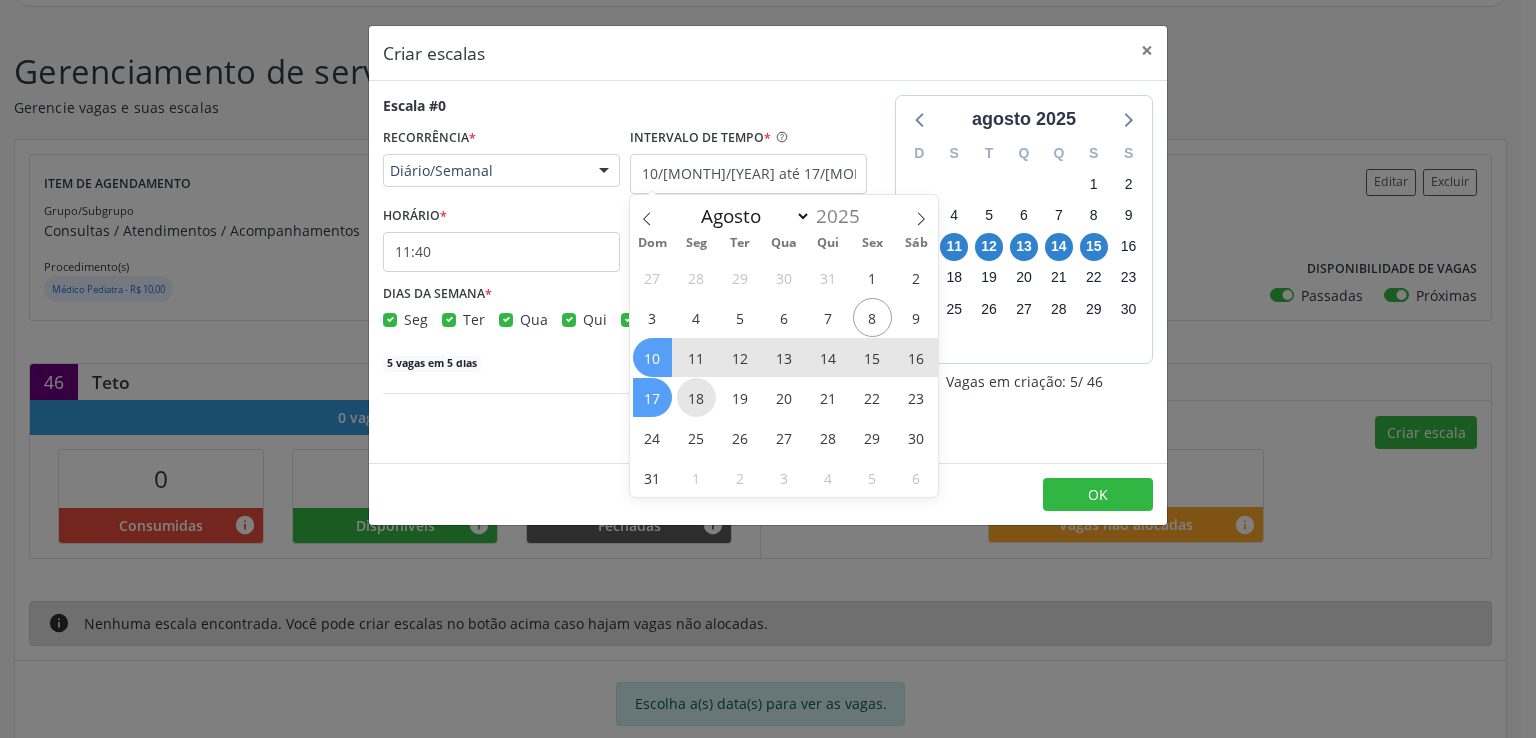 click on "18" at bounding box center [696, 397] 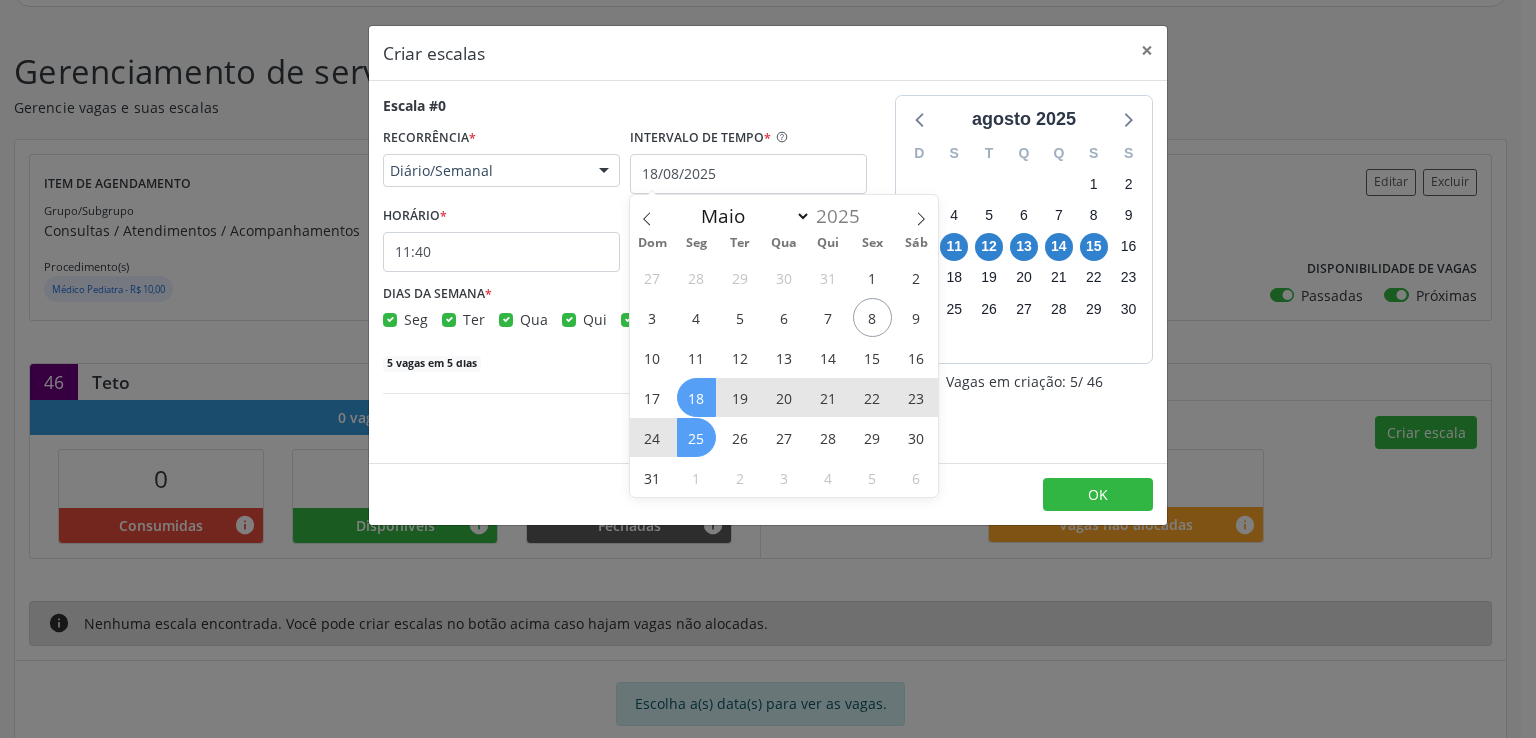 drag, startPoint x: 696, startPoint y: 401, endPoint x: 692, endPoint y: 445, distance: 44.181442 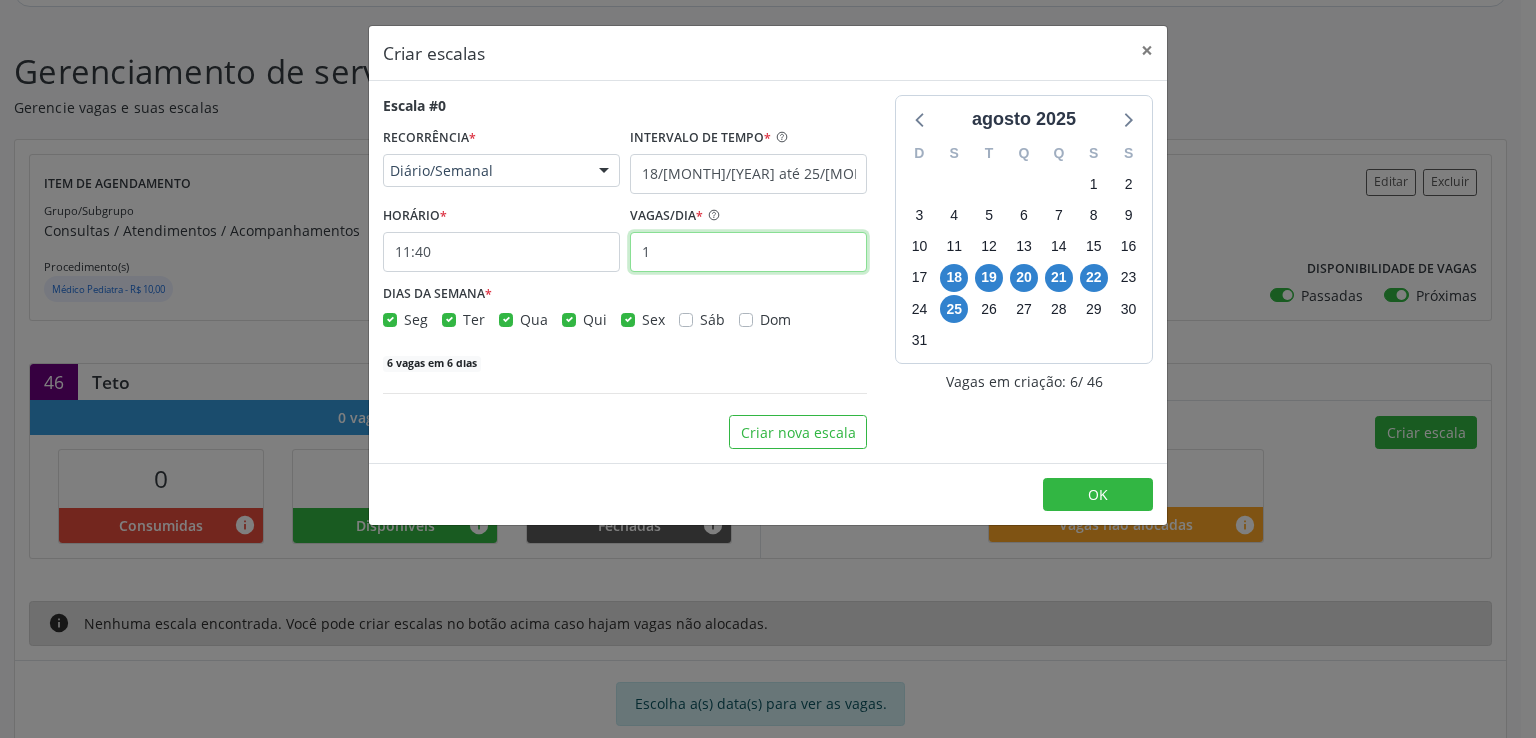 click on "1" at bounding box center [748, 252] 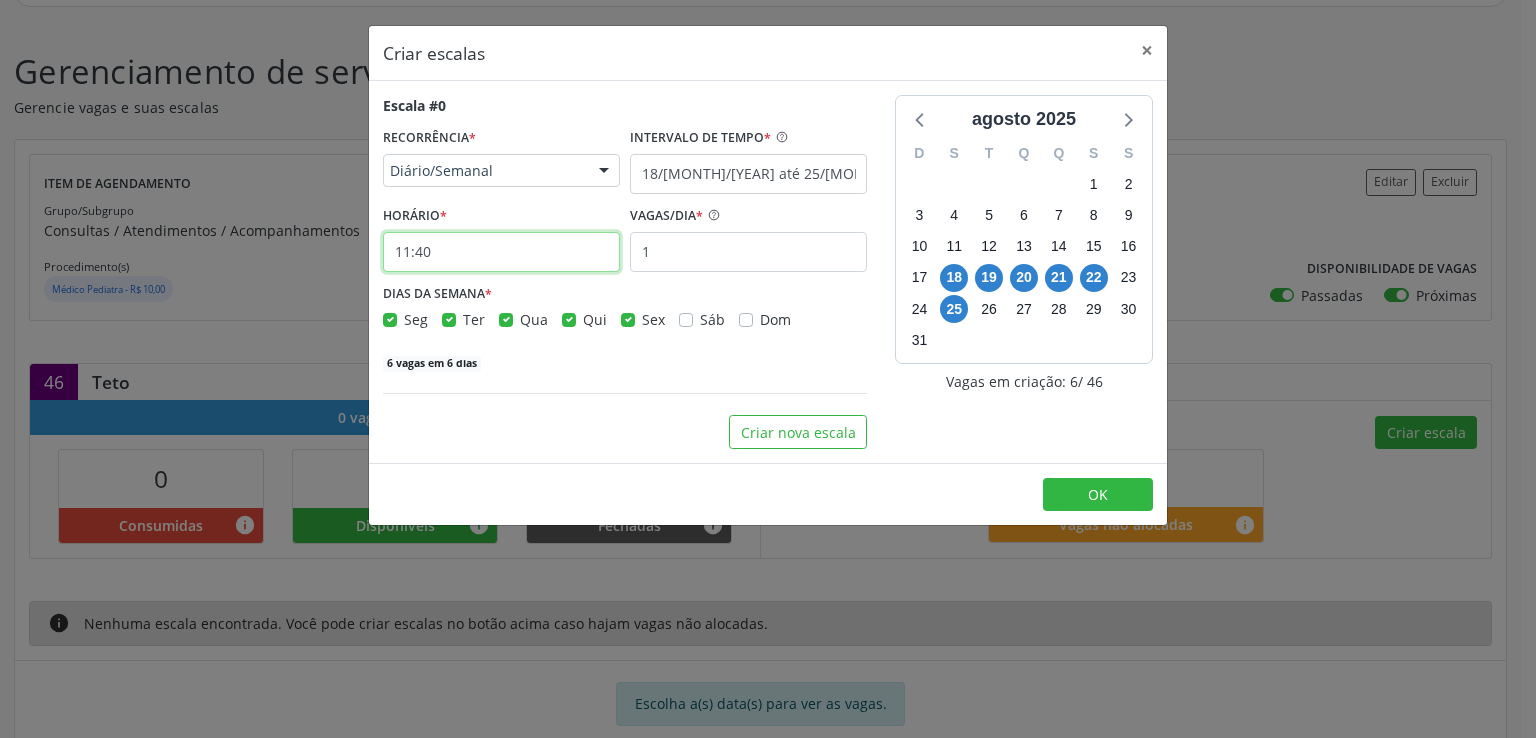 click on "11:40" at bounding box center [501, 252] 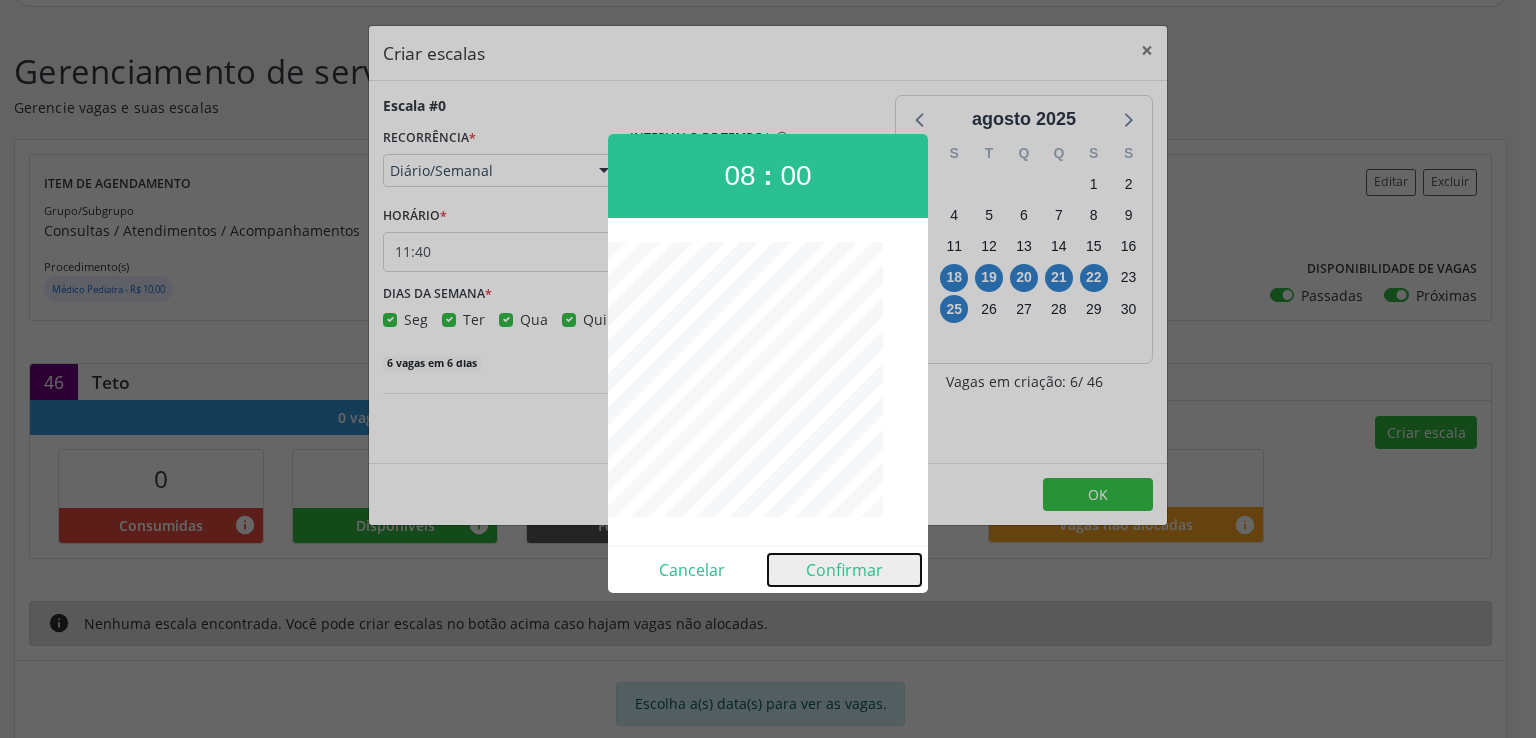 click on "Confirmar" at bounding box center (844, 570) 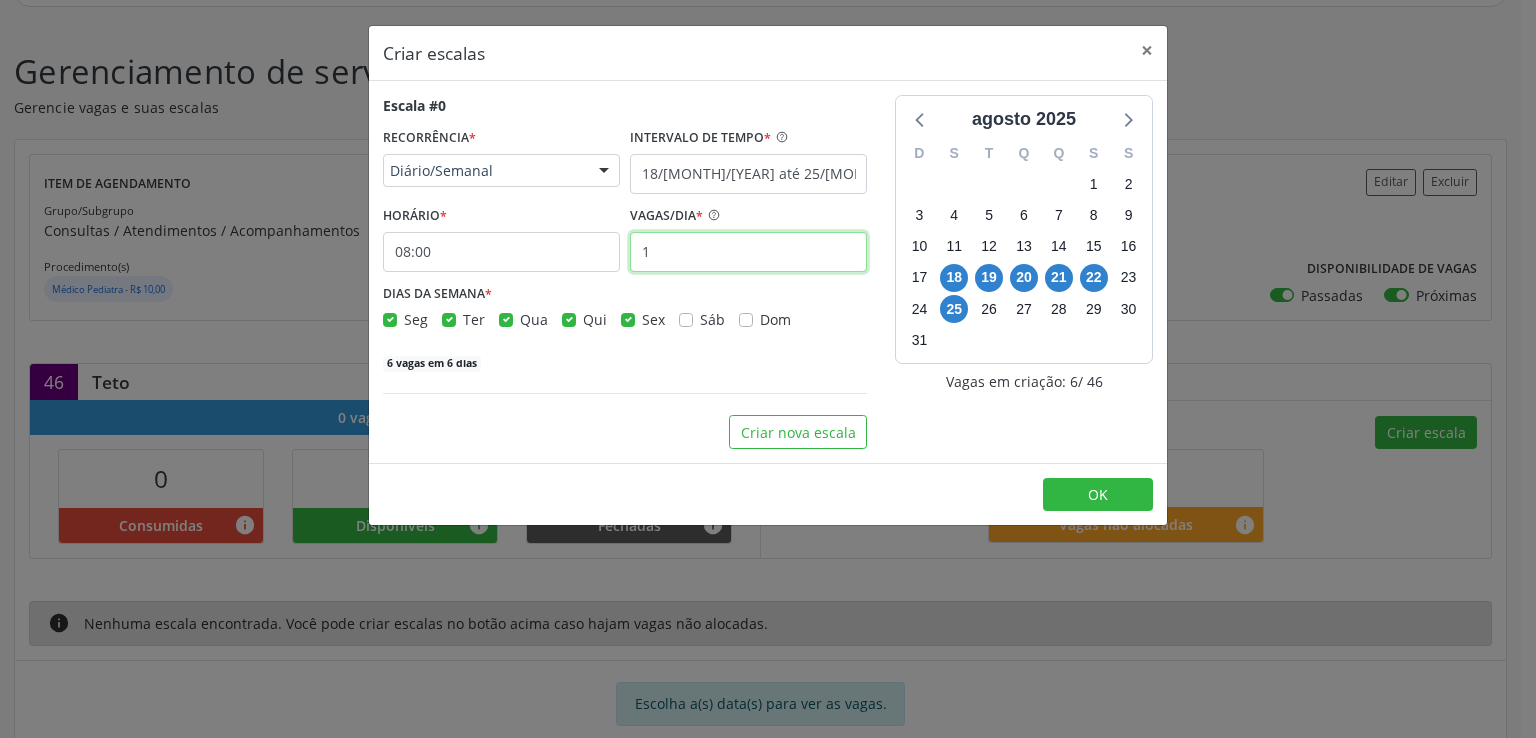 click on "1" at bounding box center [748, 252] 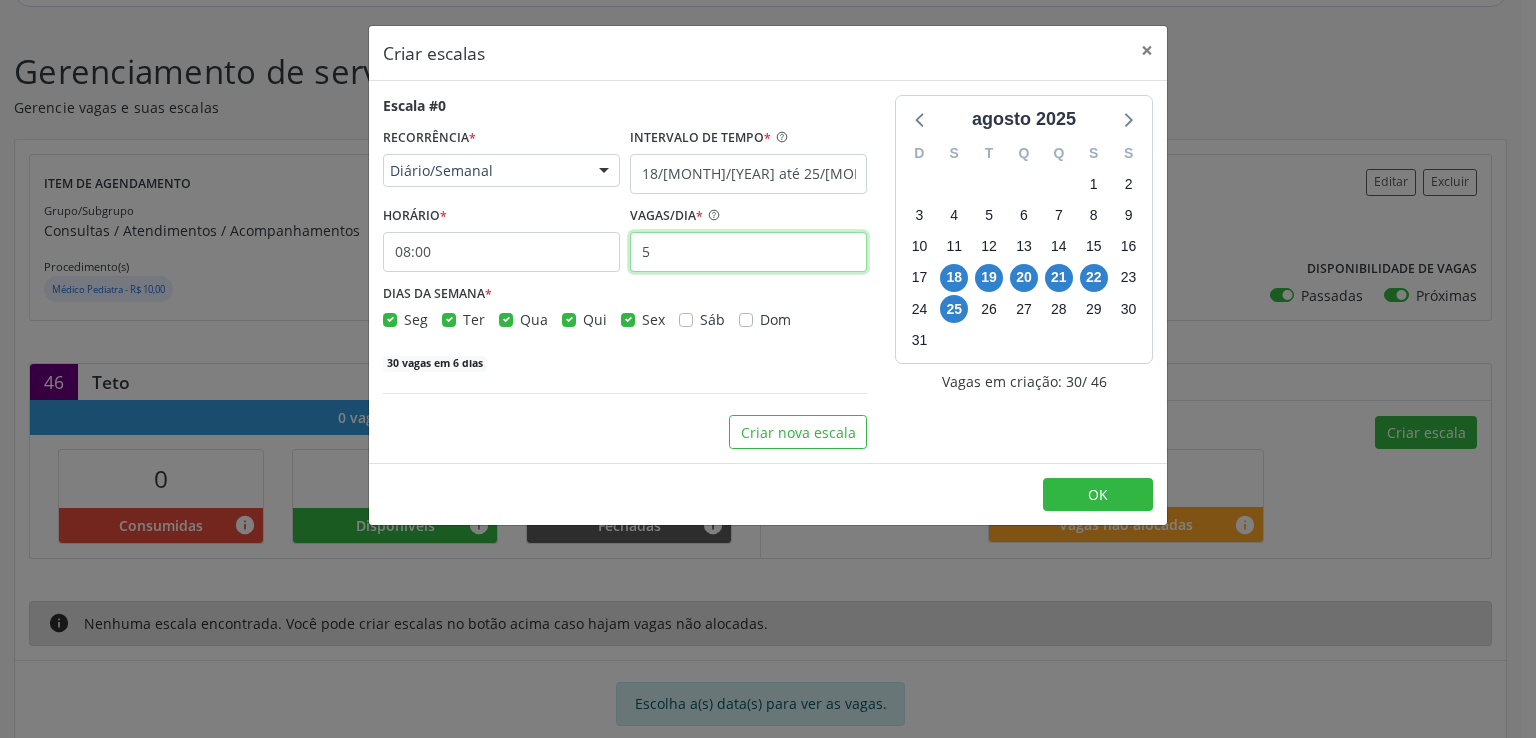 type on "5" 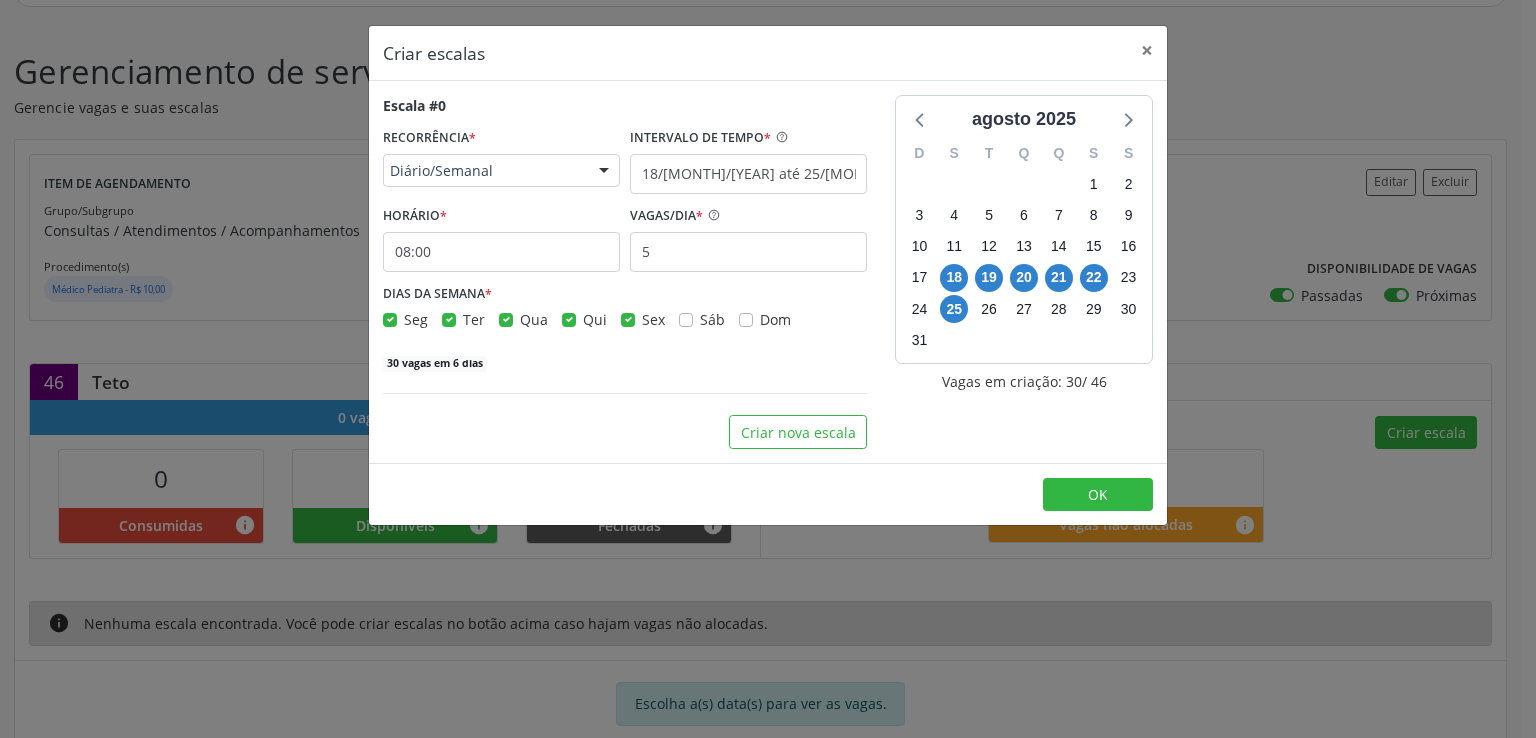 click on "Ter" at bounding box center (474, 319) 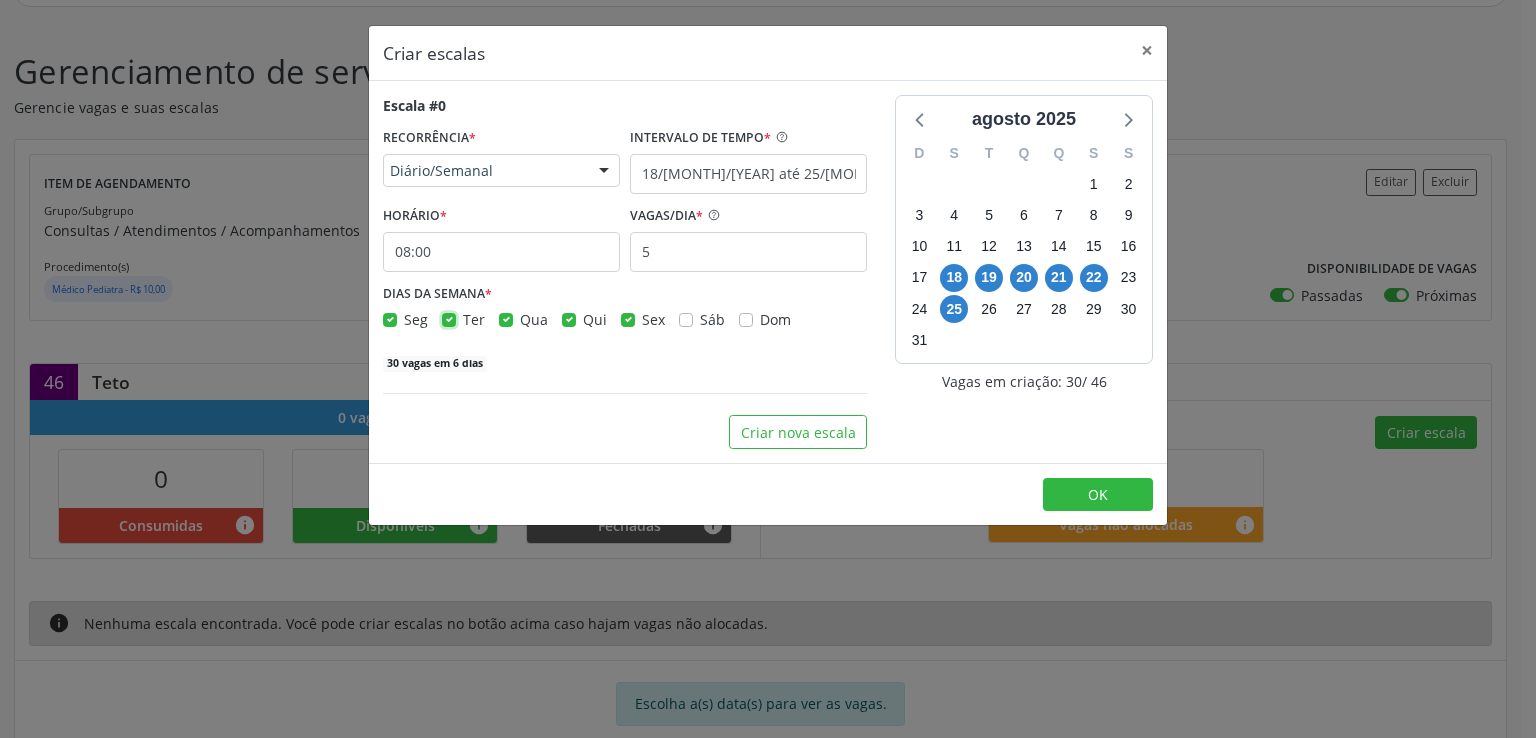 click on "Ter" at bounding box center (449, 318) 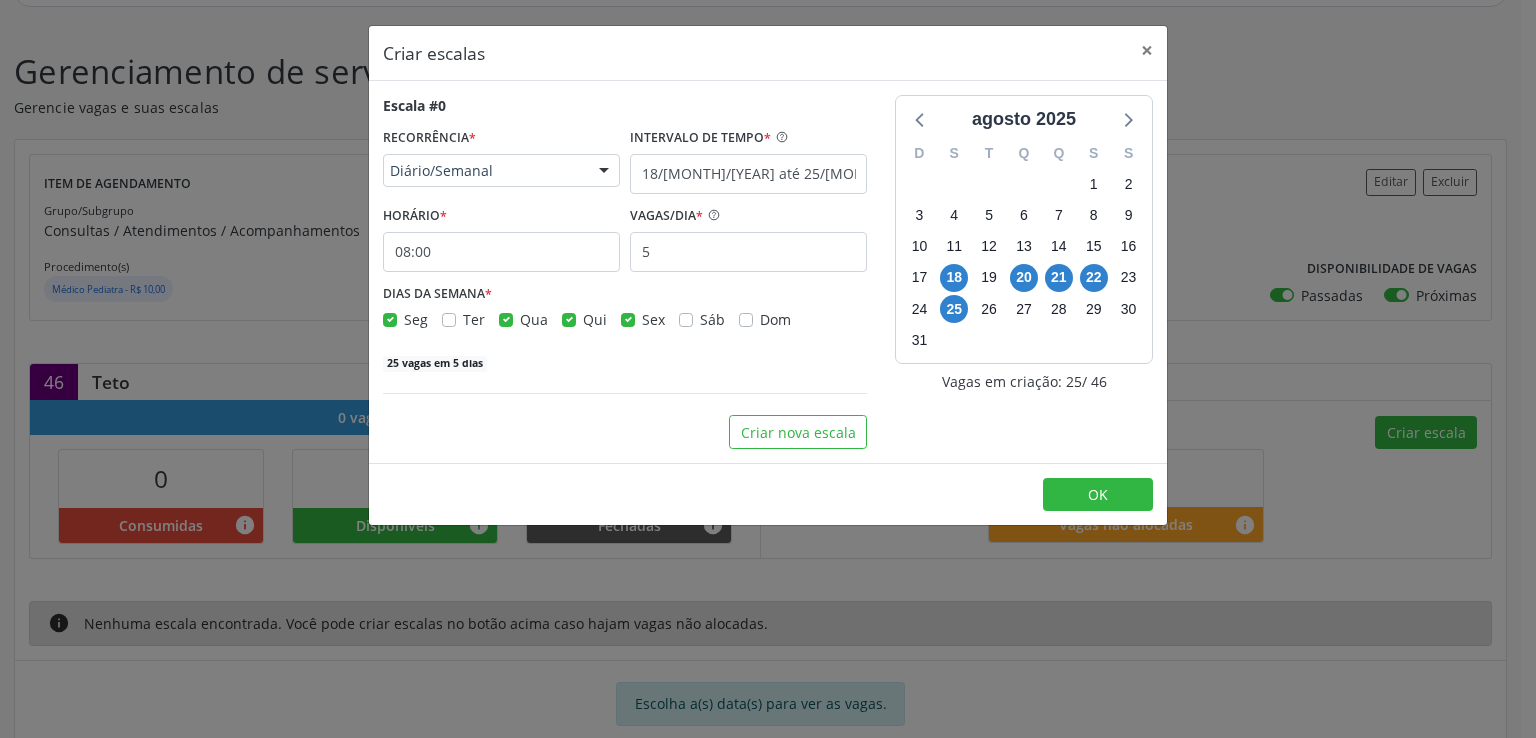 click on "Qua" at bounding box center [534, 319] 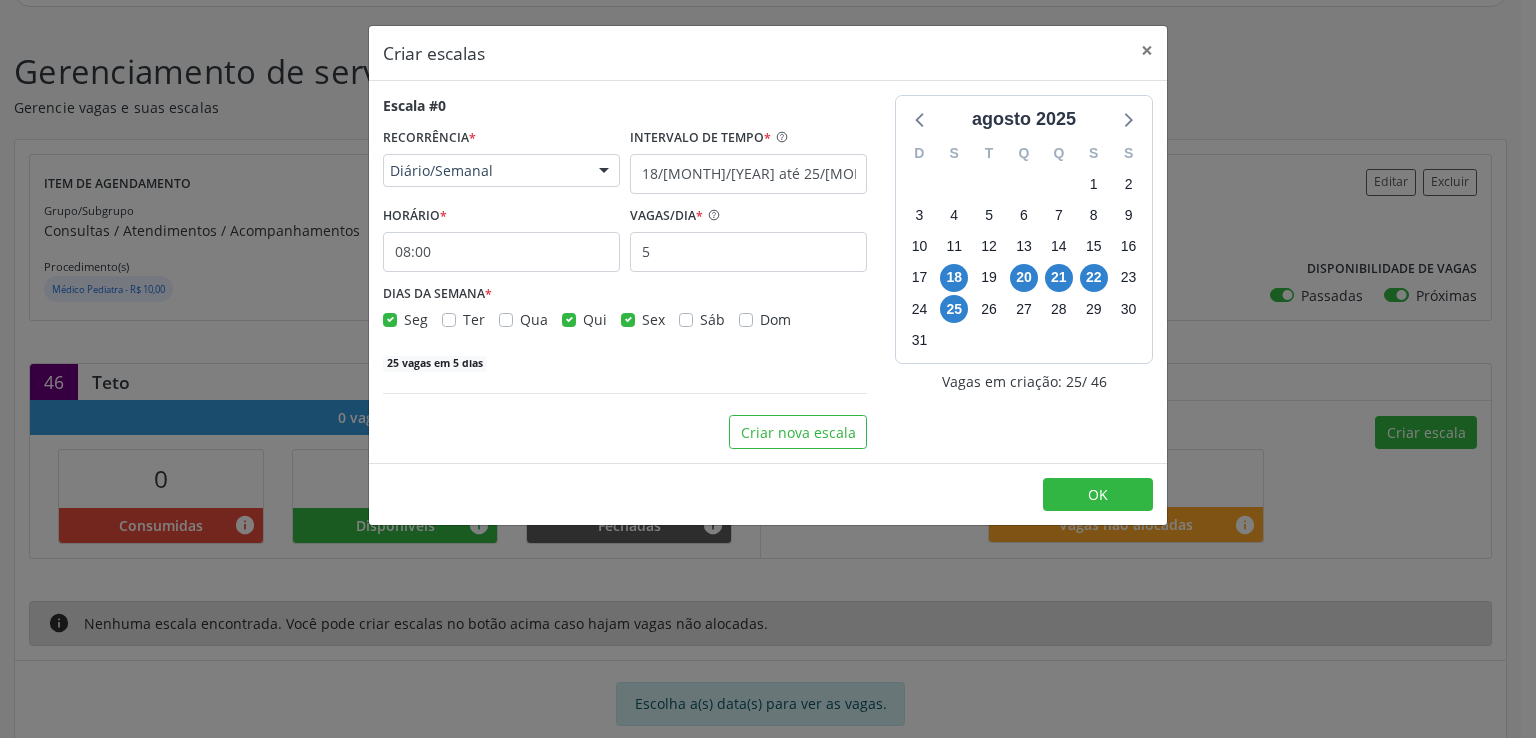 click on "Qua" at bounding box center (534, 319) 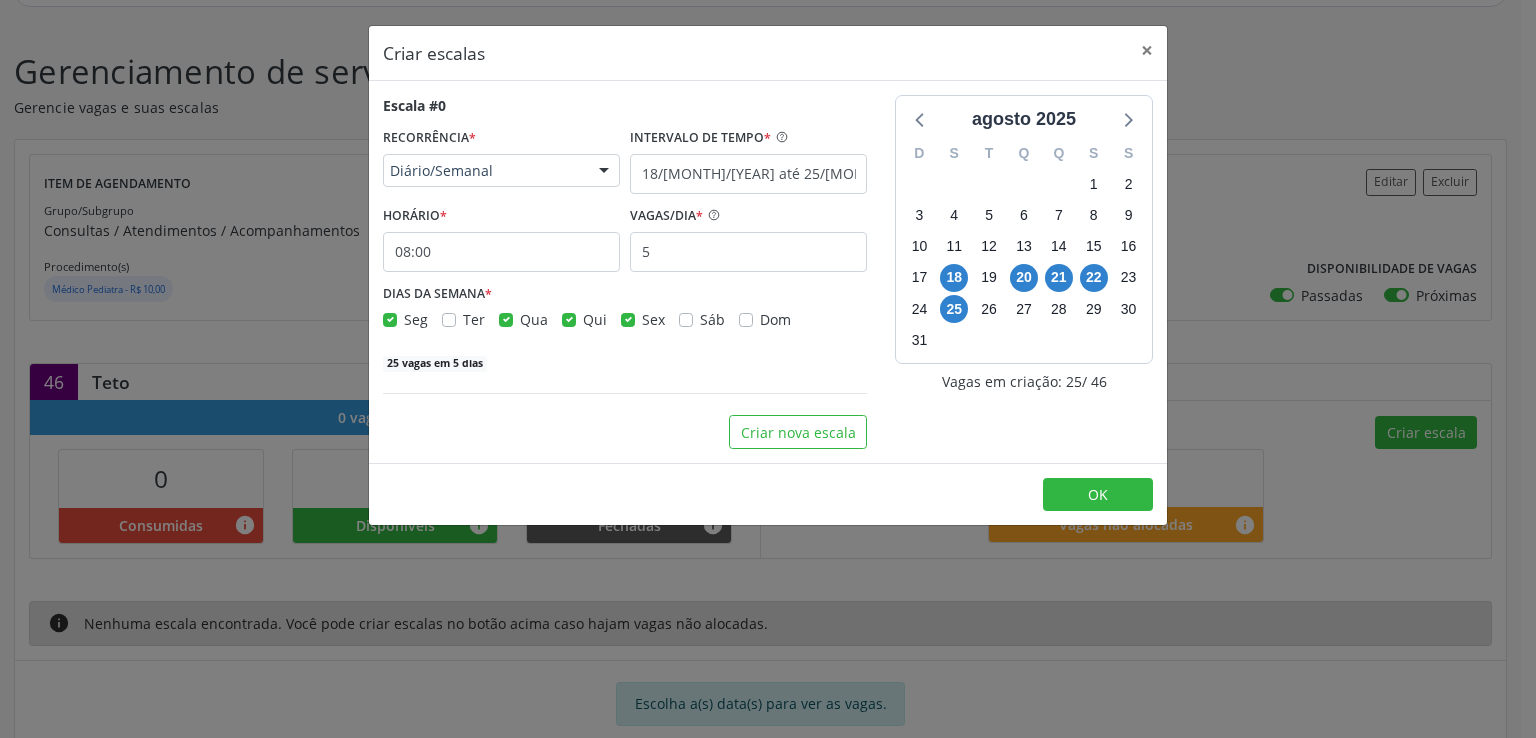 click on "Qui" at bounding box center [595, 319] 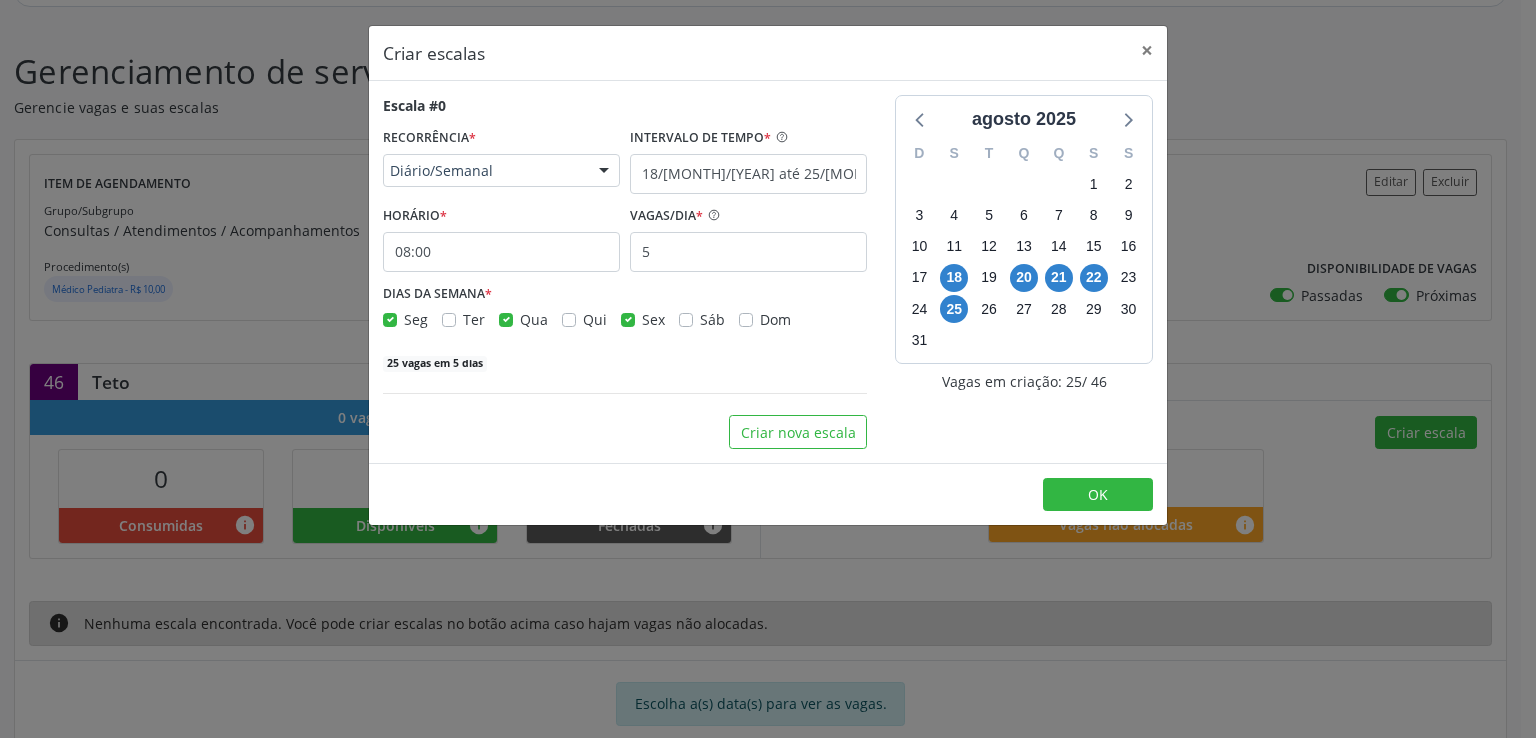 click on "Qui" at bounding box center (595, 319) 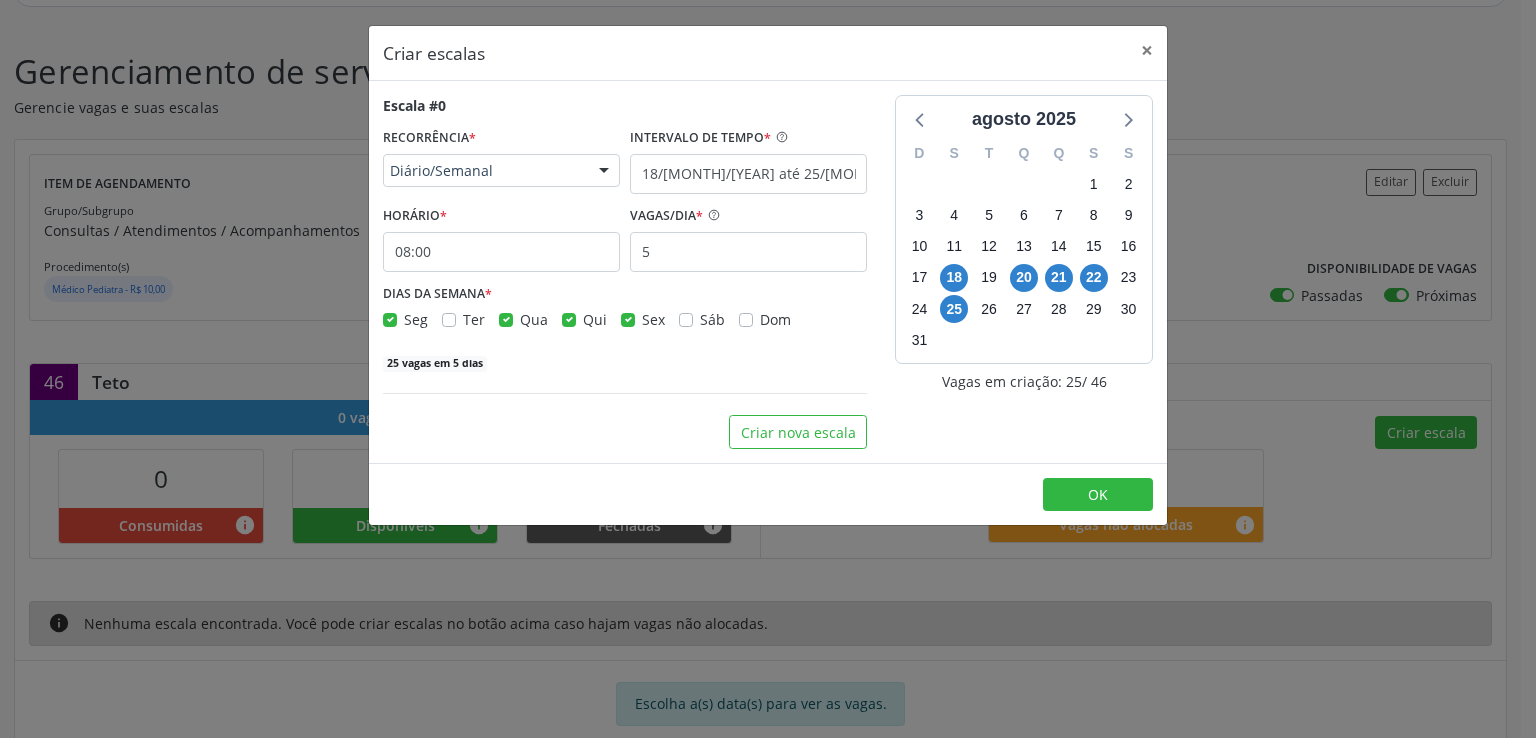 click on "Sex" at bounding box center [653, 319] 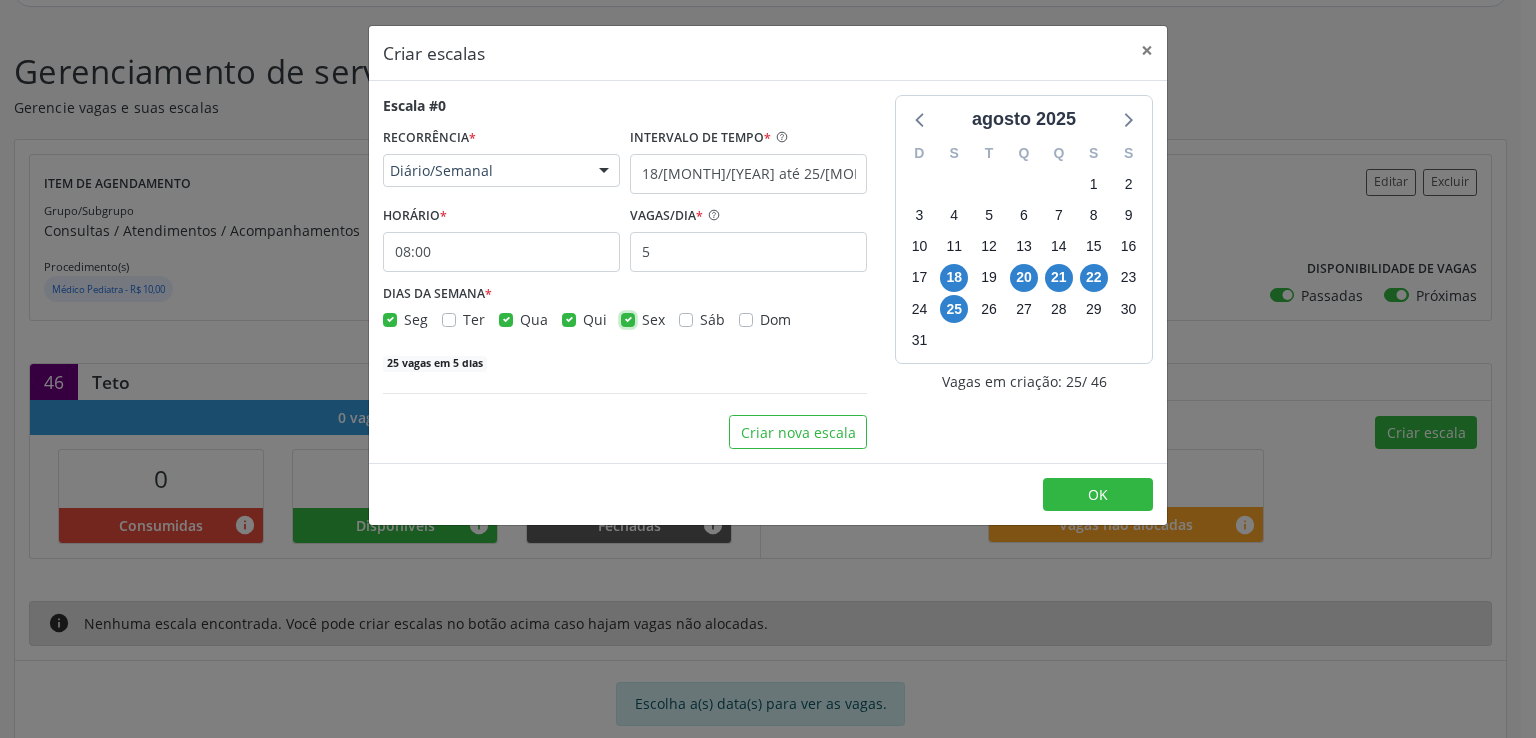 checkbox on "false" 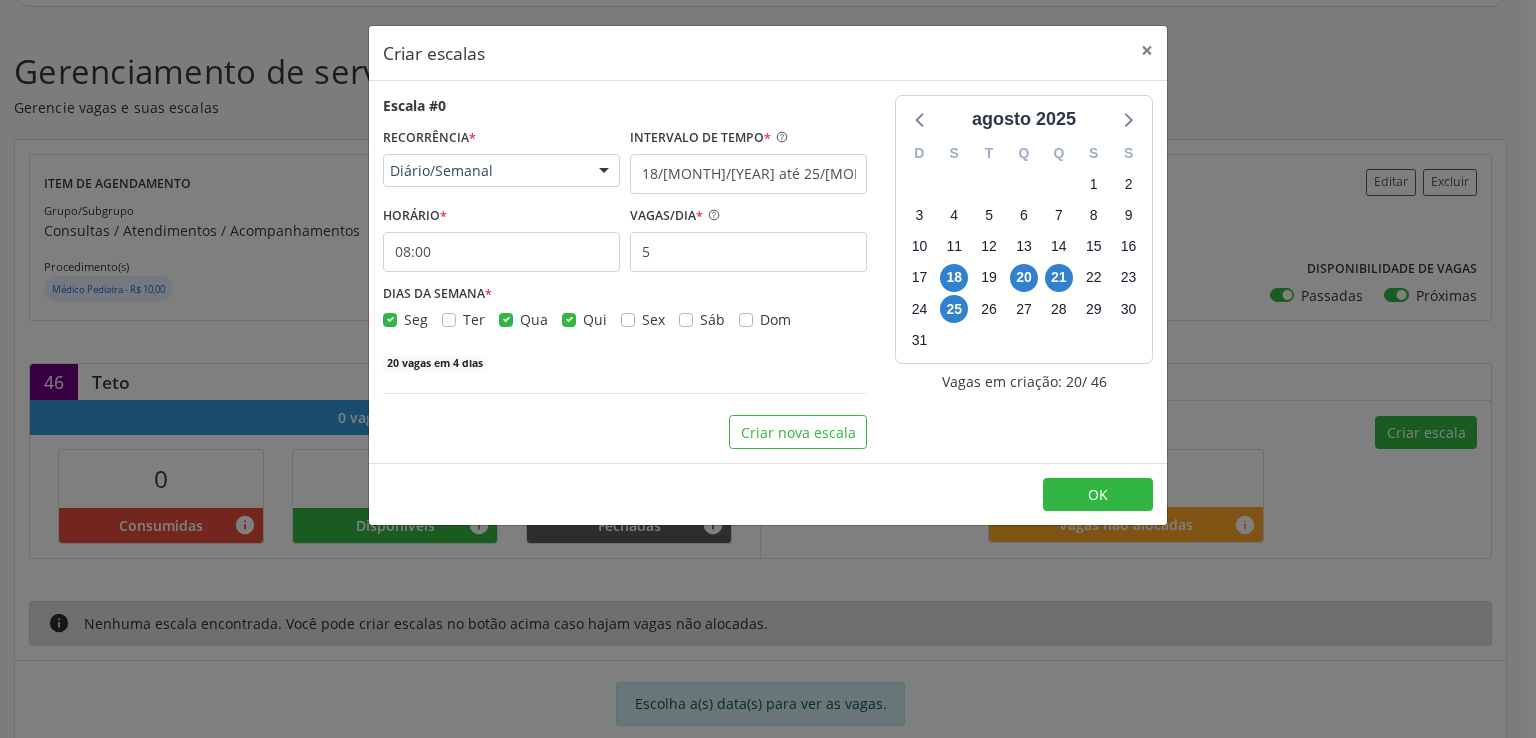 click on "Qui" at bounding box center [595, 319] 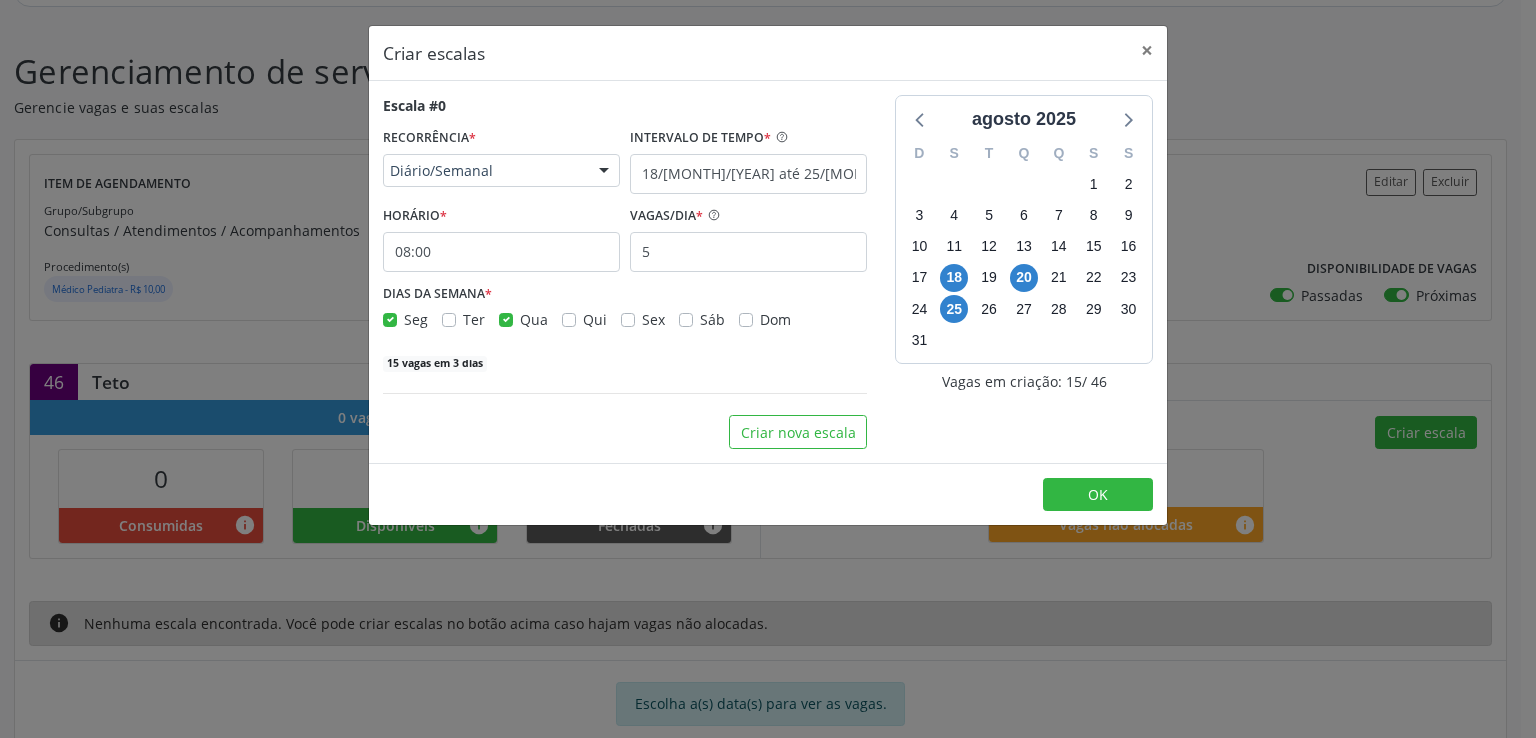 click on "Qua" at bounding box center (534, 319) 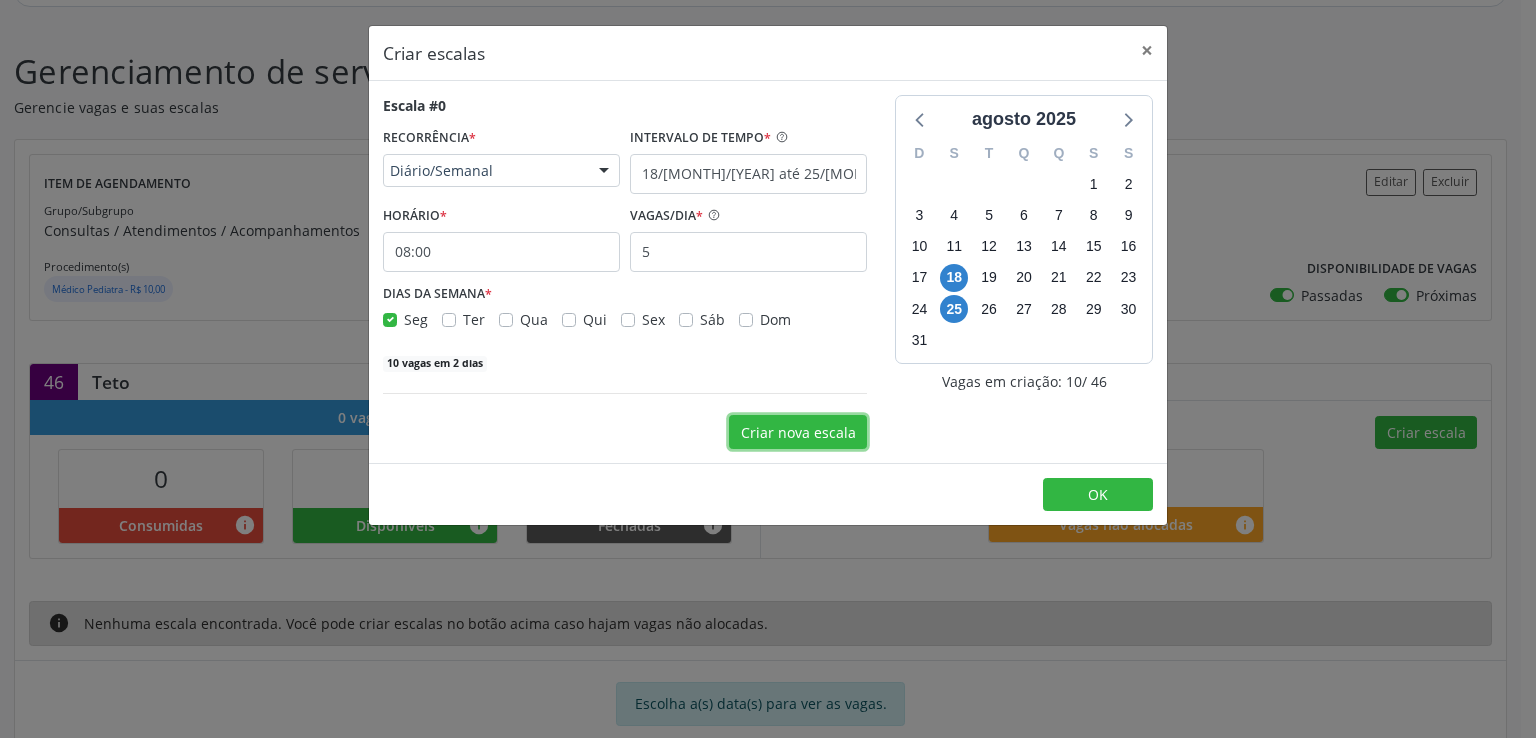 click on "Criar nova escala" at bounding box center (798, 432) 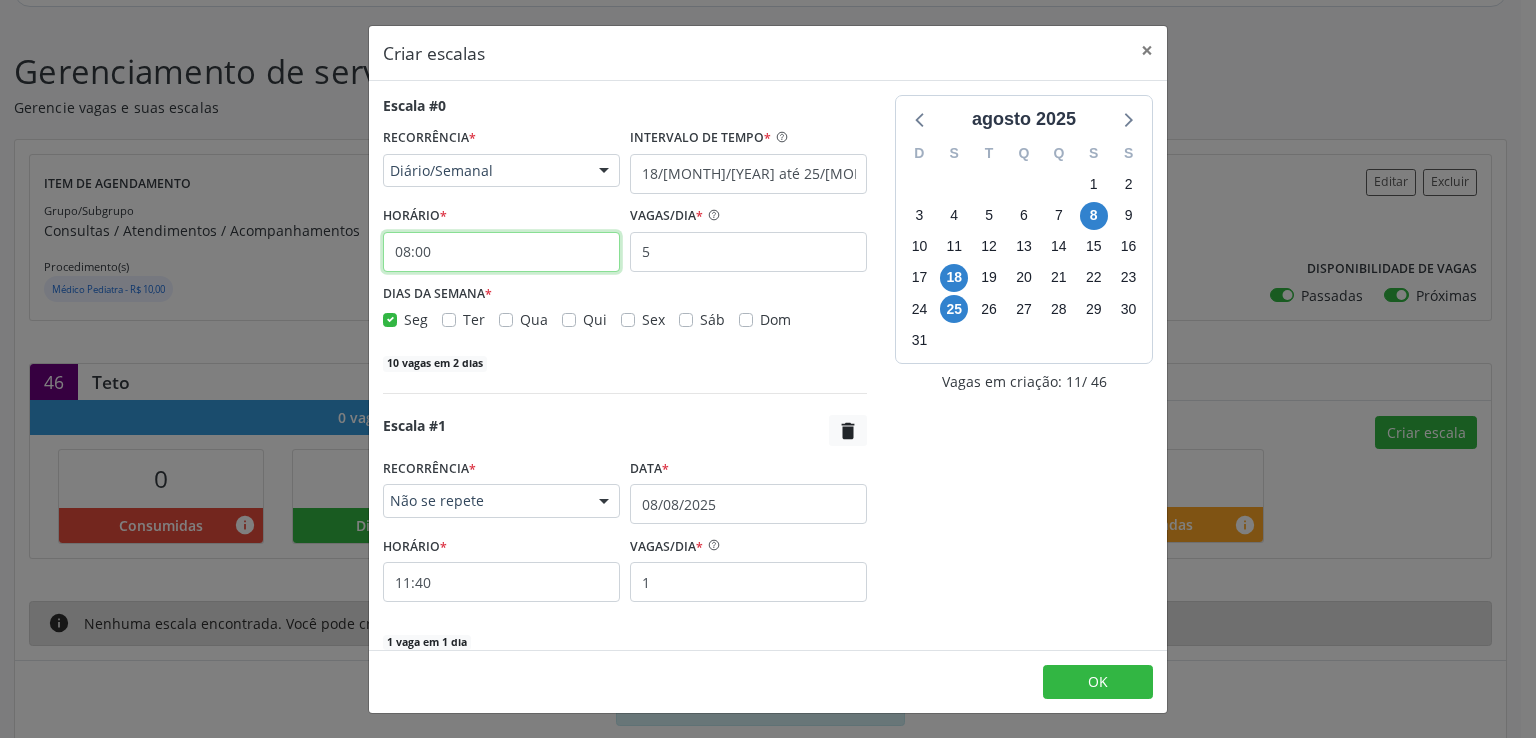 click on "08:00" at bounding box center (501, 252) 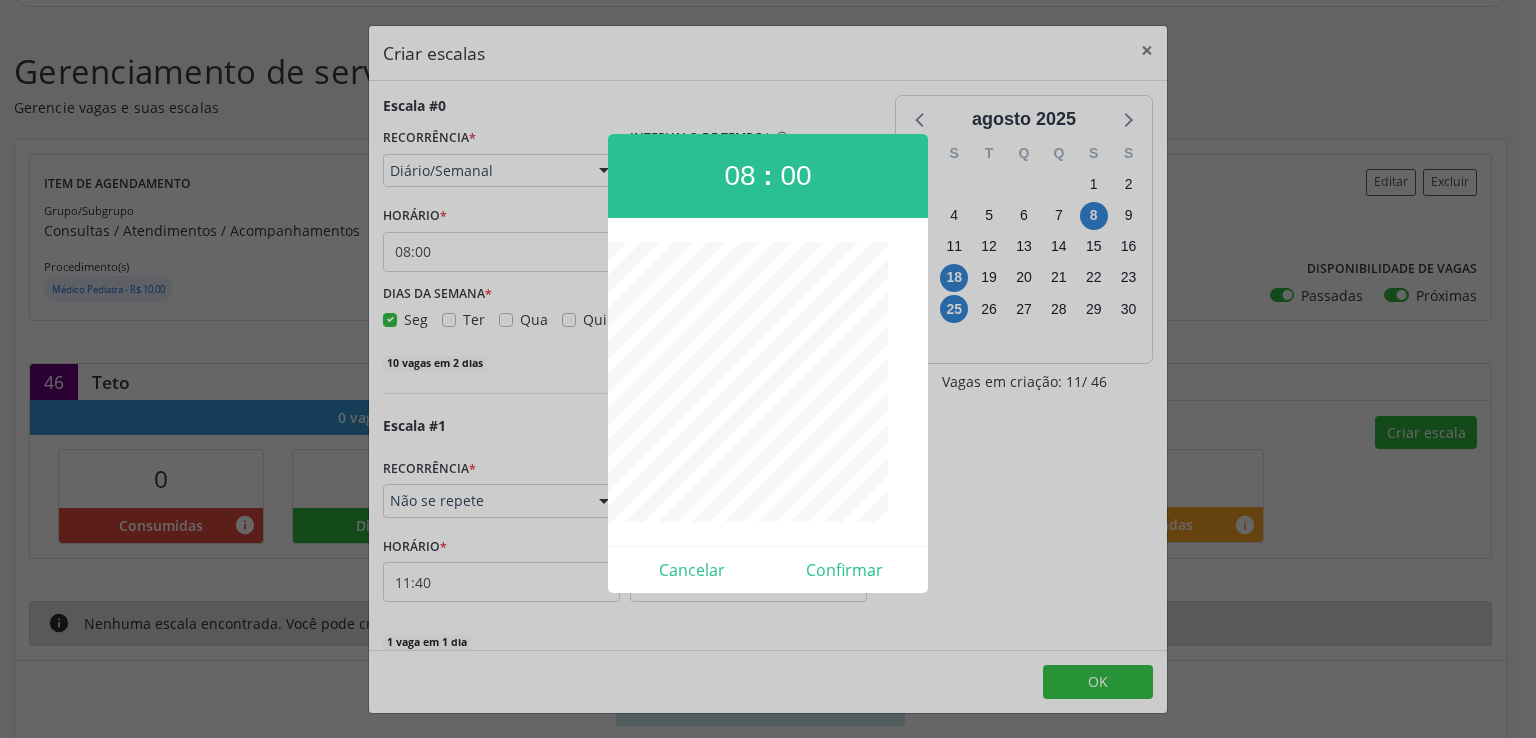 click at bounding box center (768, 369) 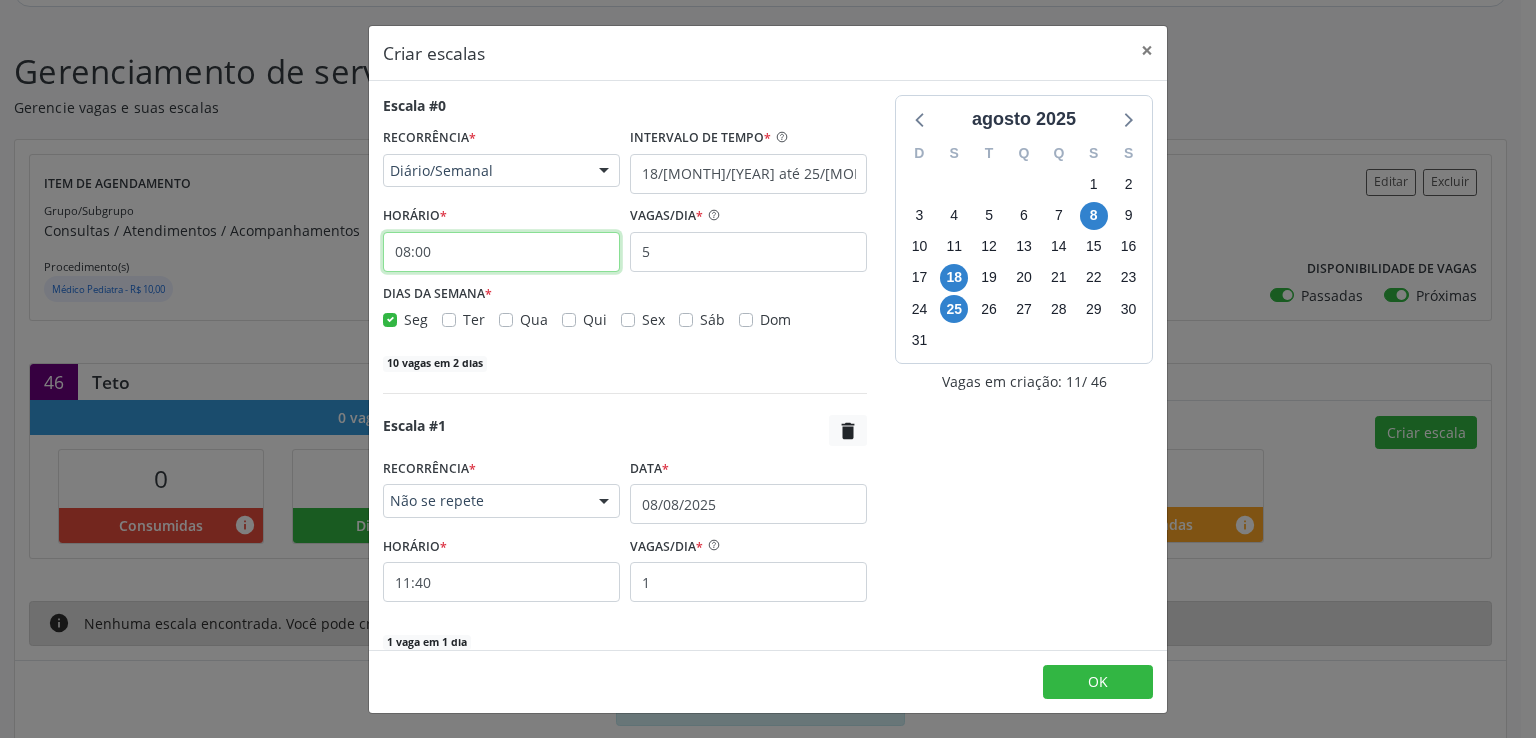 click on "08:00" at bounding box center [501, 252] 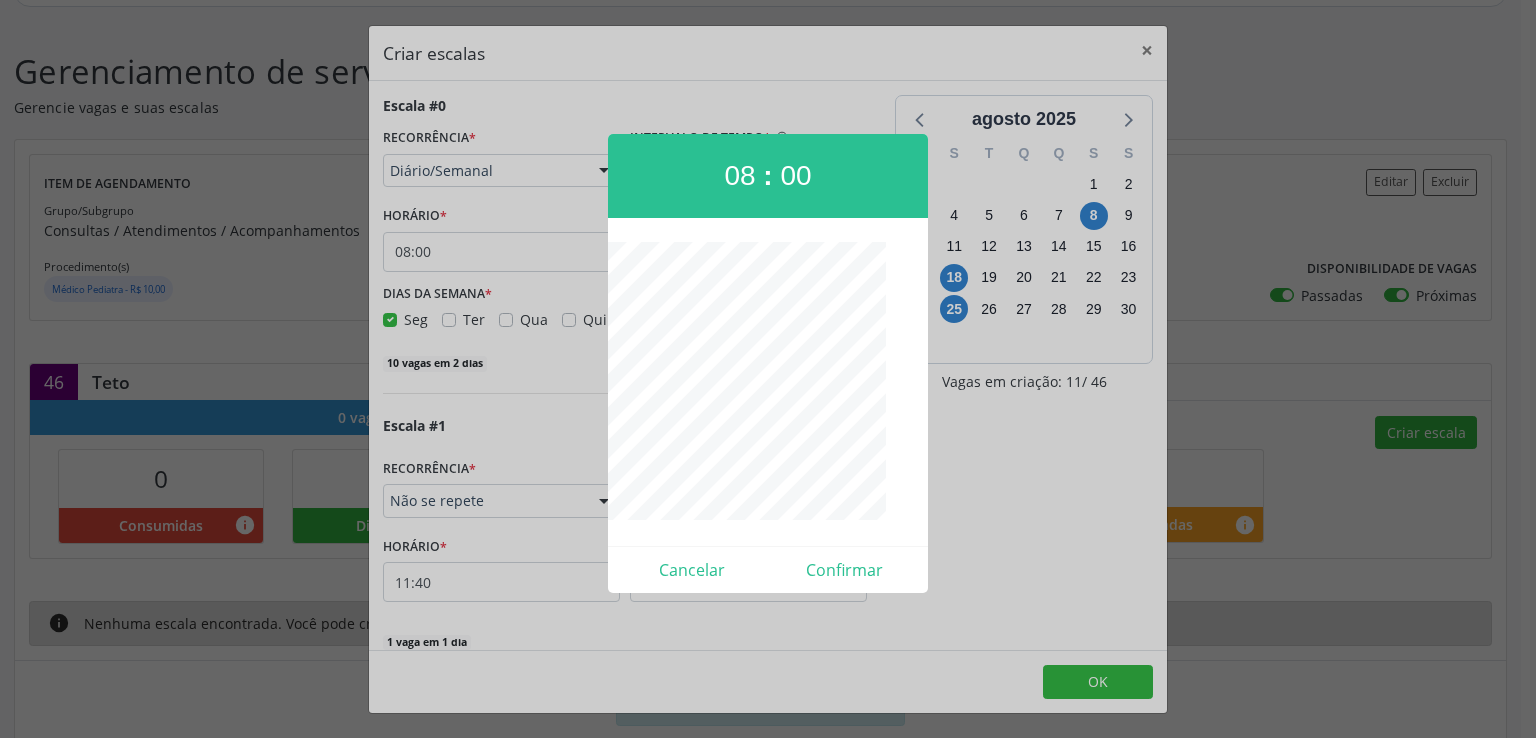 click at bounding box center (768, 369) 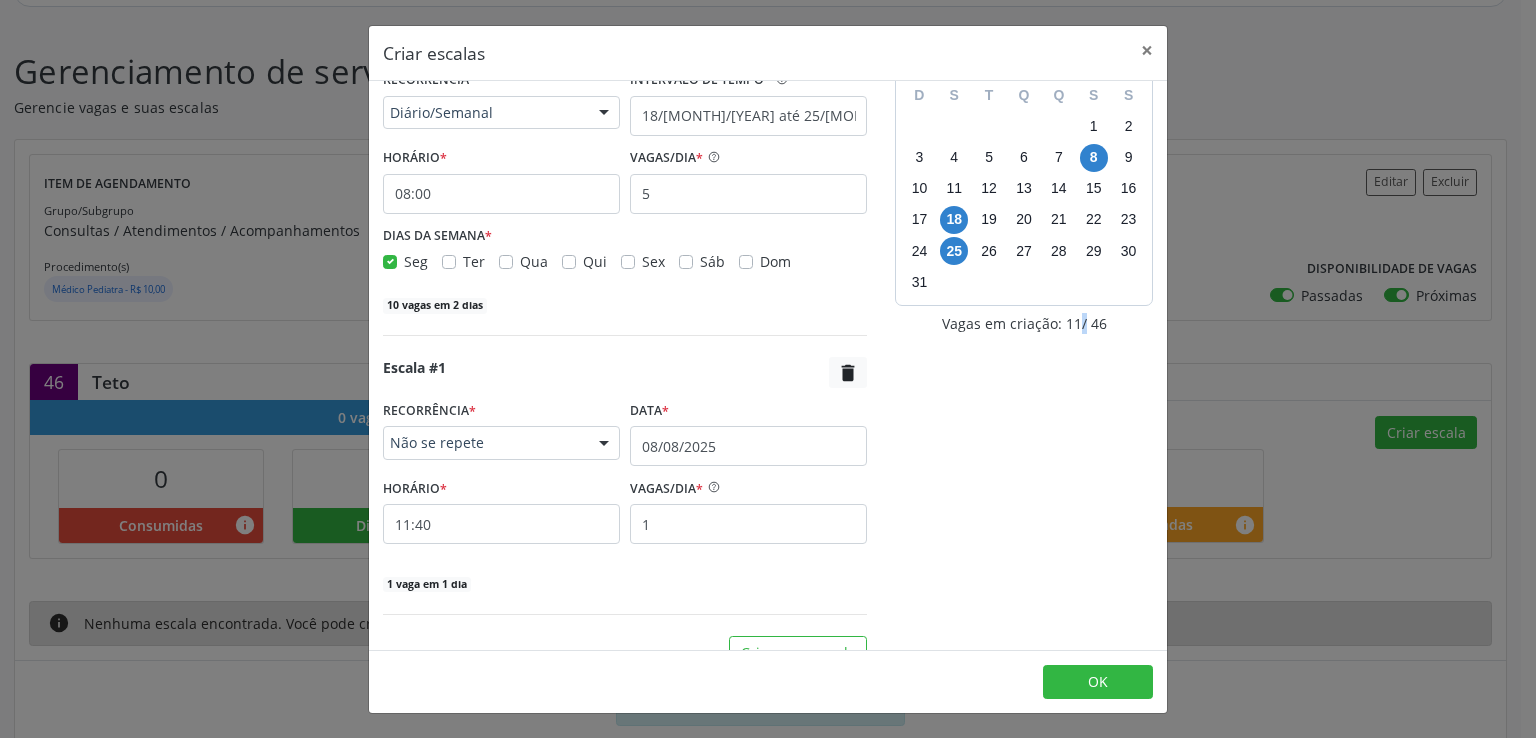 scroll, scrollTop: 89, scrollLeft: 0, axis: vertical 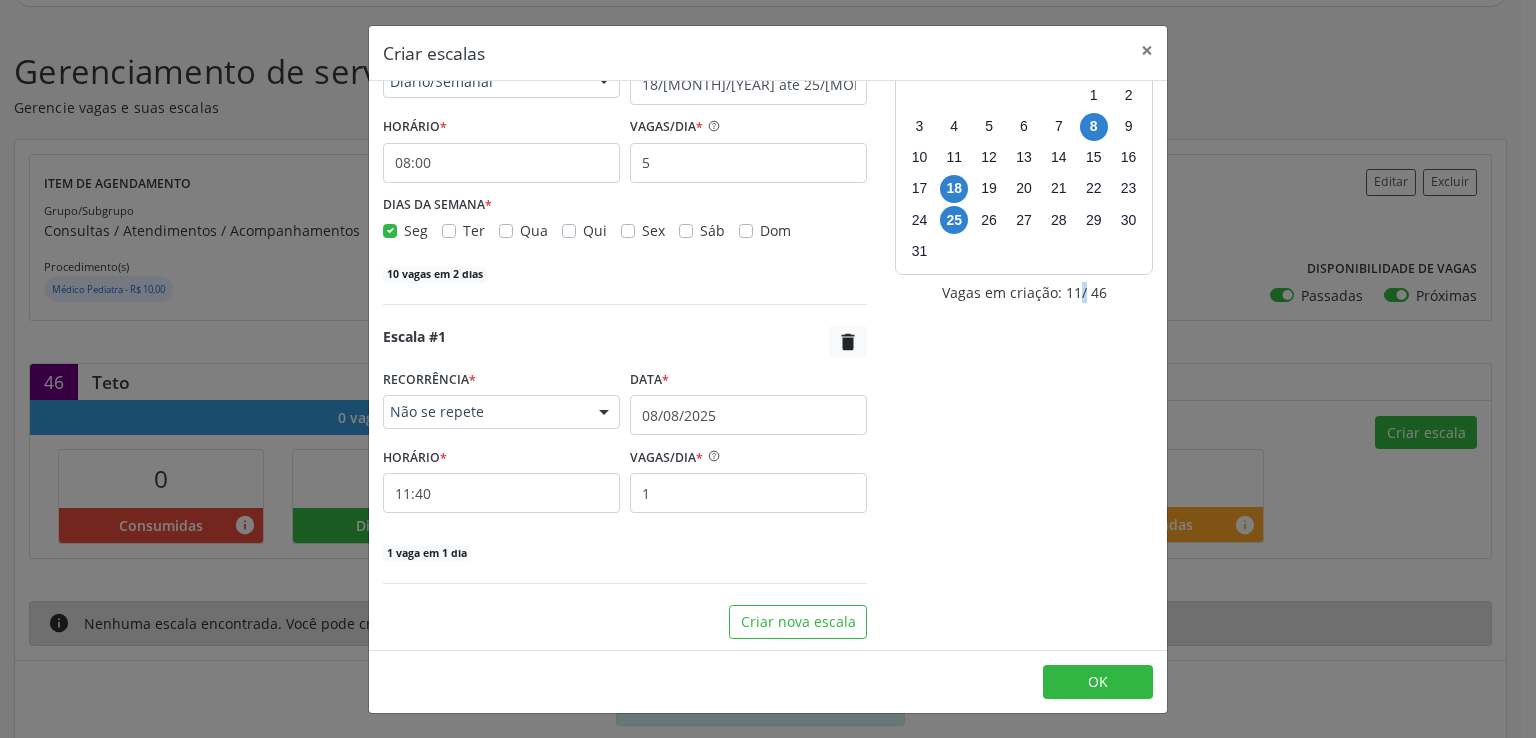 click on "Não se repete" at bounding box center (484, 412) 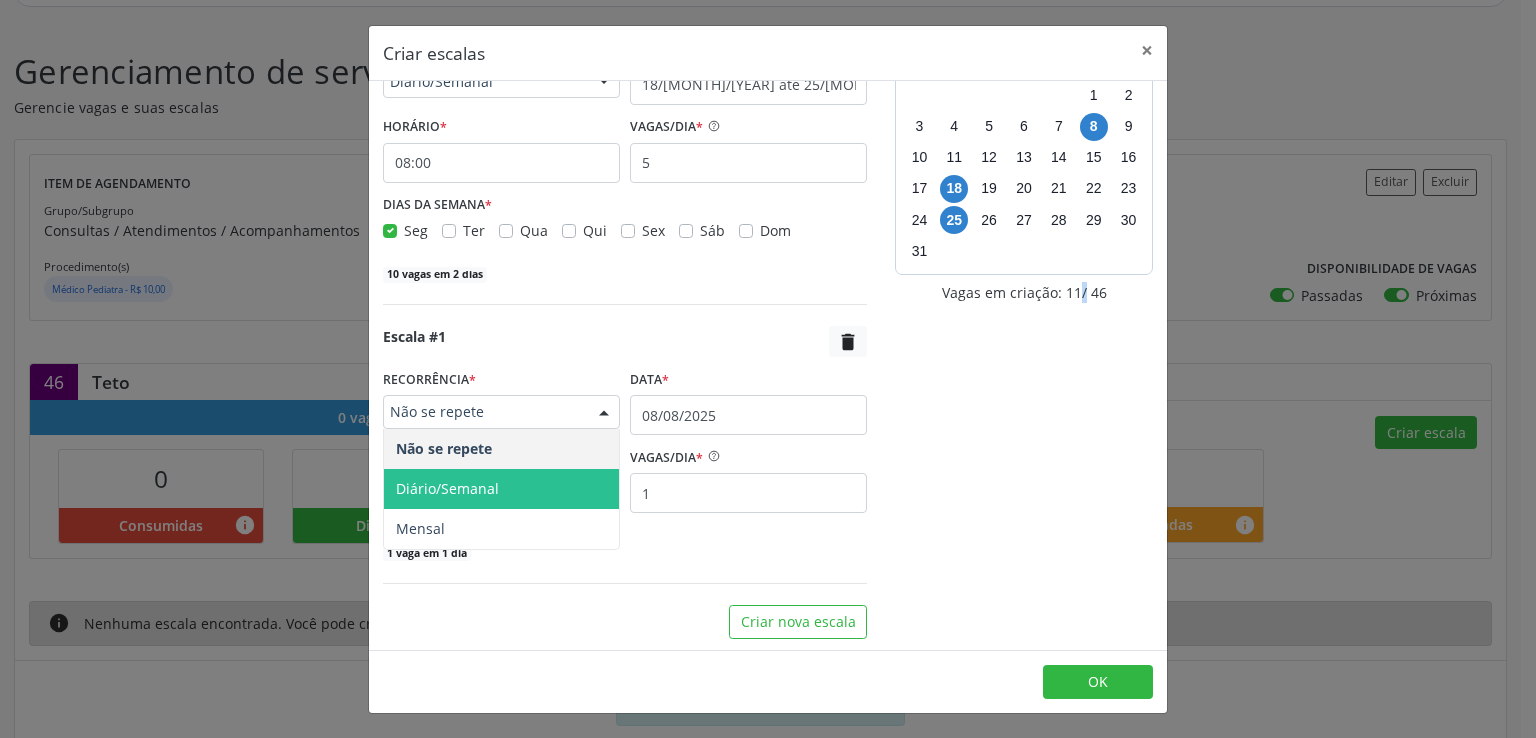 click on "Diário/Semanal" at bounding box center (447, 488) 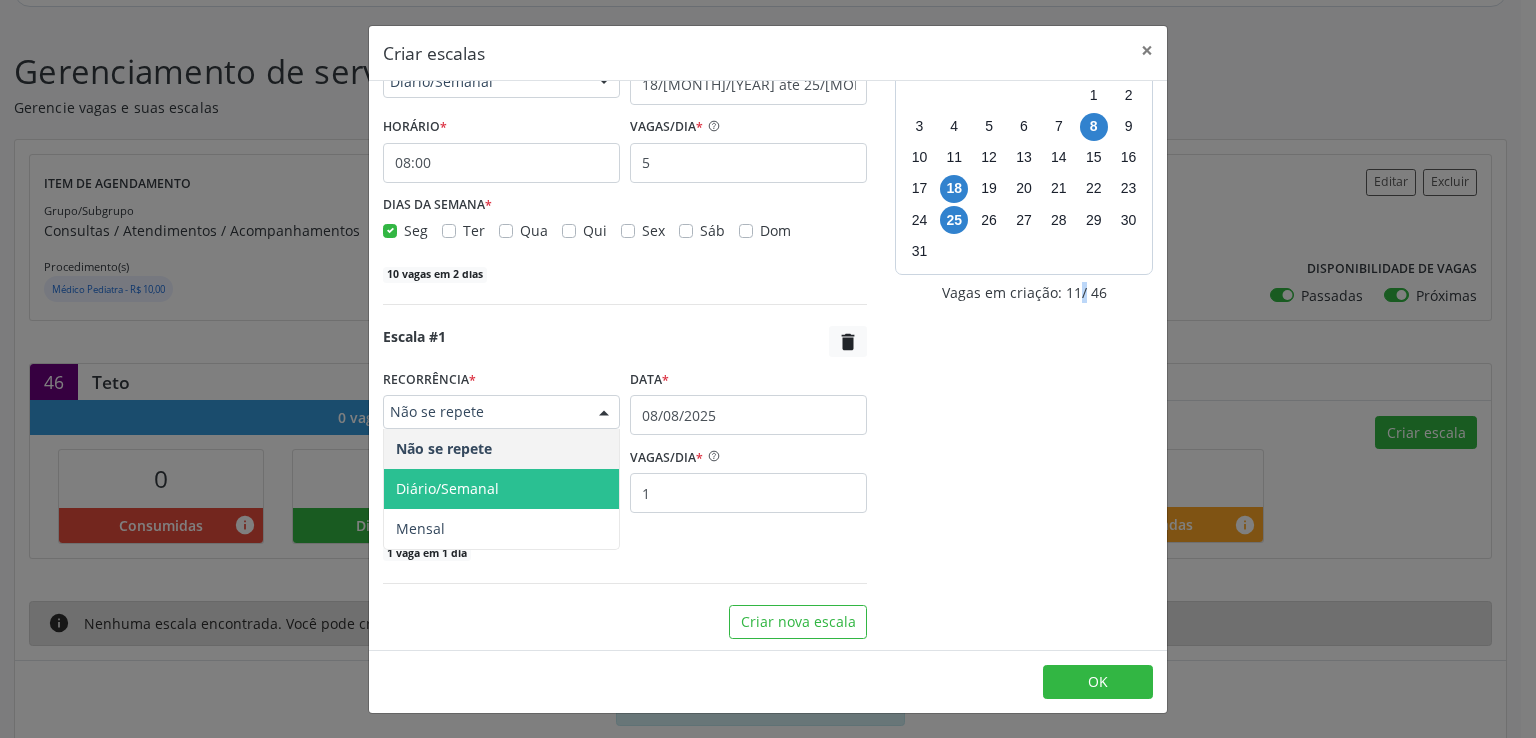 select on "7" 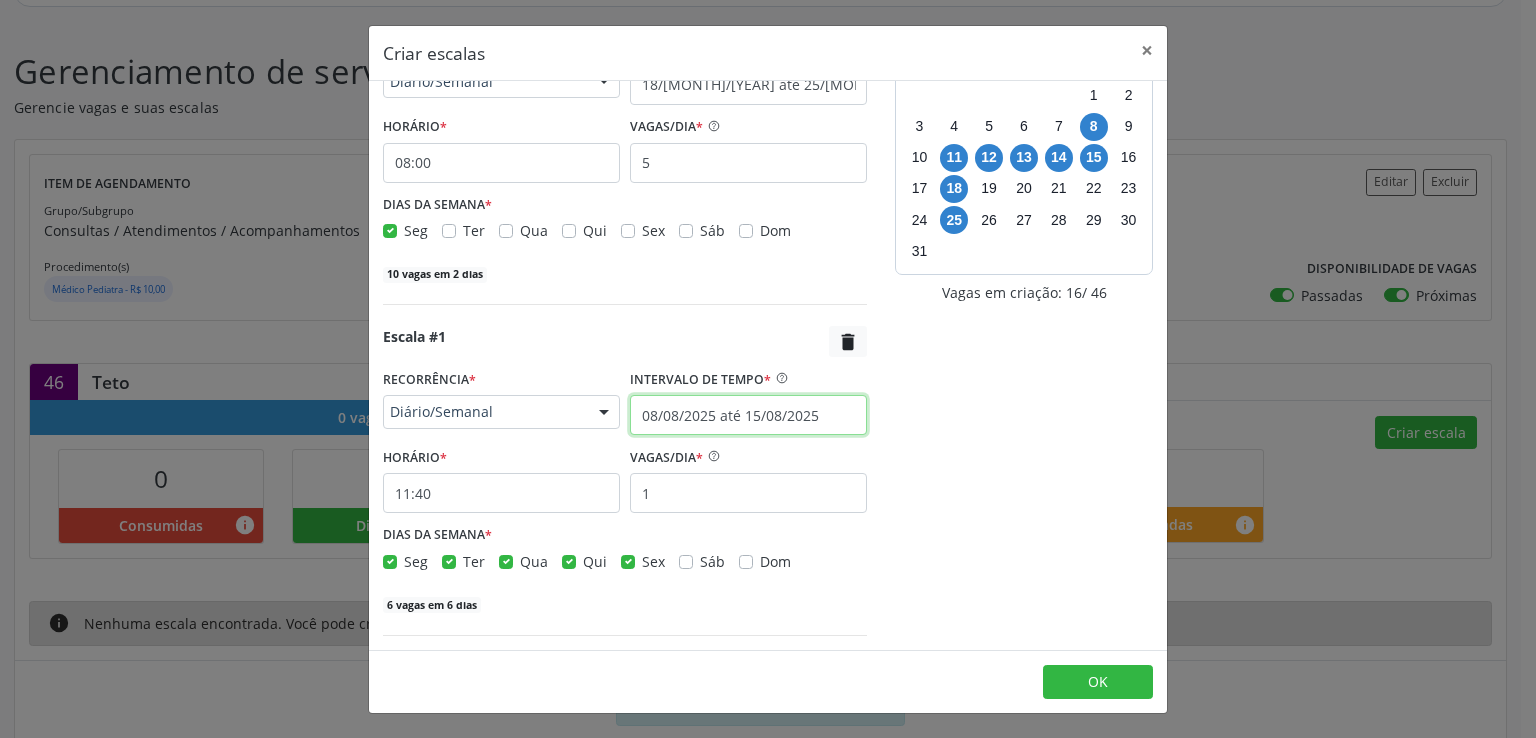 click on "08/08/2025 até 15/08/2025" at bounding box center (748, 415) 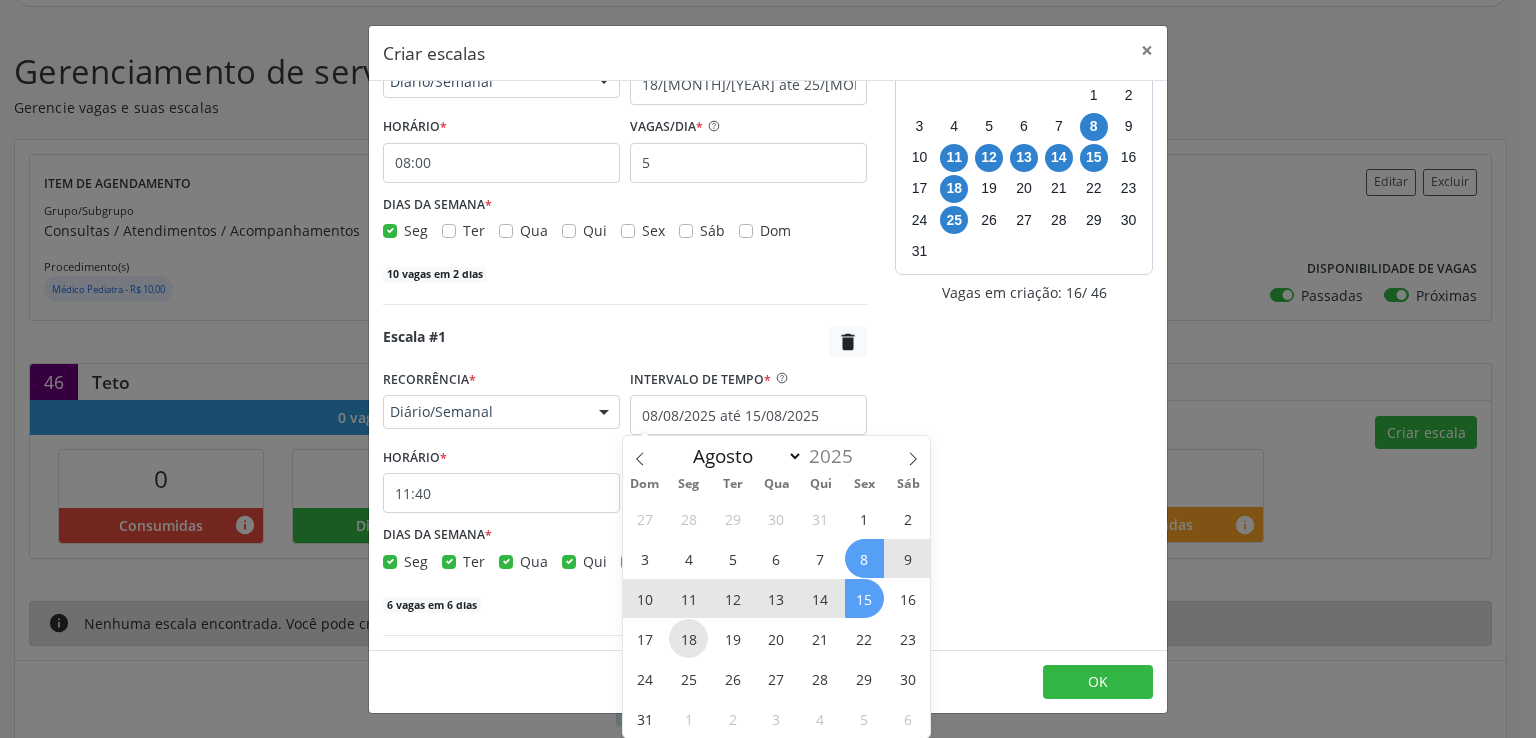 click on "18" at bounding box center [688, 638] 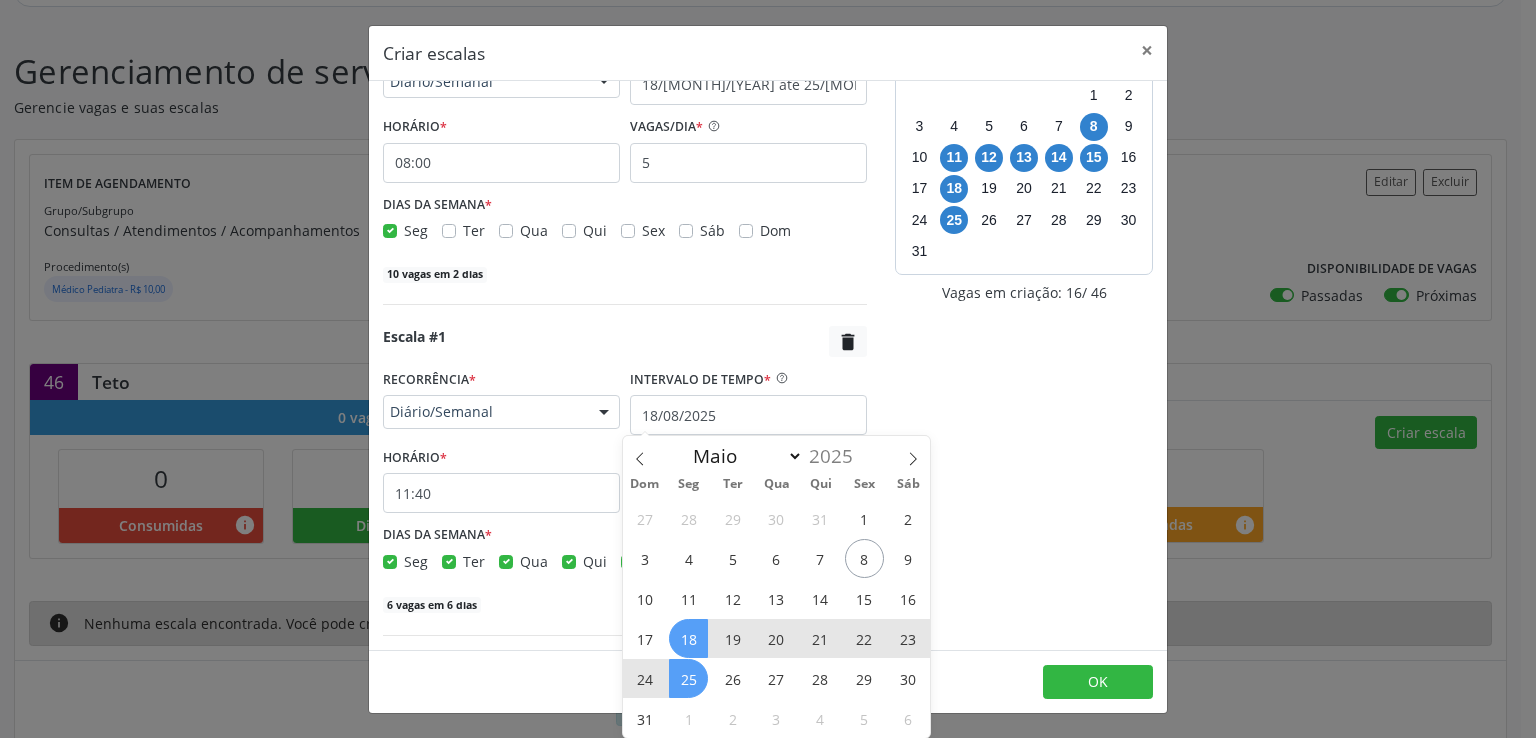 drag, startPoint x: 677, startPoint y: 634, endPoint x: 686, endPoint y: 684, distance: 50.803543 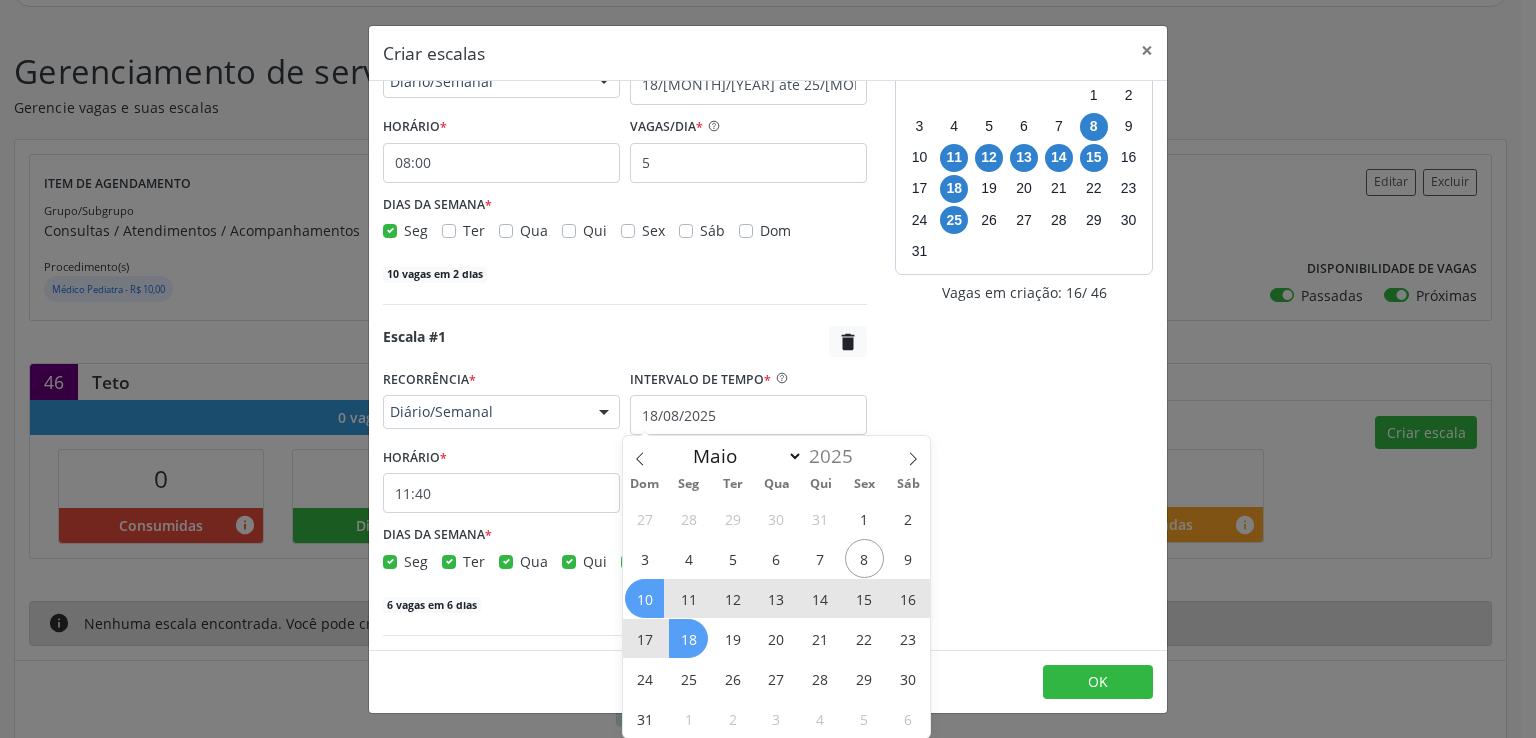 checkbox on "true" 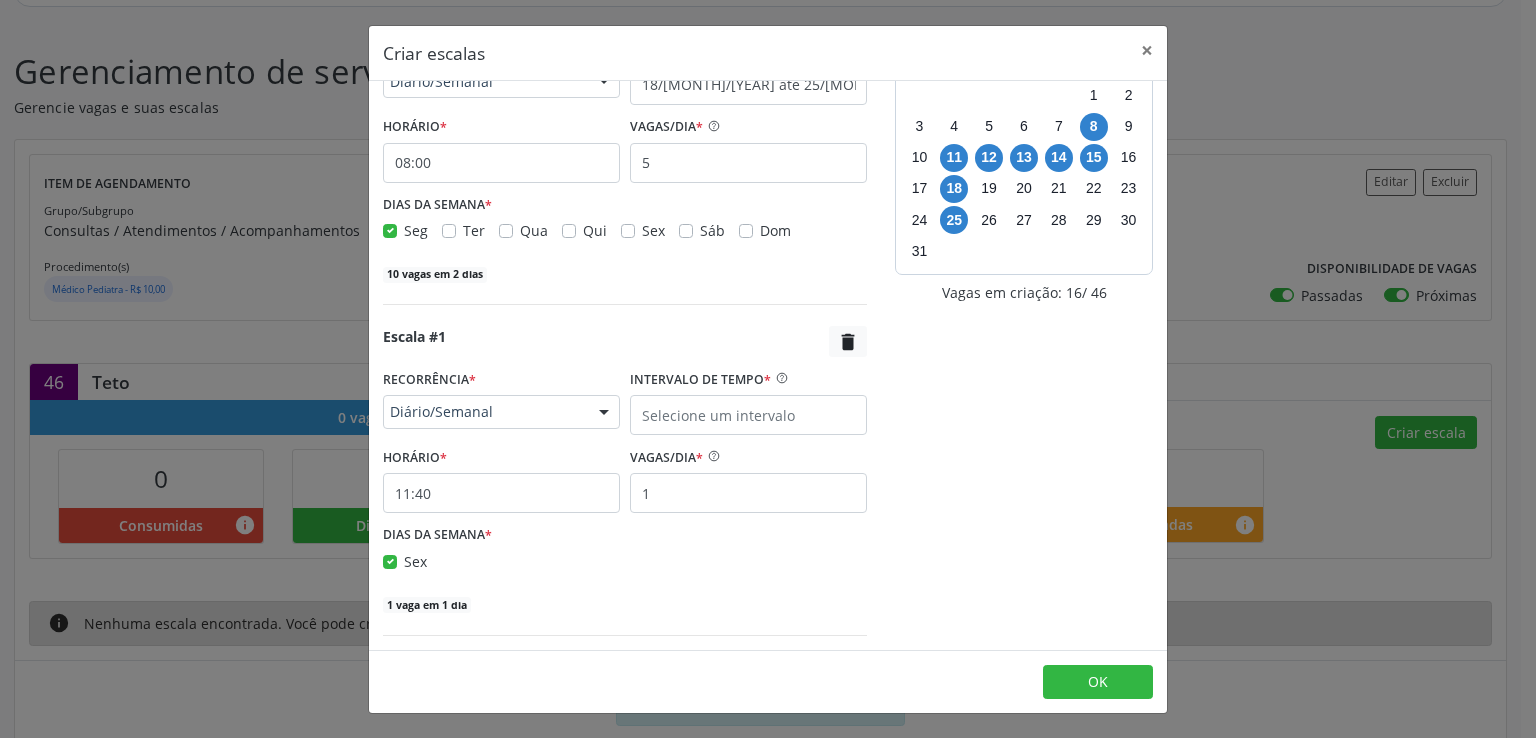 click on "HORÁRIO
*
11:40" at bounding box center [501, 477] 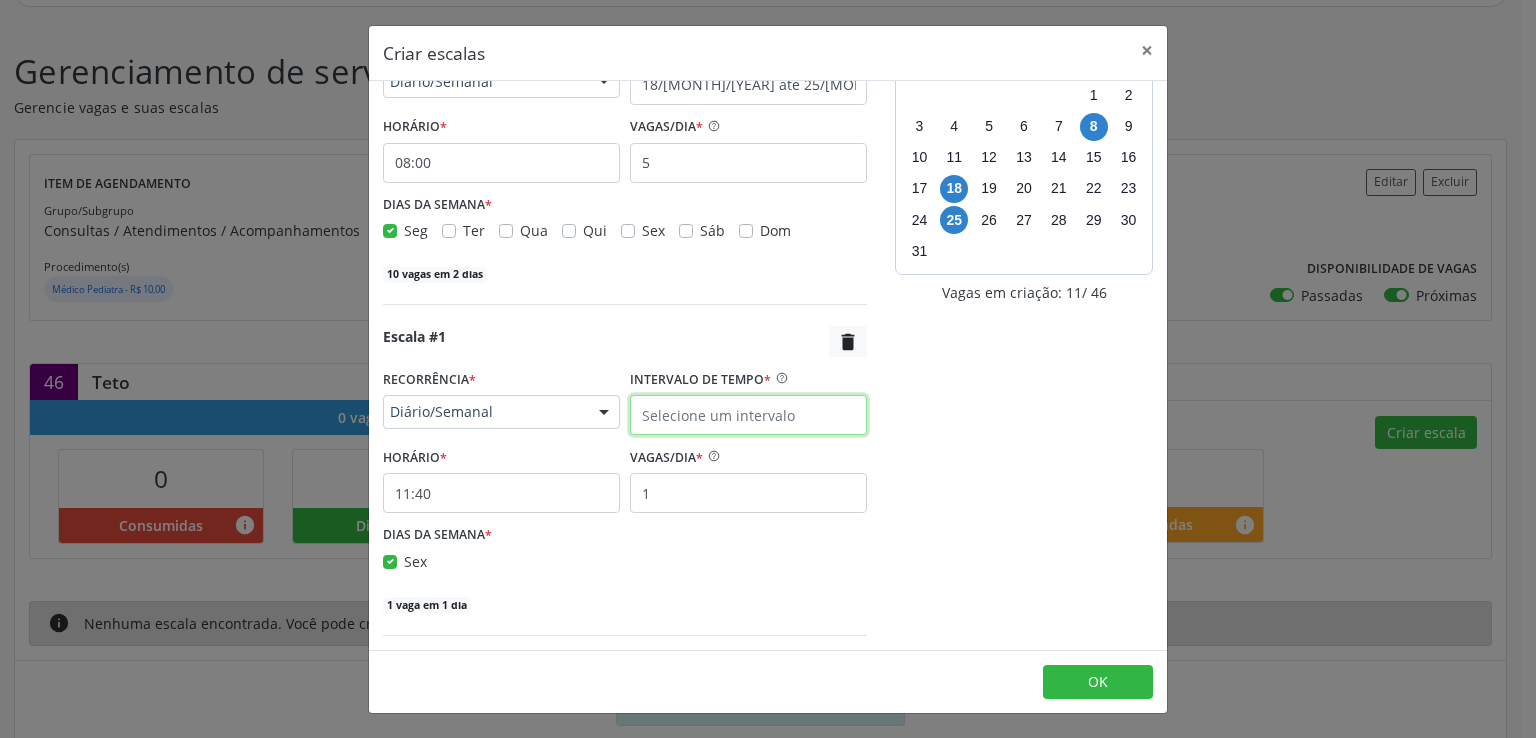 click at bounding box center (748, 415) 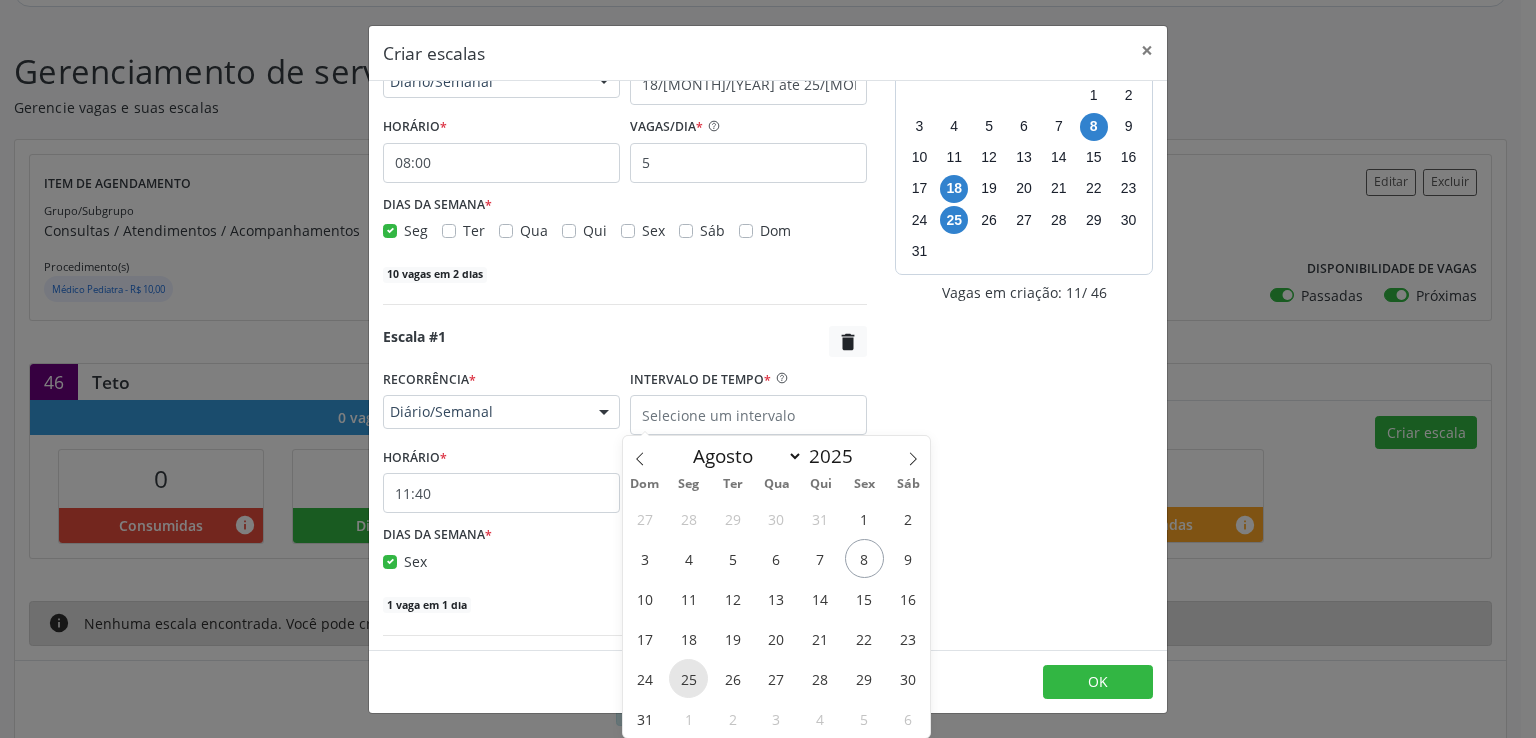drag, startPoint x: 692, startPoint y: 632, endPoint x: 704, endPoint y: 689, distance: 58.249462 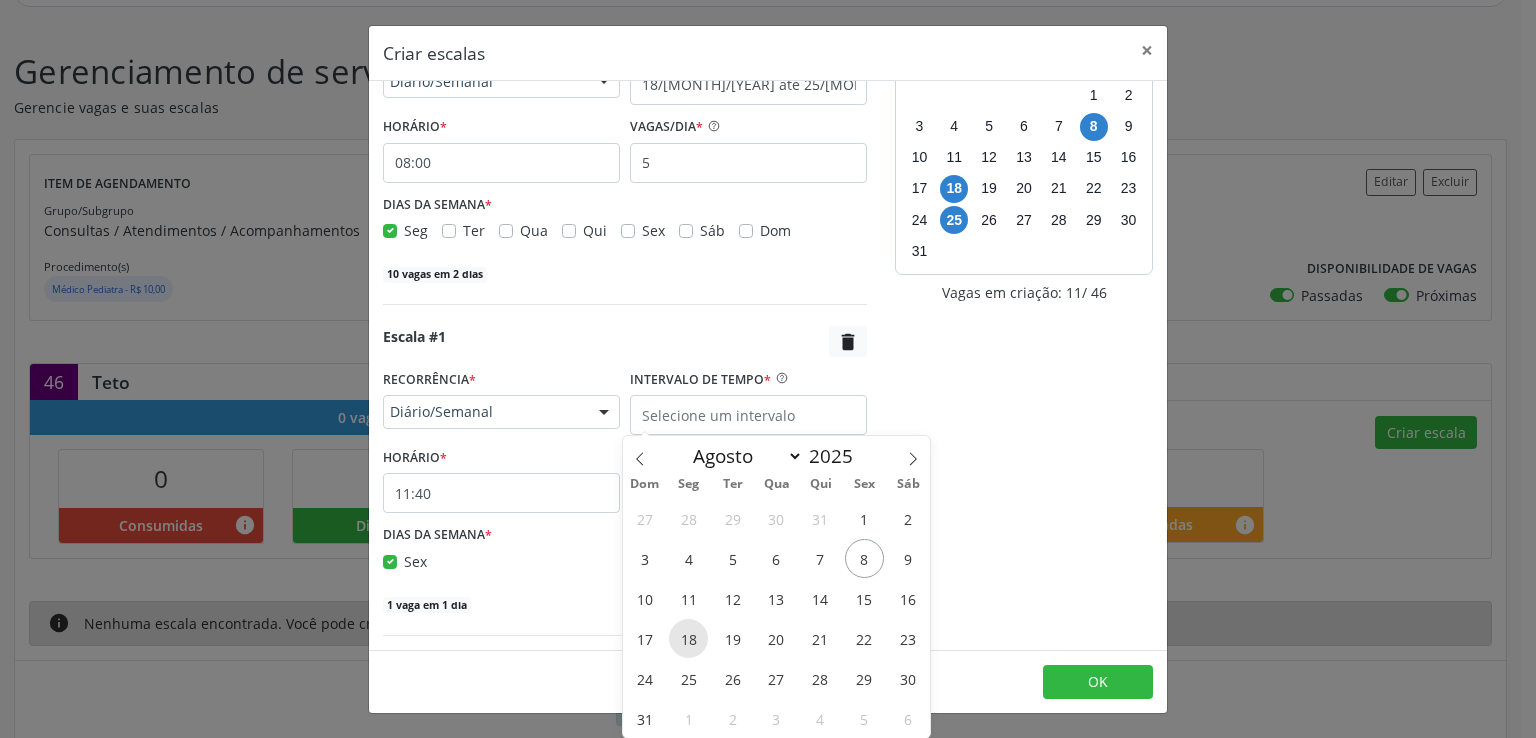 click on "18" at bounding box center (688, 638) 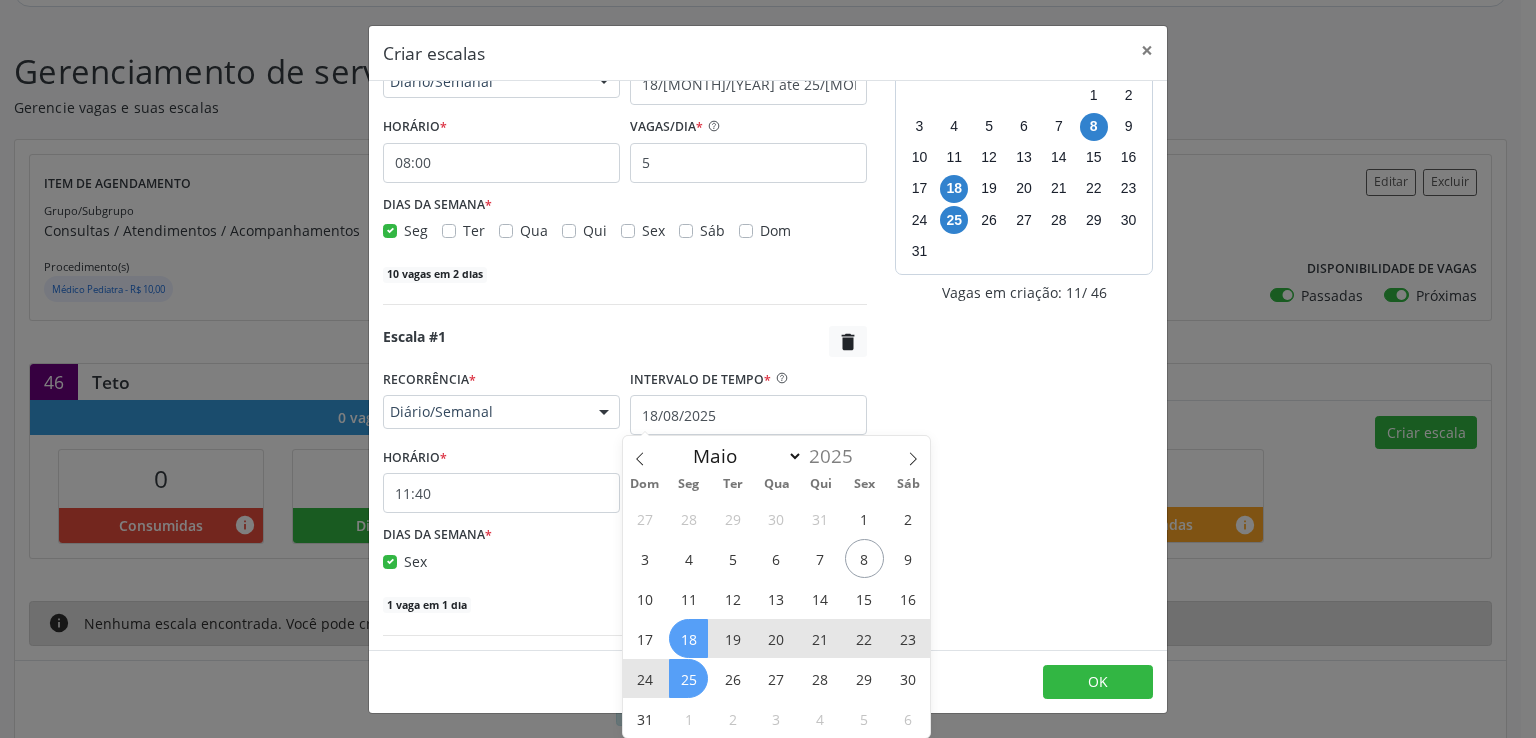 drag, startPoint x: 689, startPoint y: 645, endPoint x: 698, endPoint y: 689, distance: 44.911022 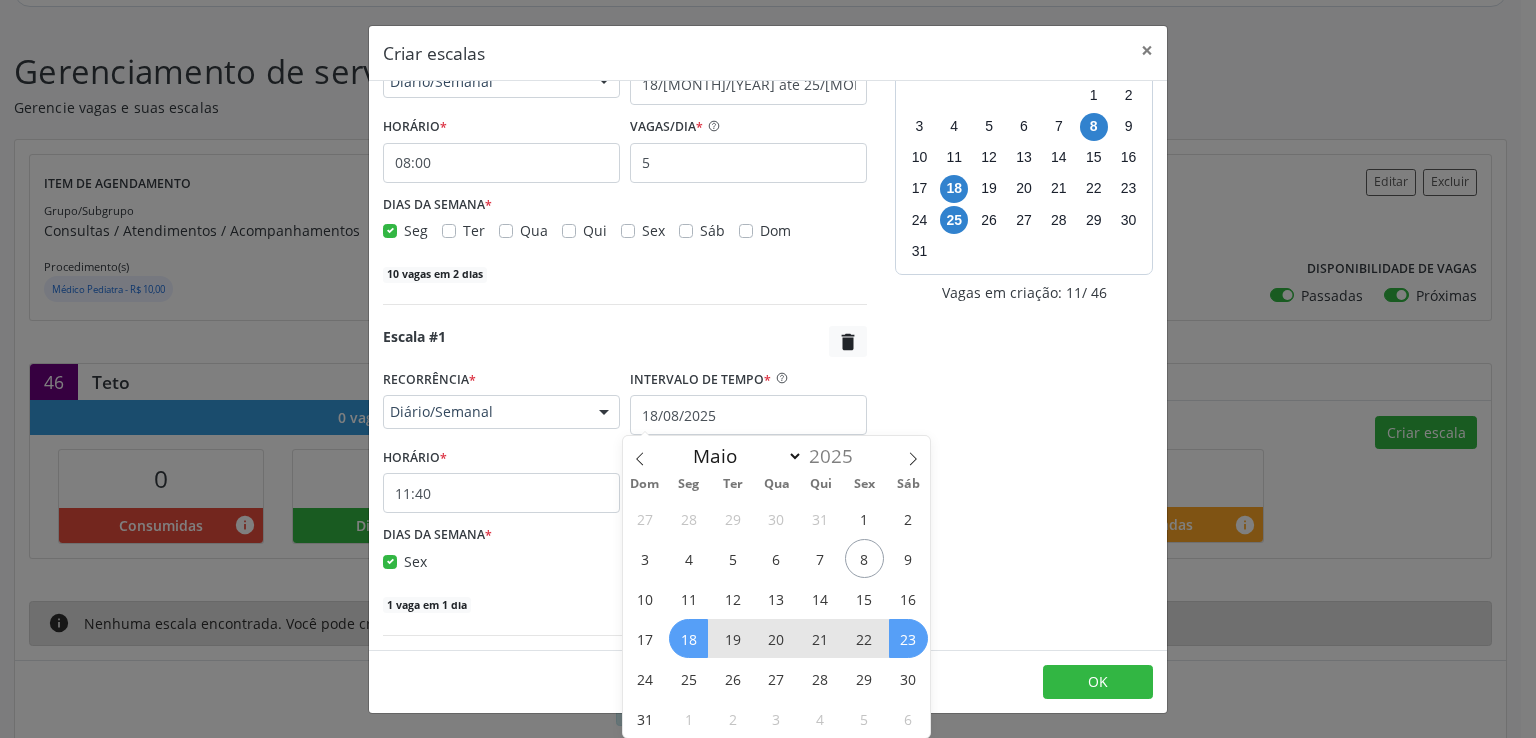 scroll, scrollTop: 140, scrollLeft: 0, axis: vertical 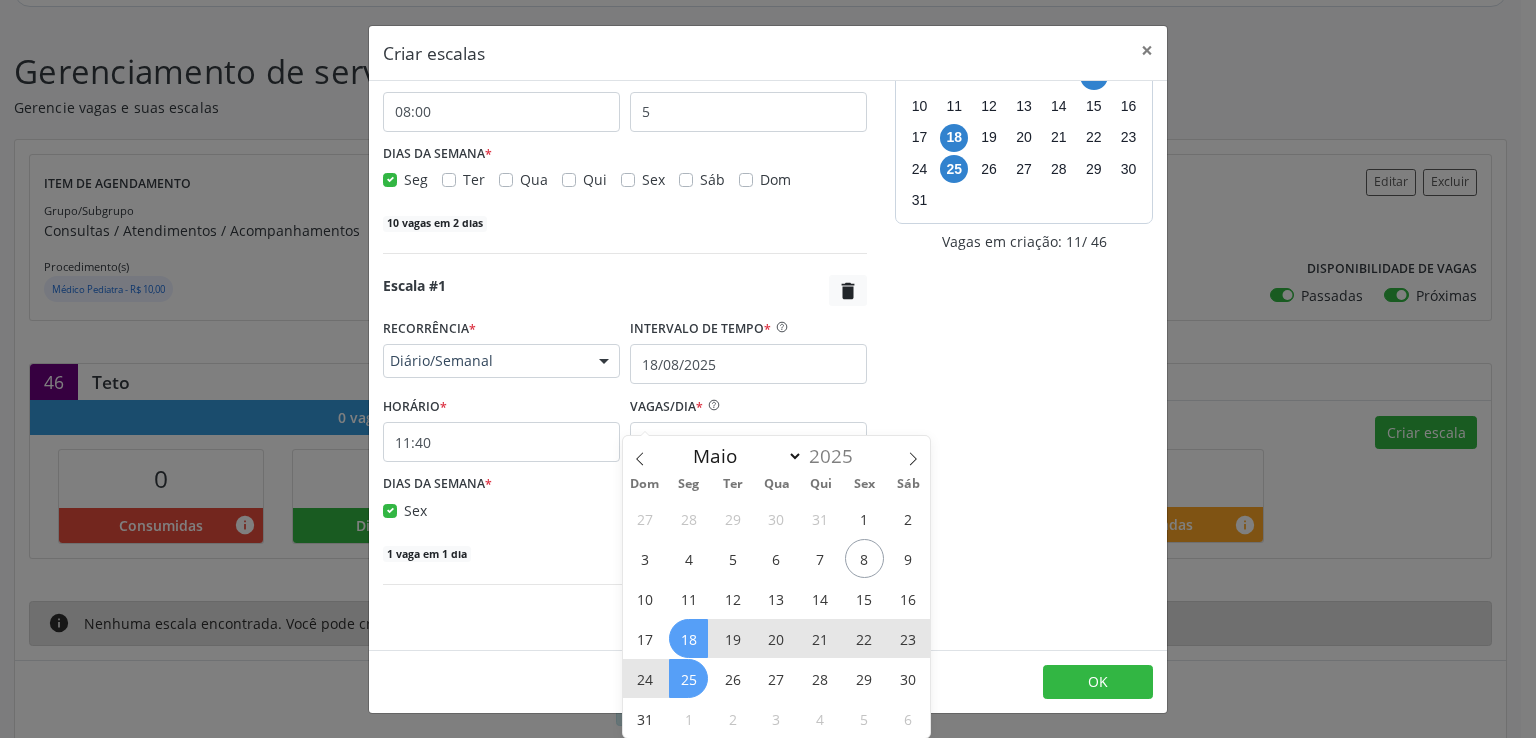 click on "25" at bounding box center (688, 678) 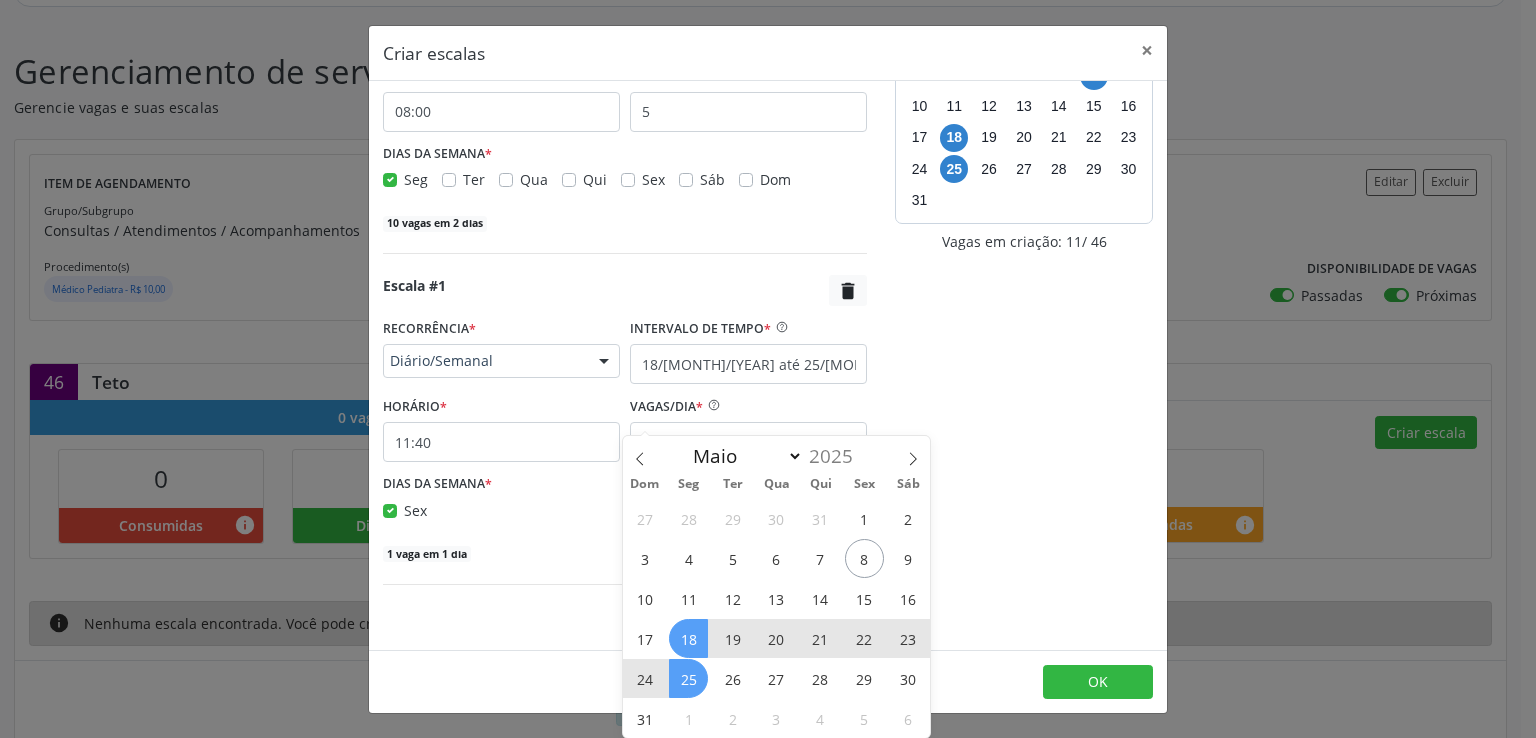 checkbox on "true" 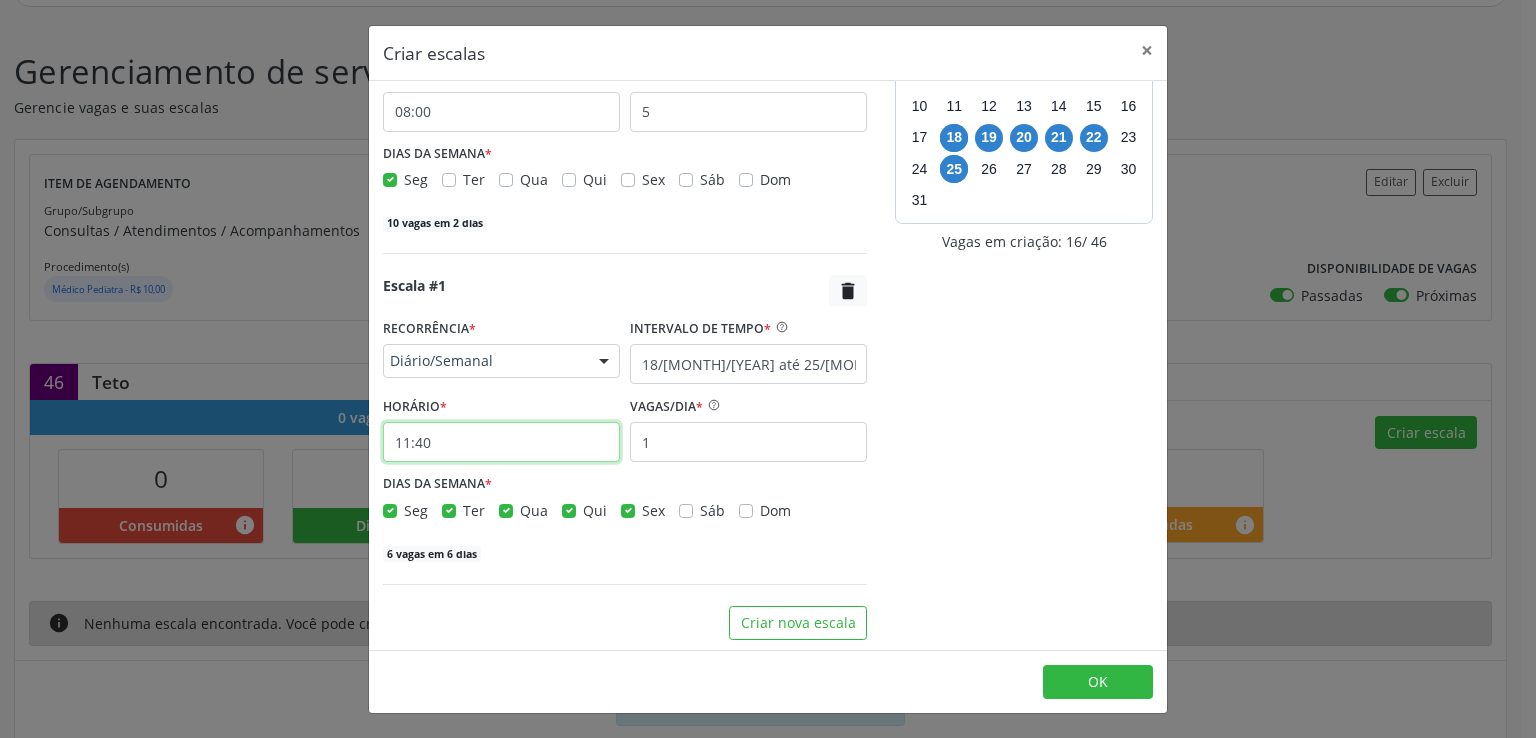click on "11:40" at bounding box center [501, 442] 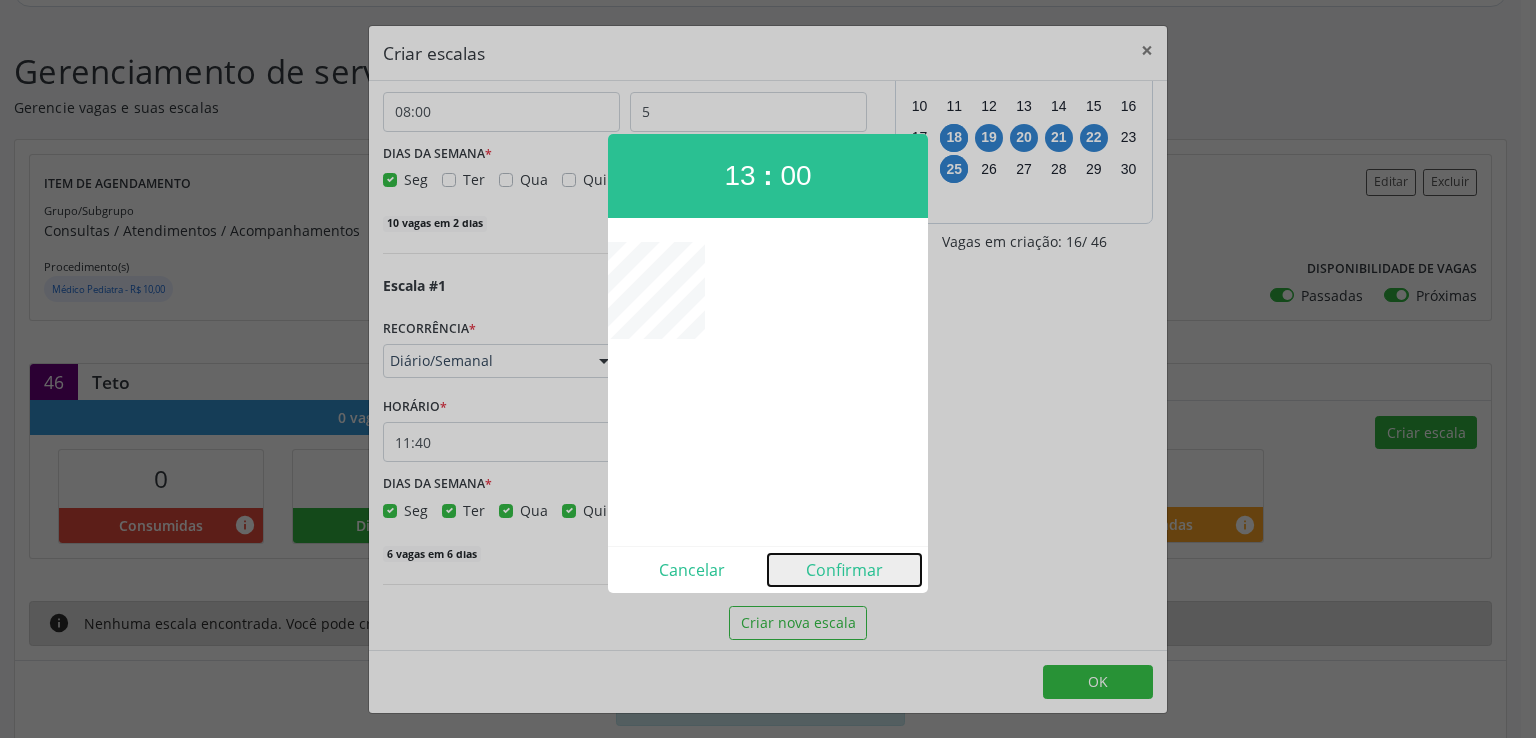 click on "Confirmar" at bounding box center (844, 570) 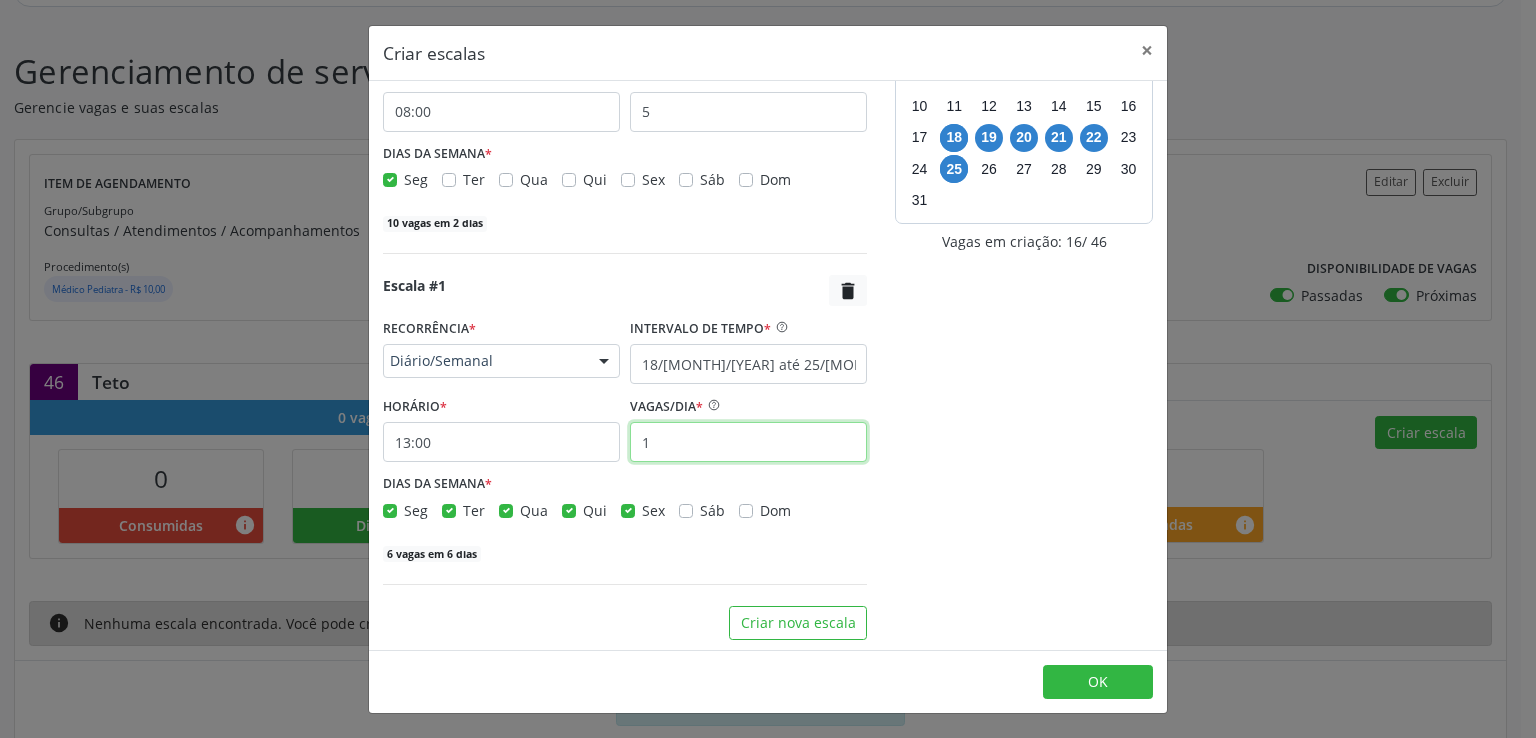 click on "1" at bounding box center (748, 442) 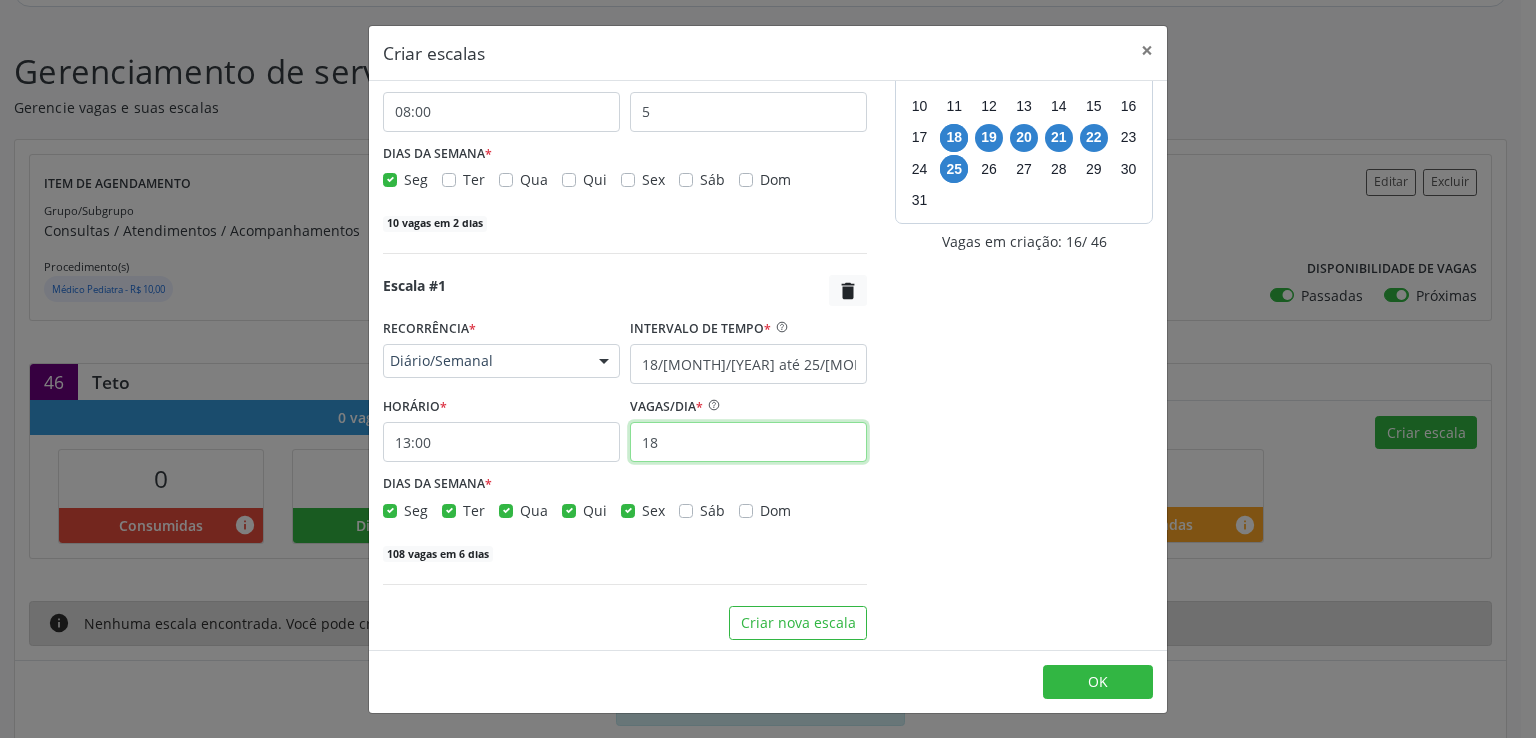 scroll, scrollTop: 198, scrollLeft: 0, axis: vertical 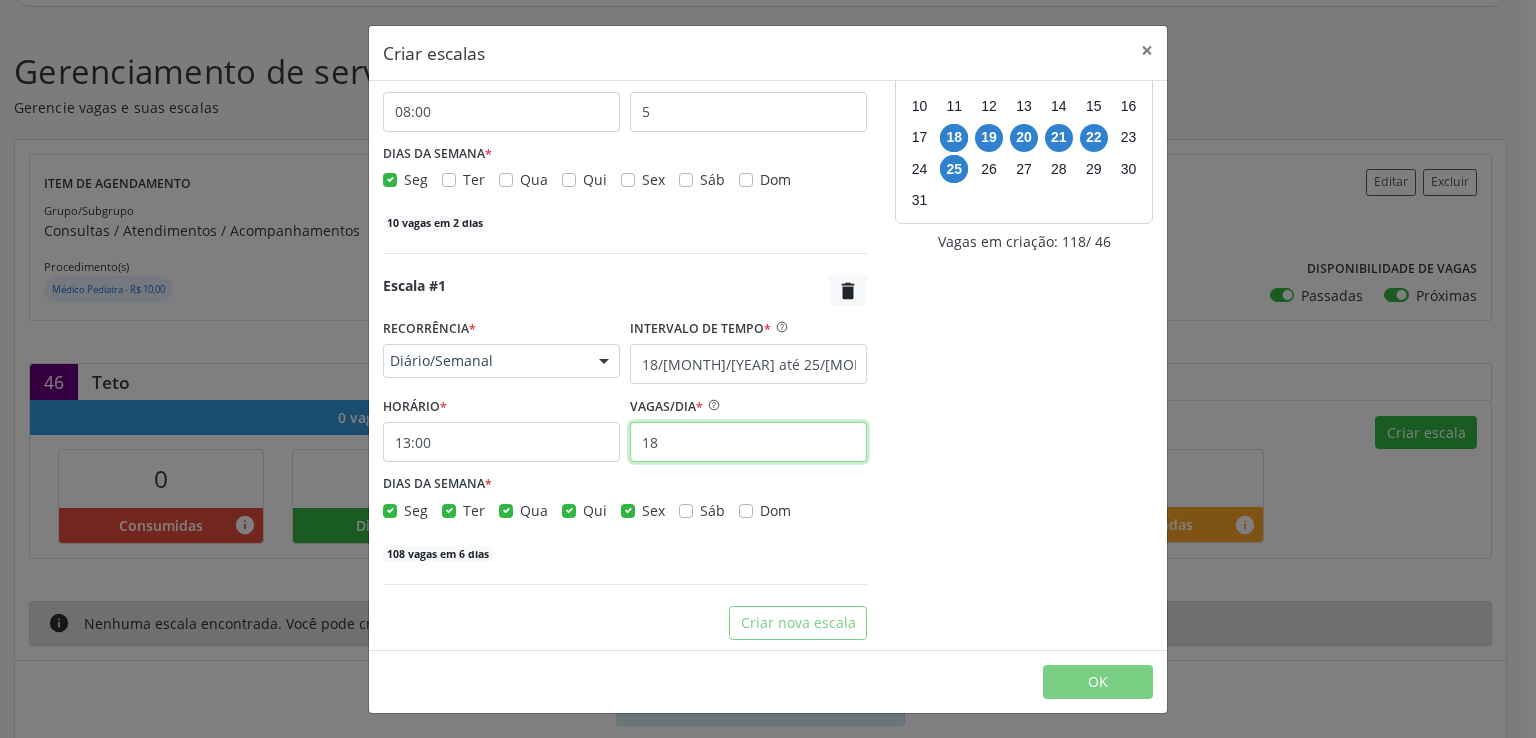 type on "18" 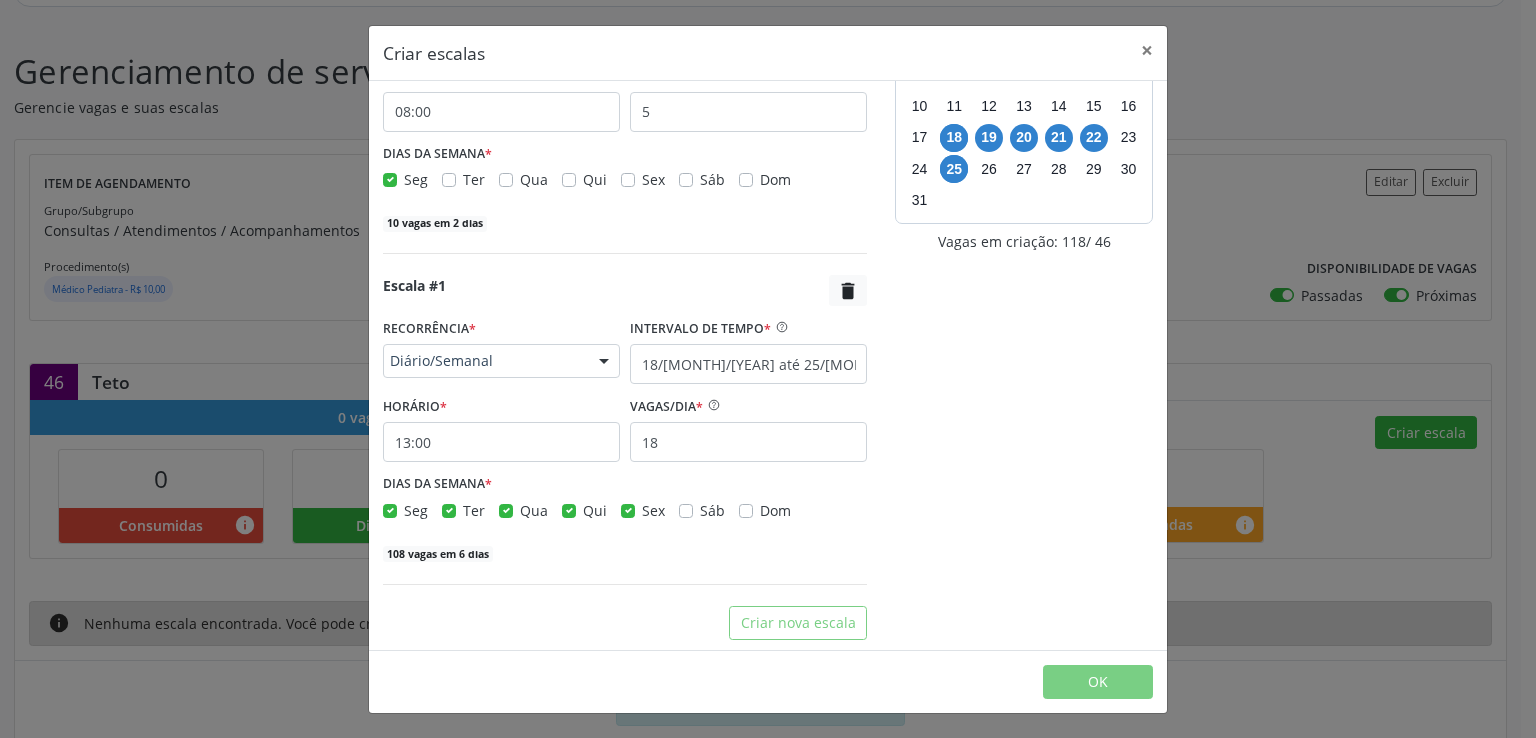 click on "Ter" at bounding box center [463, 510] 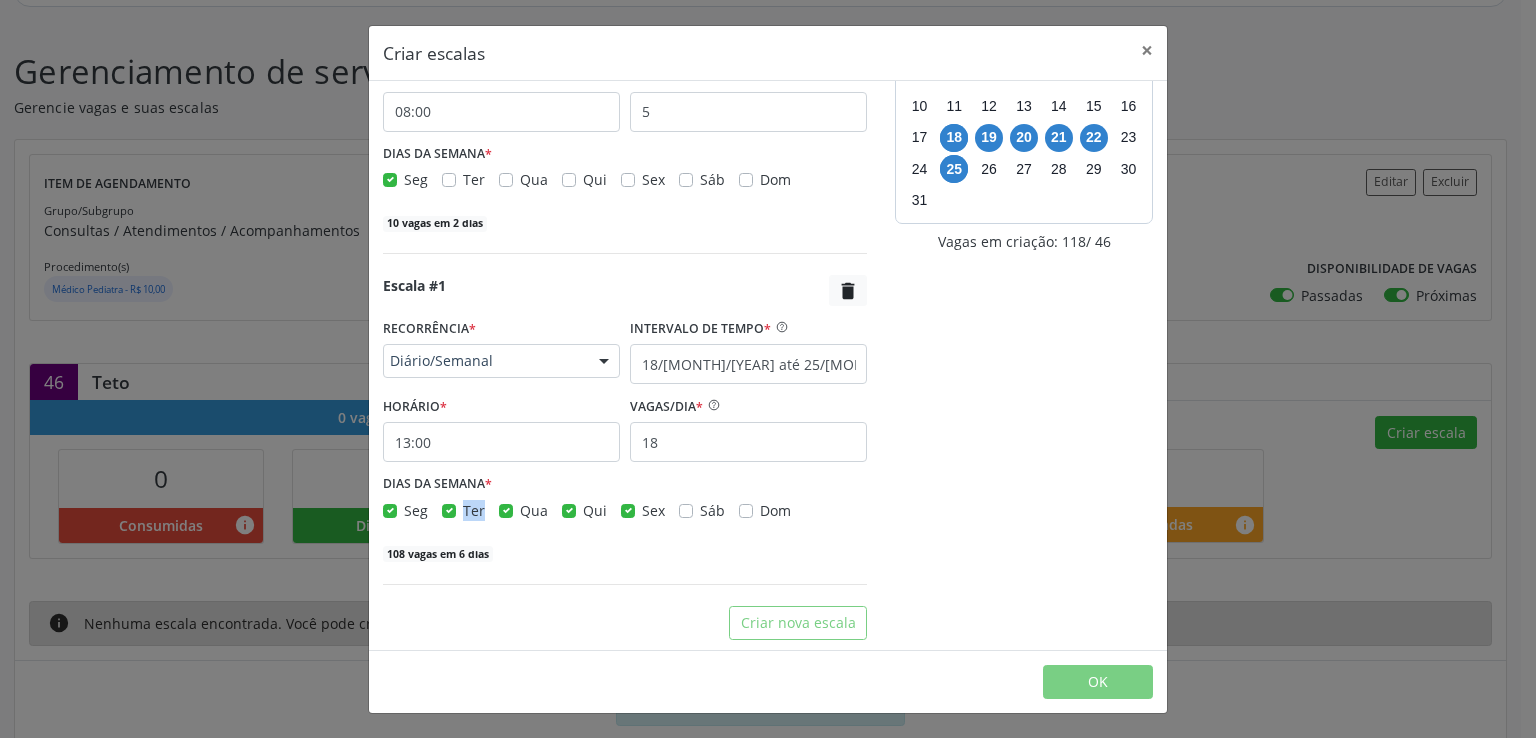 click on "Ter" at bounding box center (463, 510) 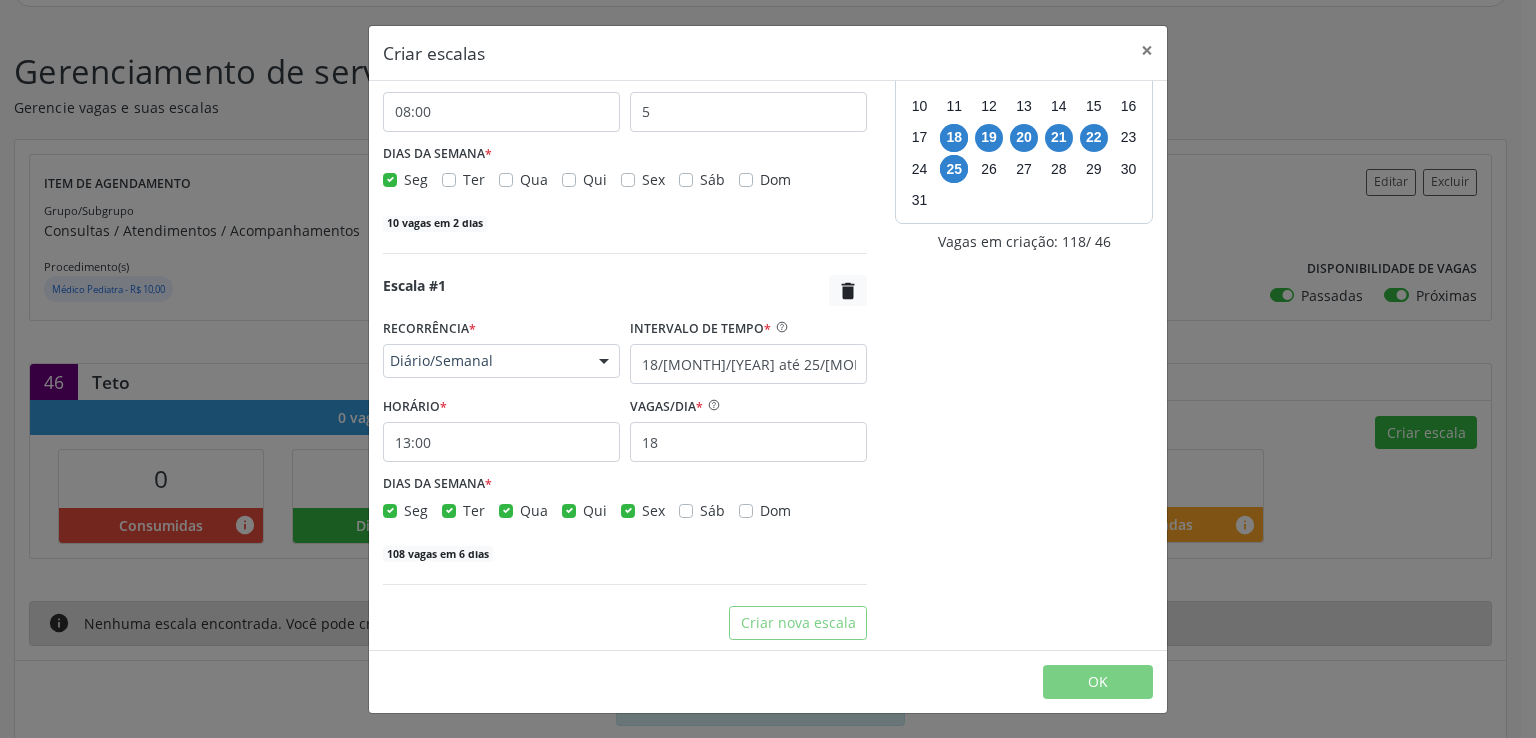 click on "Ter" at bounding box center [474, 510] 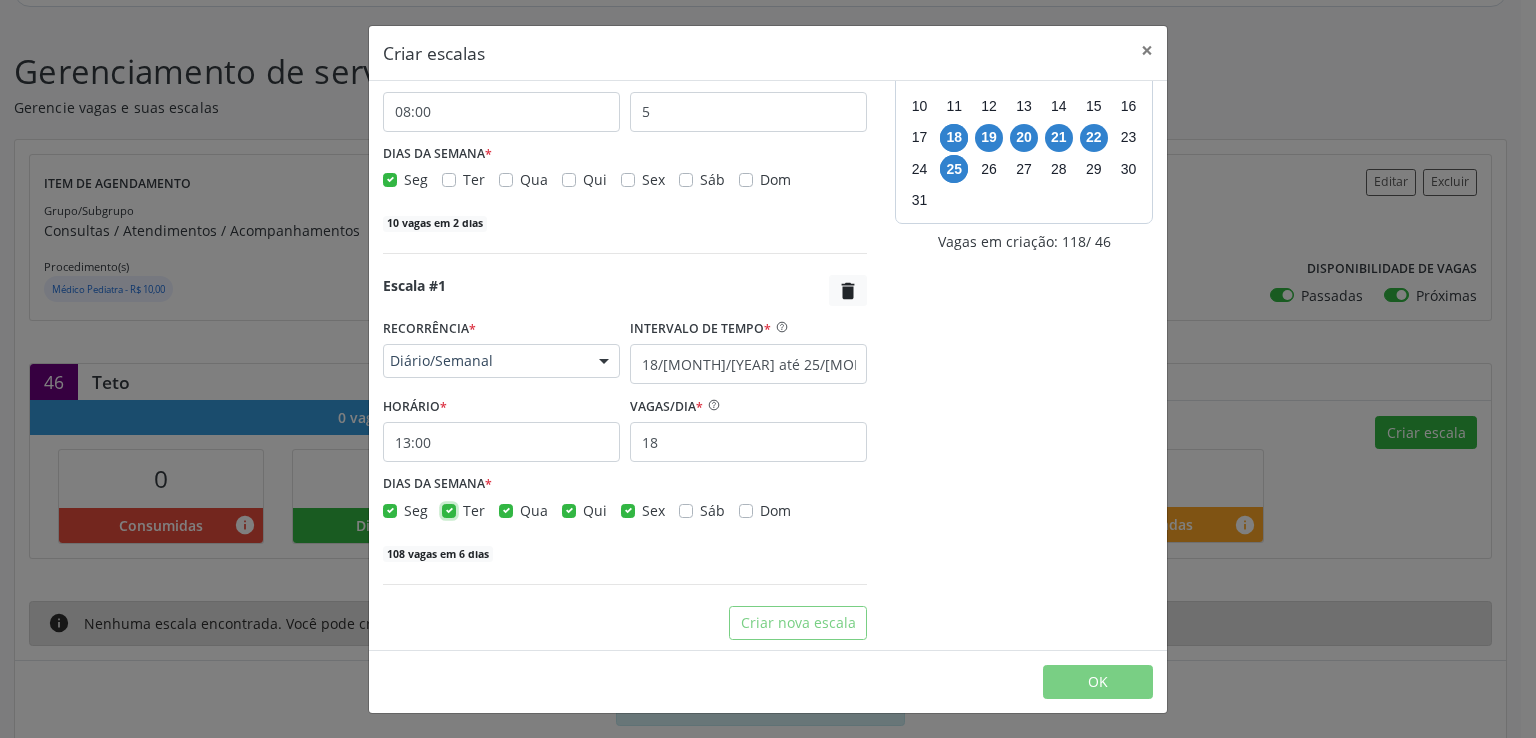 checkbox on "false" 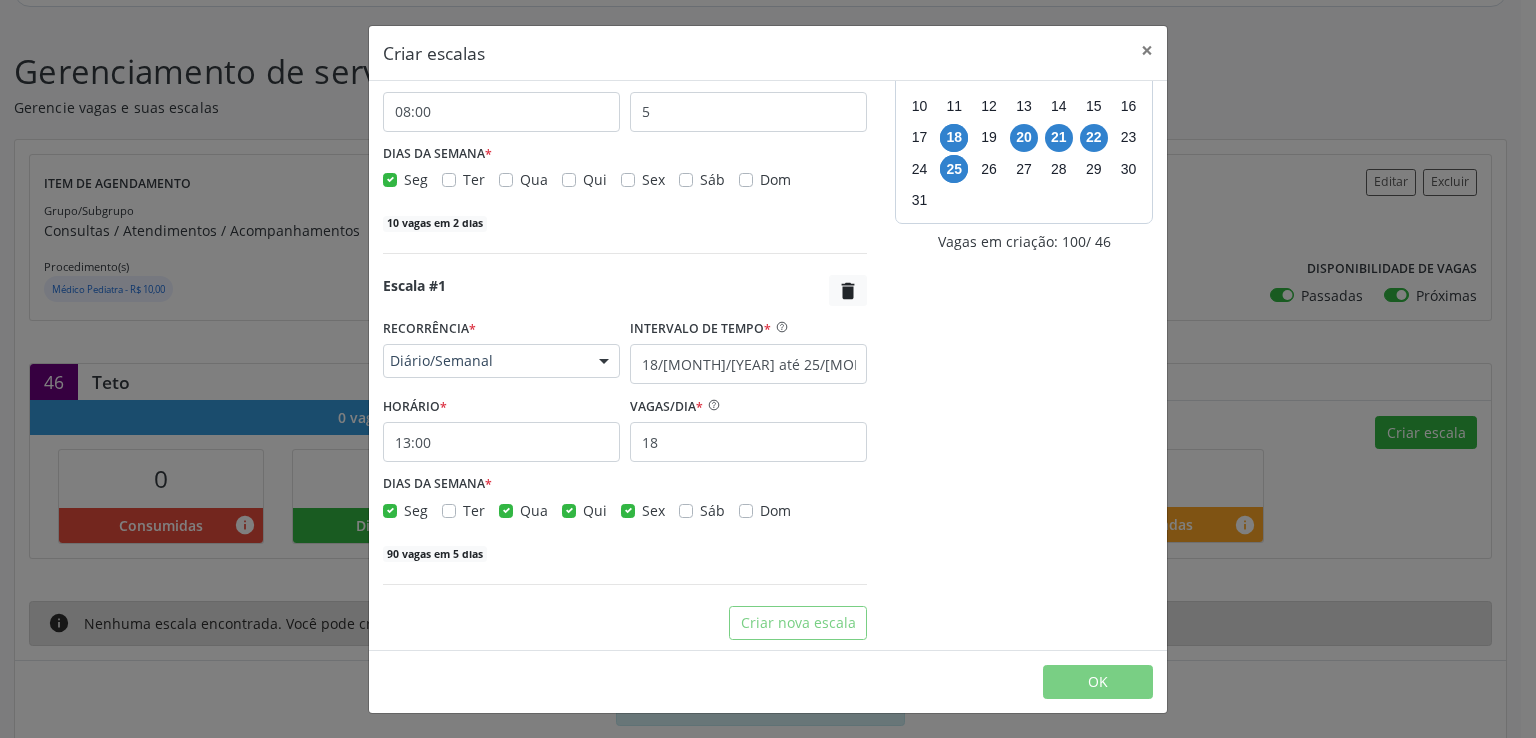 click on "Qua" at bounding box center [534, 510] 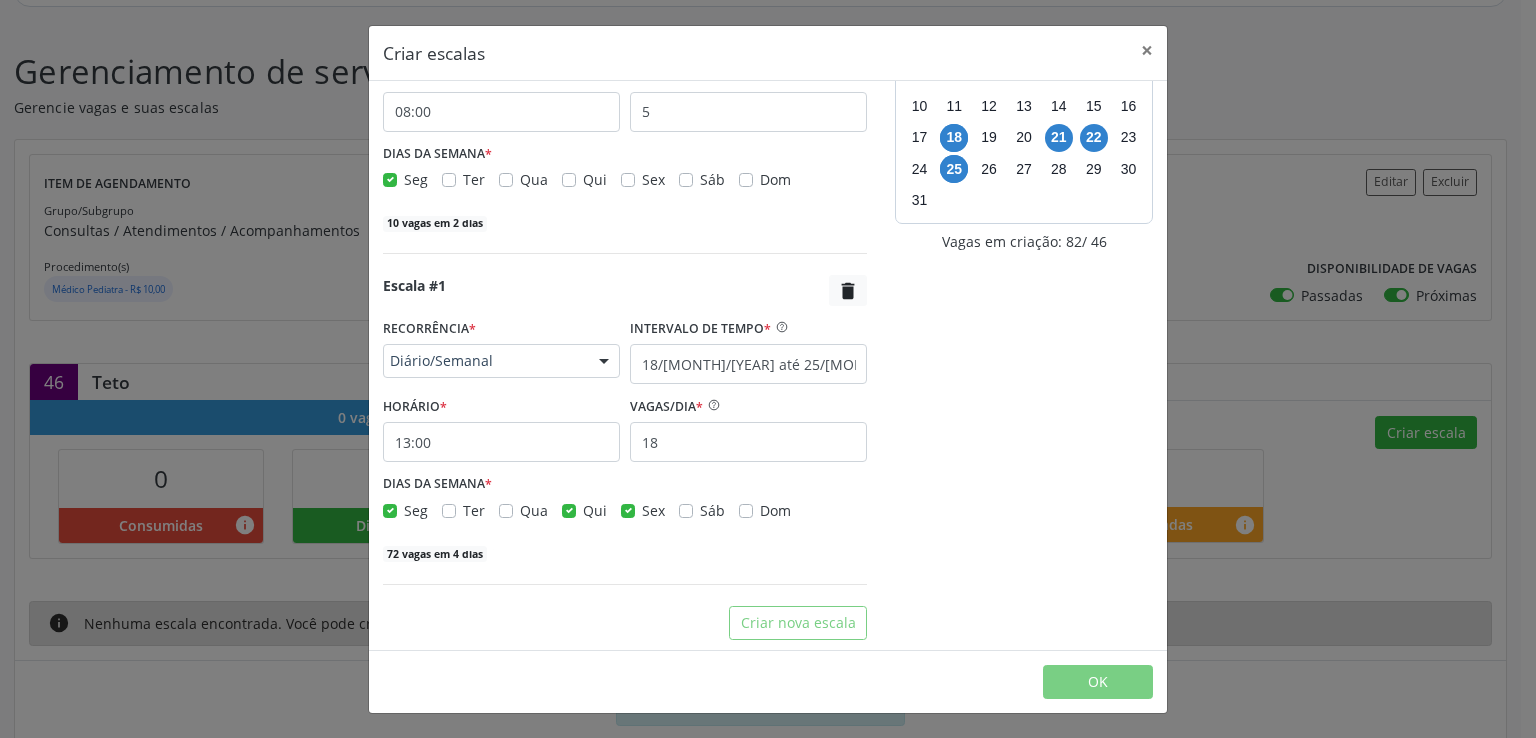 click on "Qui" at bounding box center (595, 510) 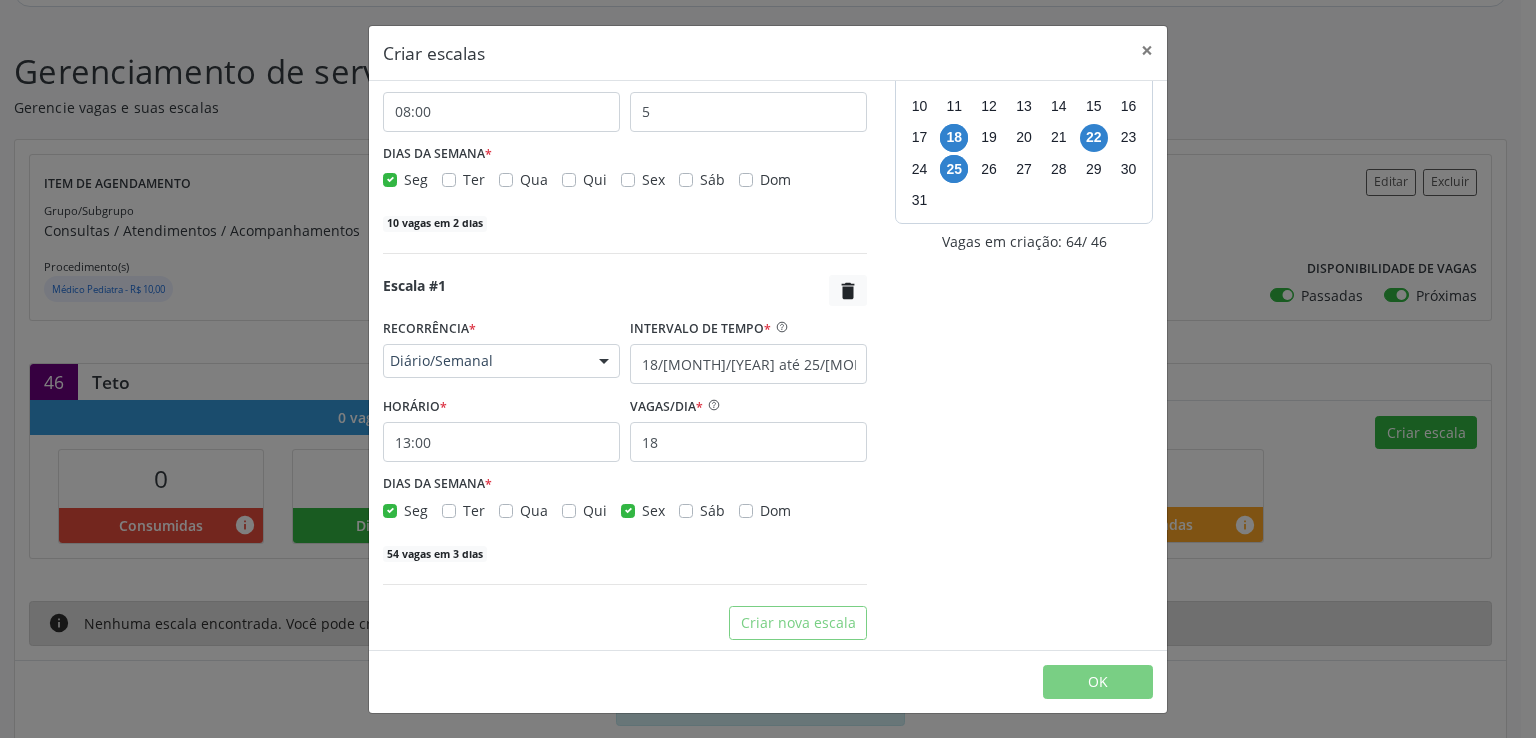 click on "Sex" at bounding box center (653, 510) 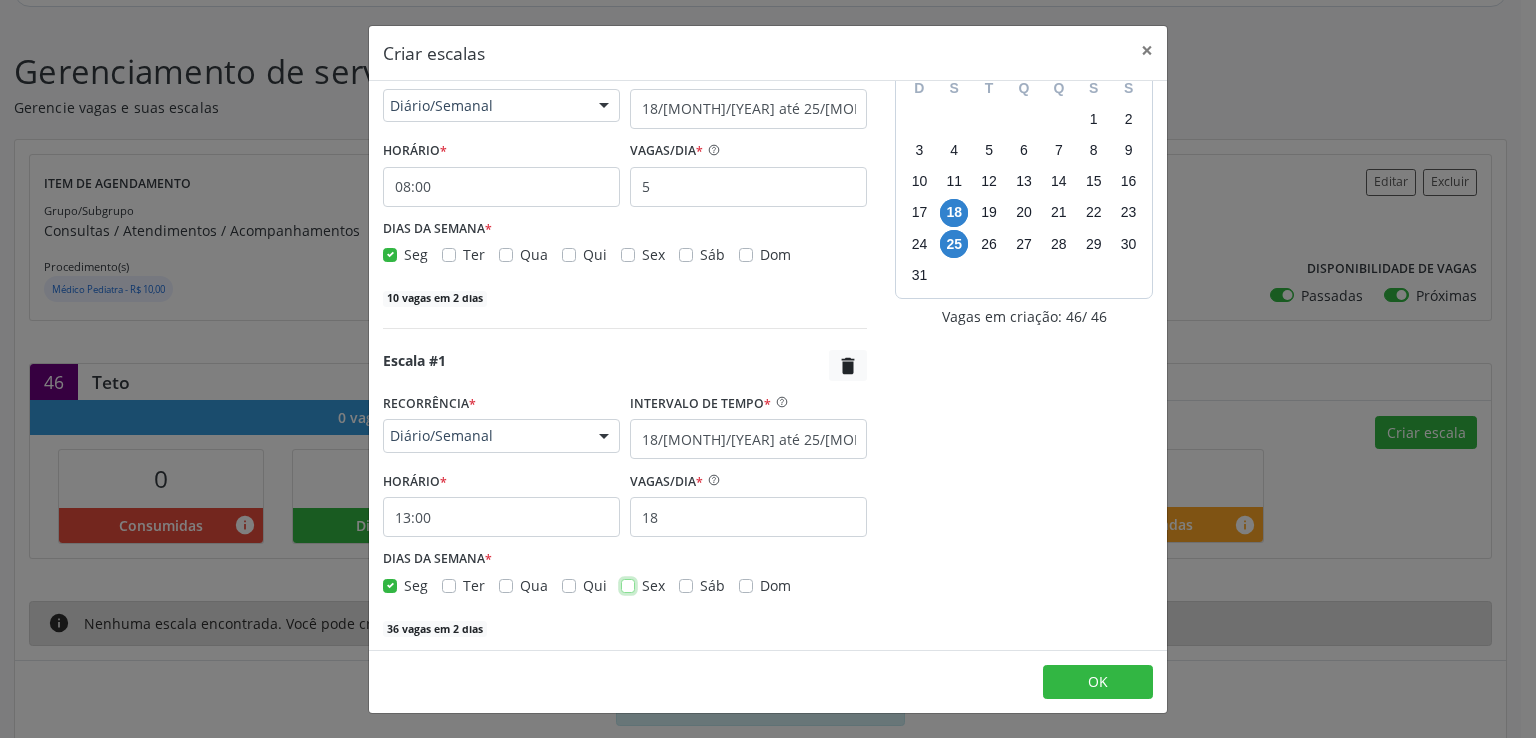 scroll, scrollTop: 140, scrollLeft: 0, axis: vertical 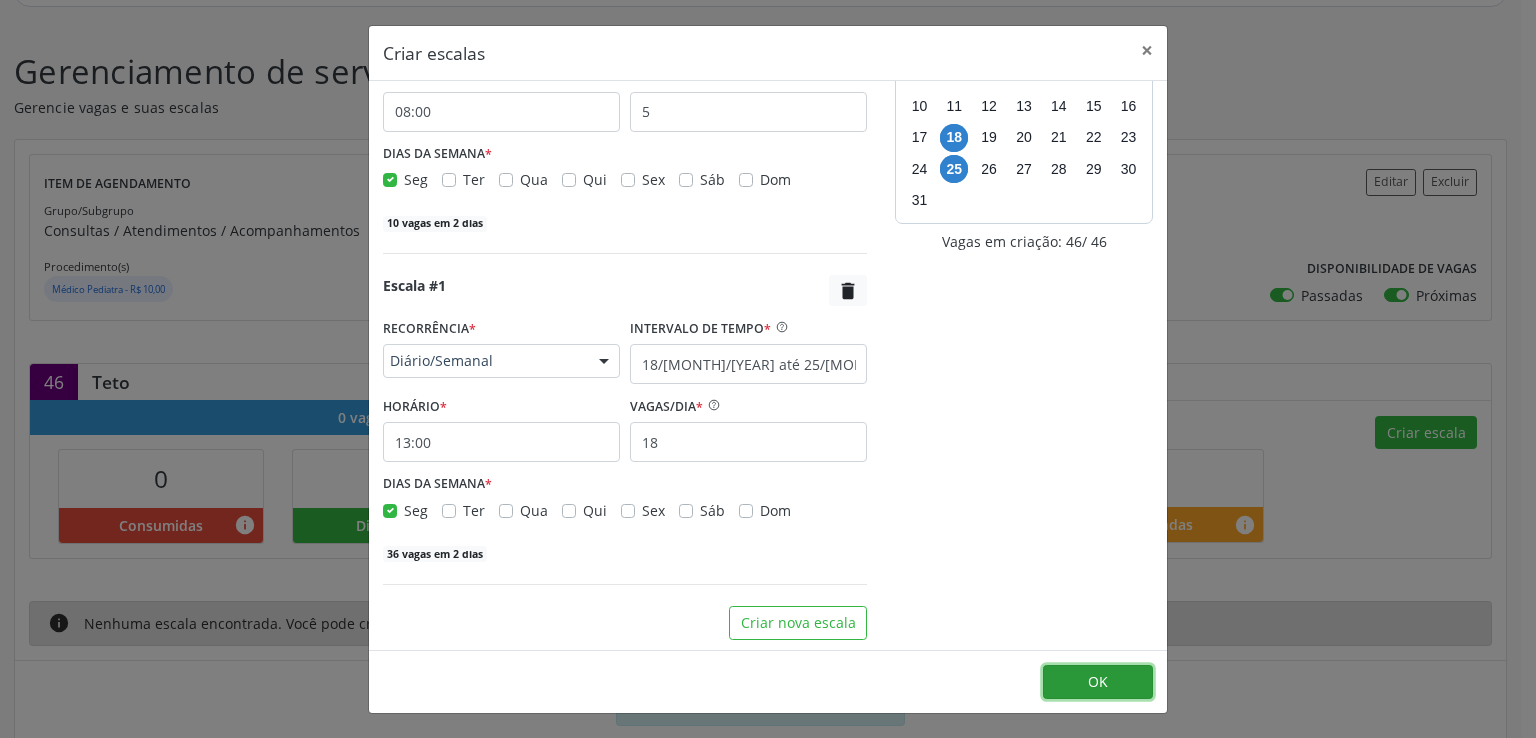 click on "OK" at bounding box center [1098, 682] 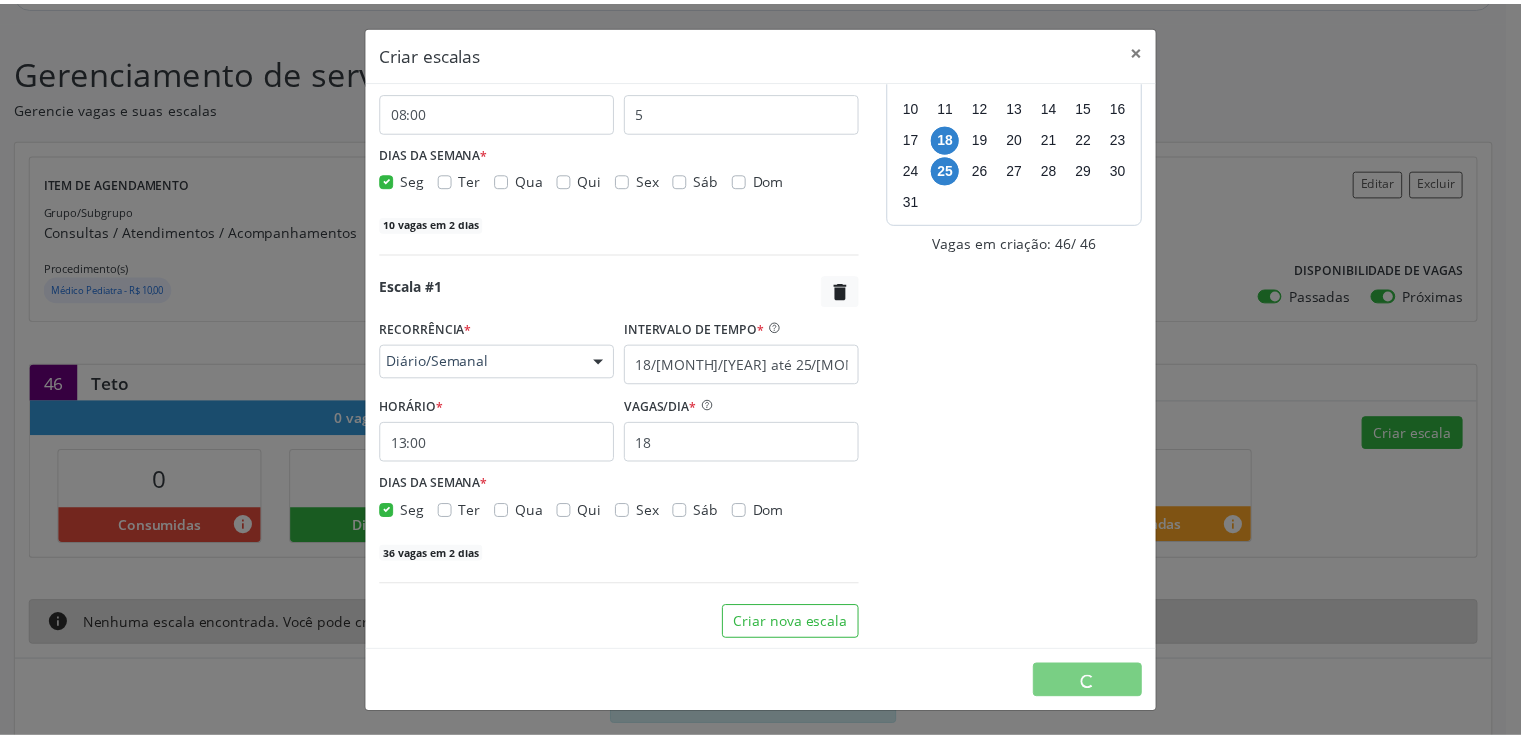 scroll, scrollTop: 0, scrollLeft: 0, axis: both 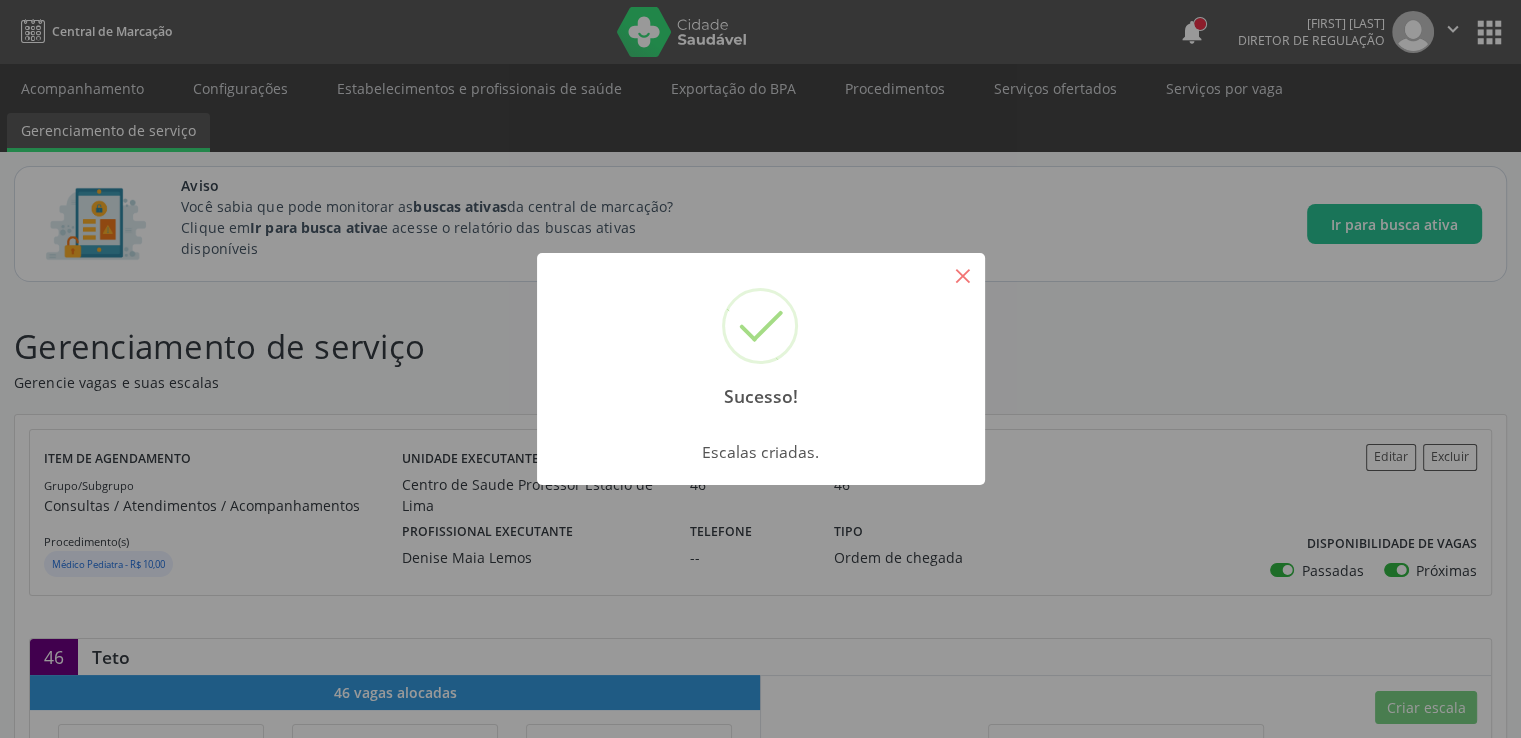 click on "×" at bounding box center [963, 275] 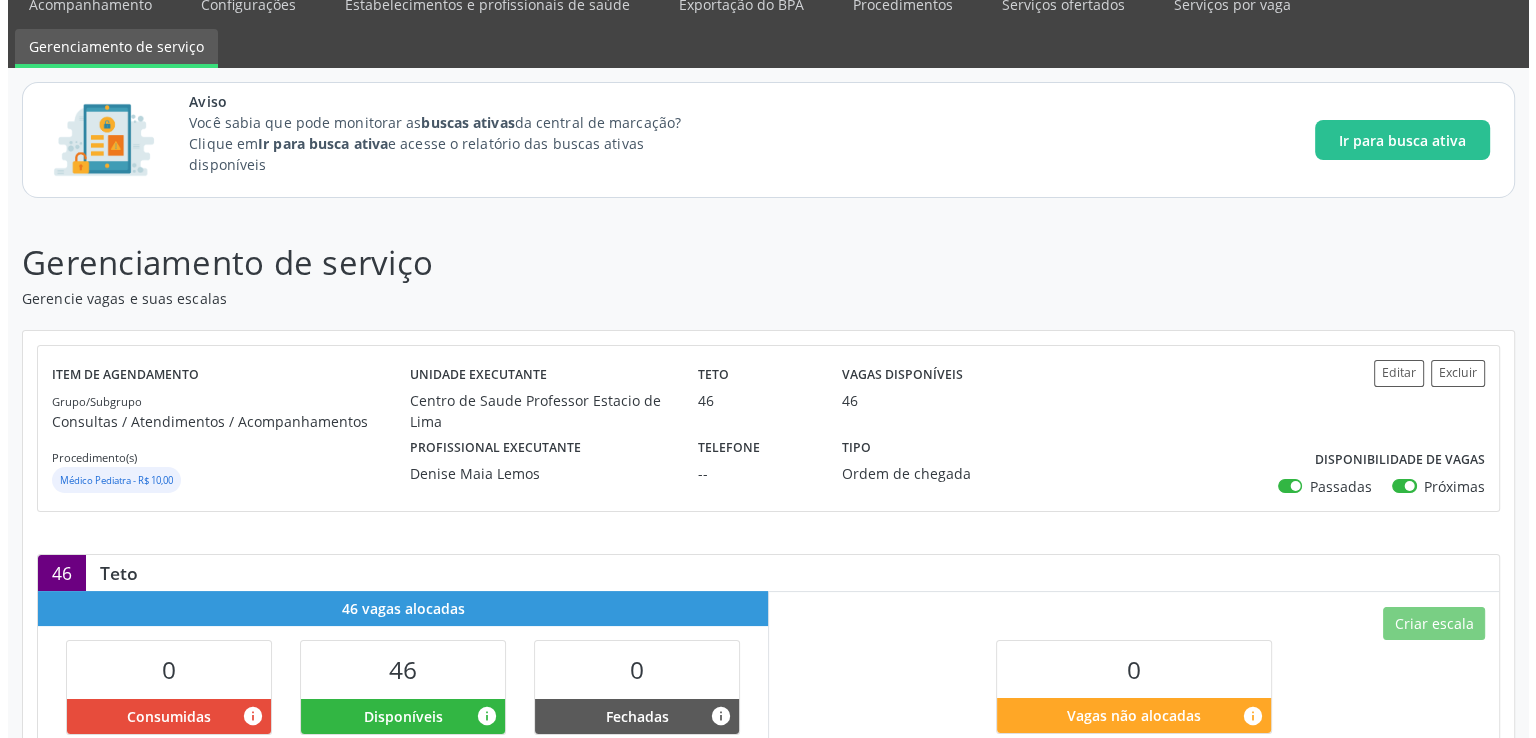 scroll, scrollTop: 0, scrollLeft: 0, axis: both 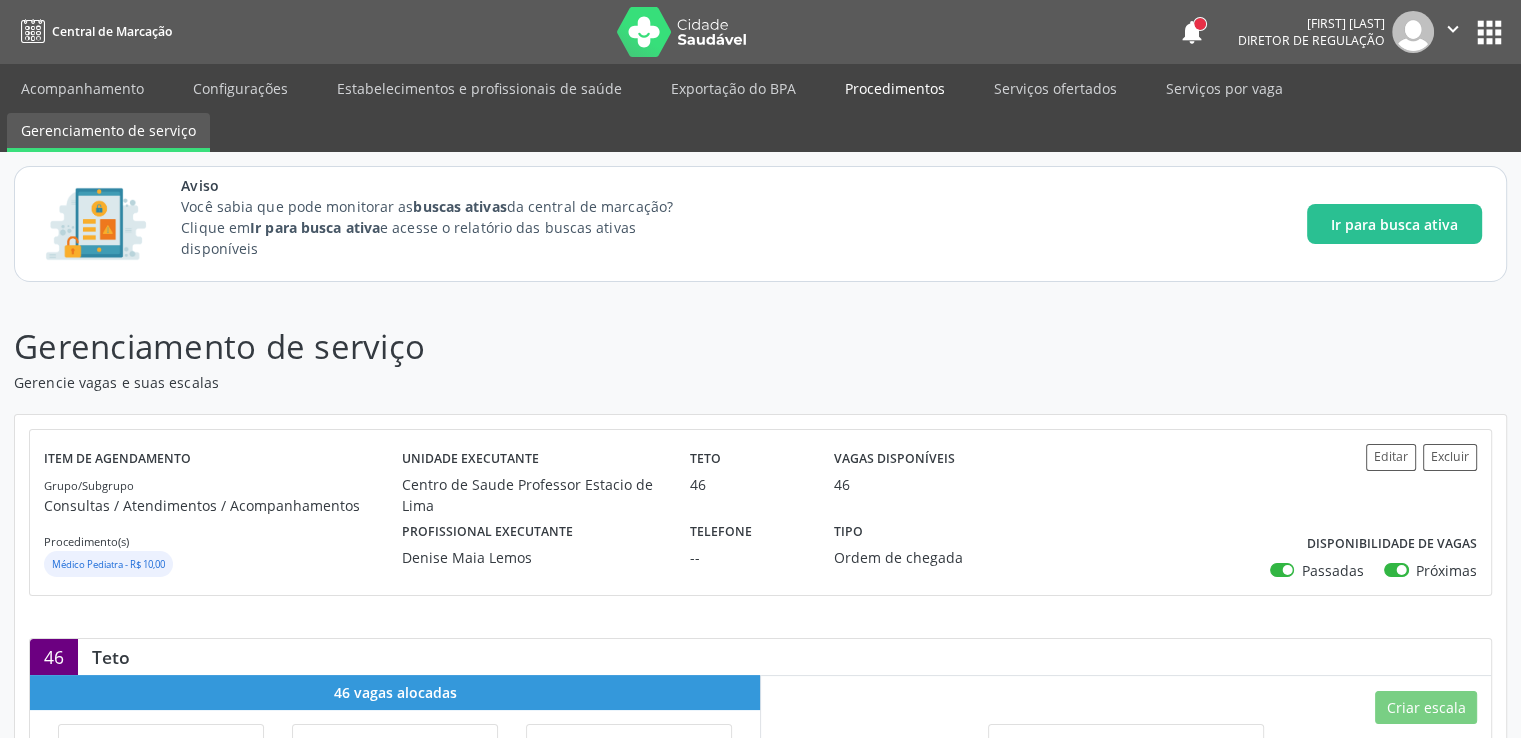 click on "Procedimentos" at bounding box center (895, 88) 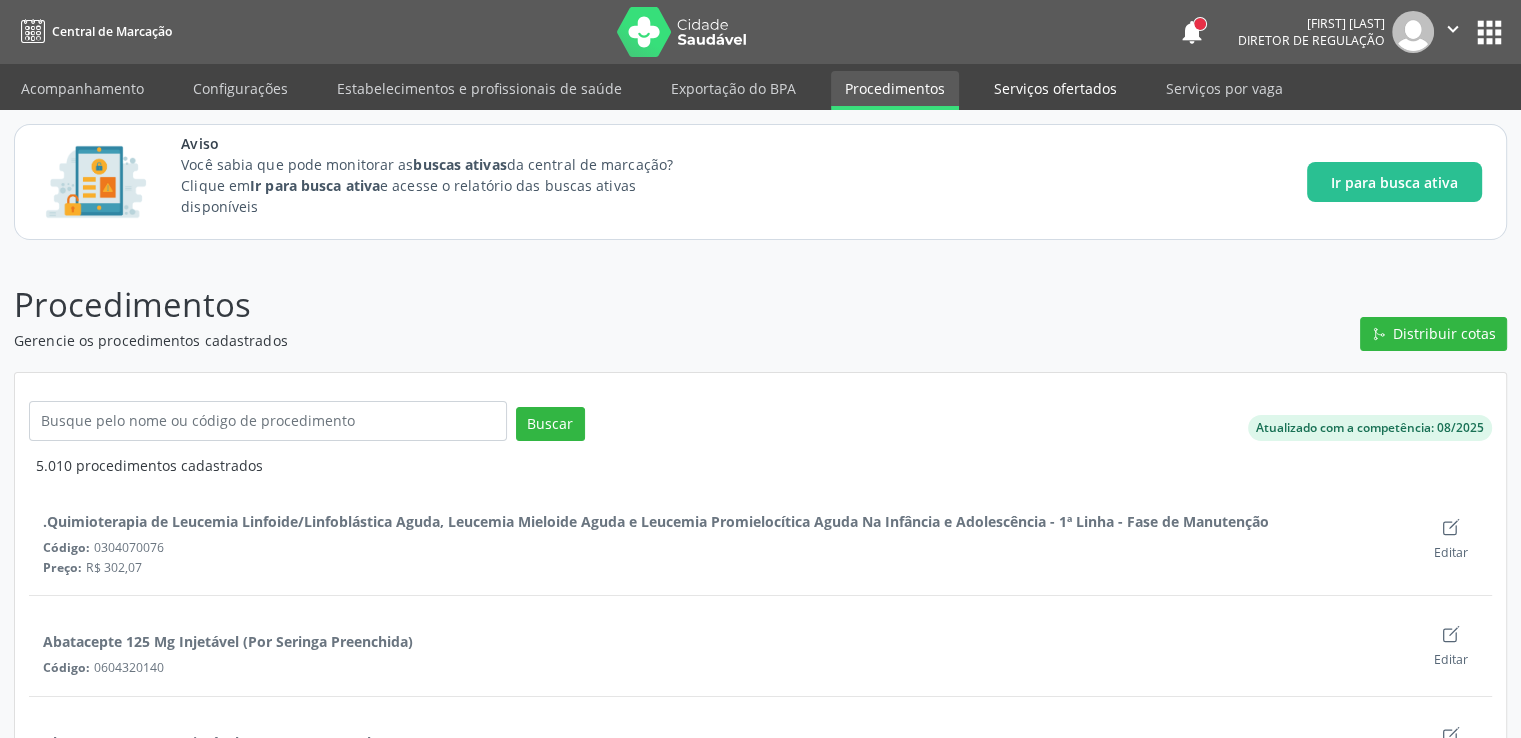 click on "Serviços ofertados" at bounding box center (1055, 88) 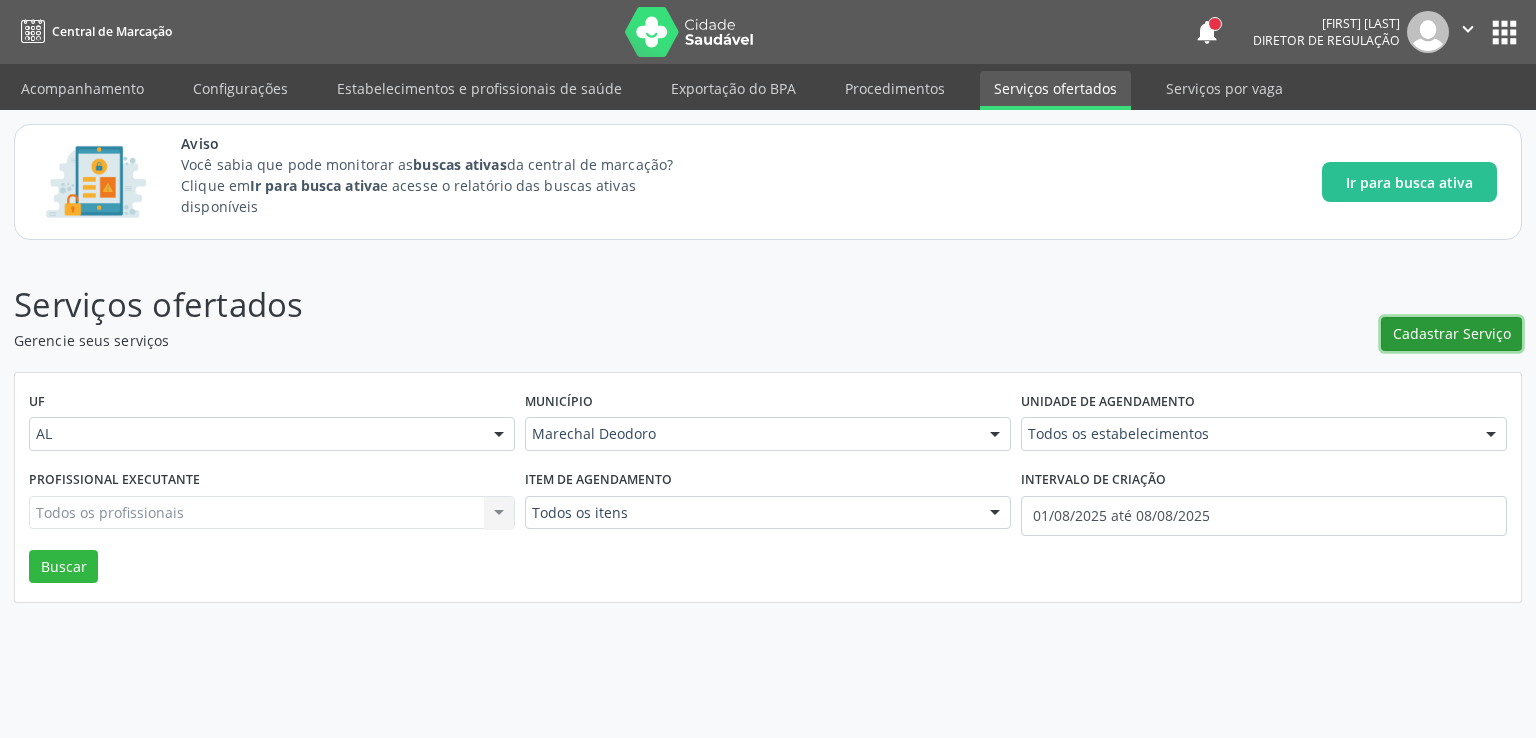 click on "Cadastrar Serviço" at bounding box center [1452, 333] 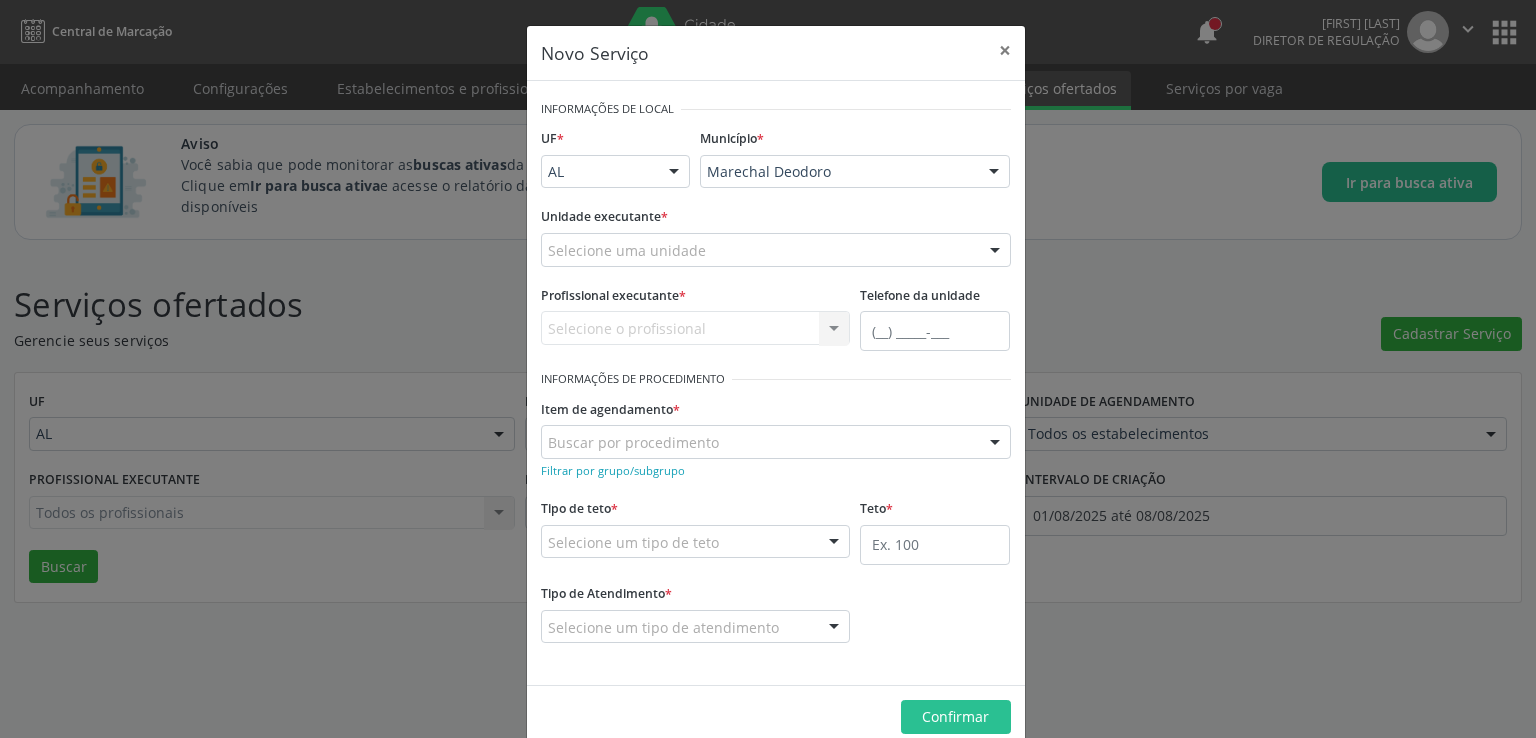 click on "Selecione uma unidade" at bounding box center (776, 250) 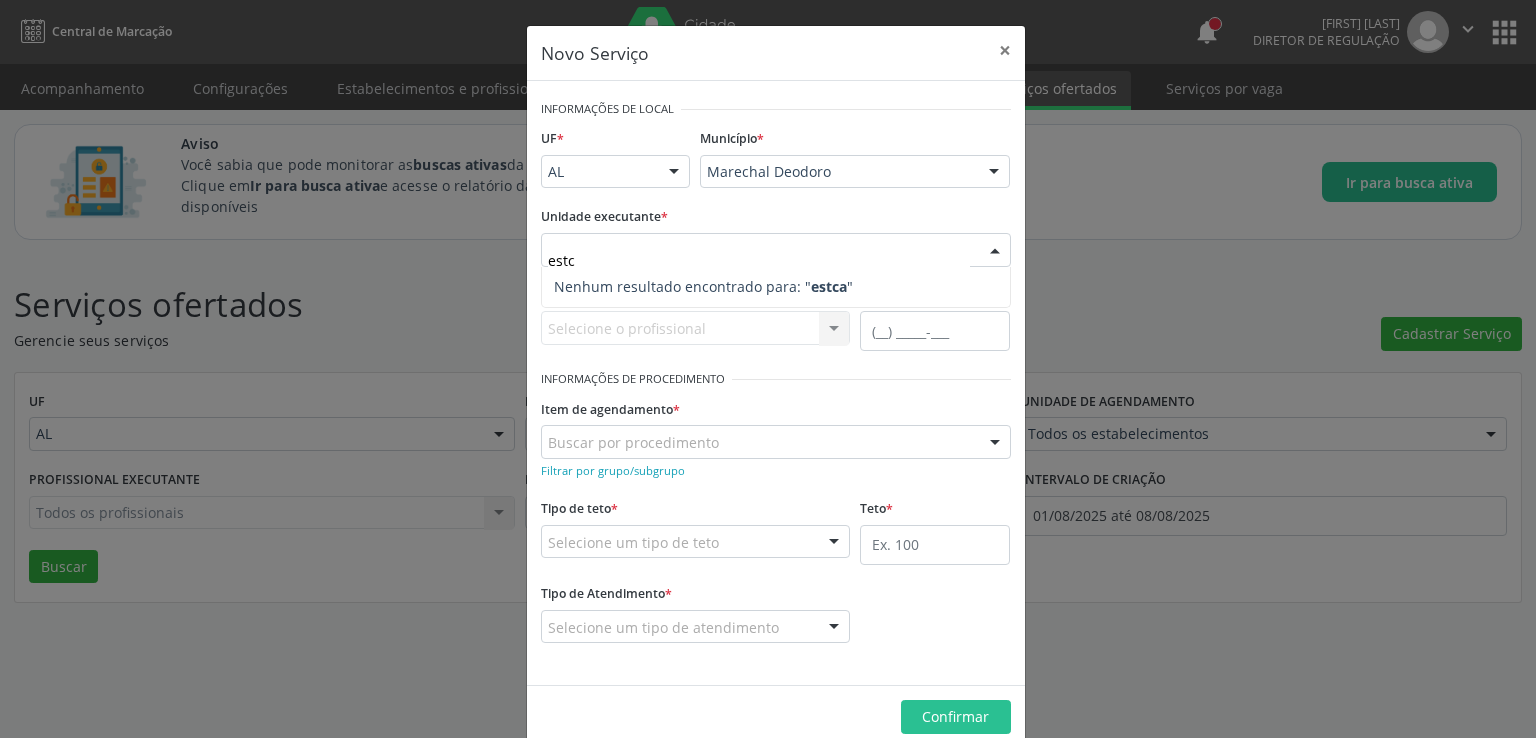 type on "est" 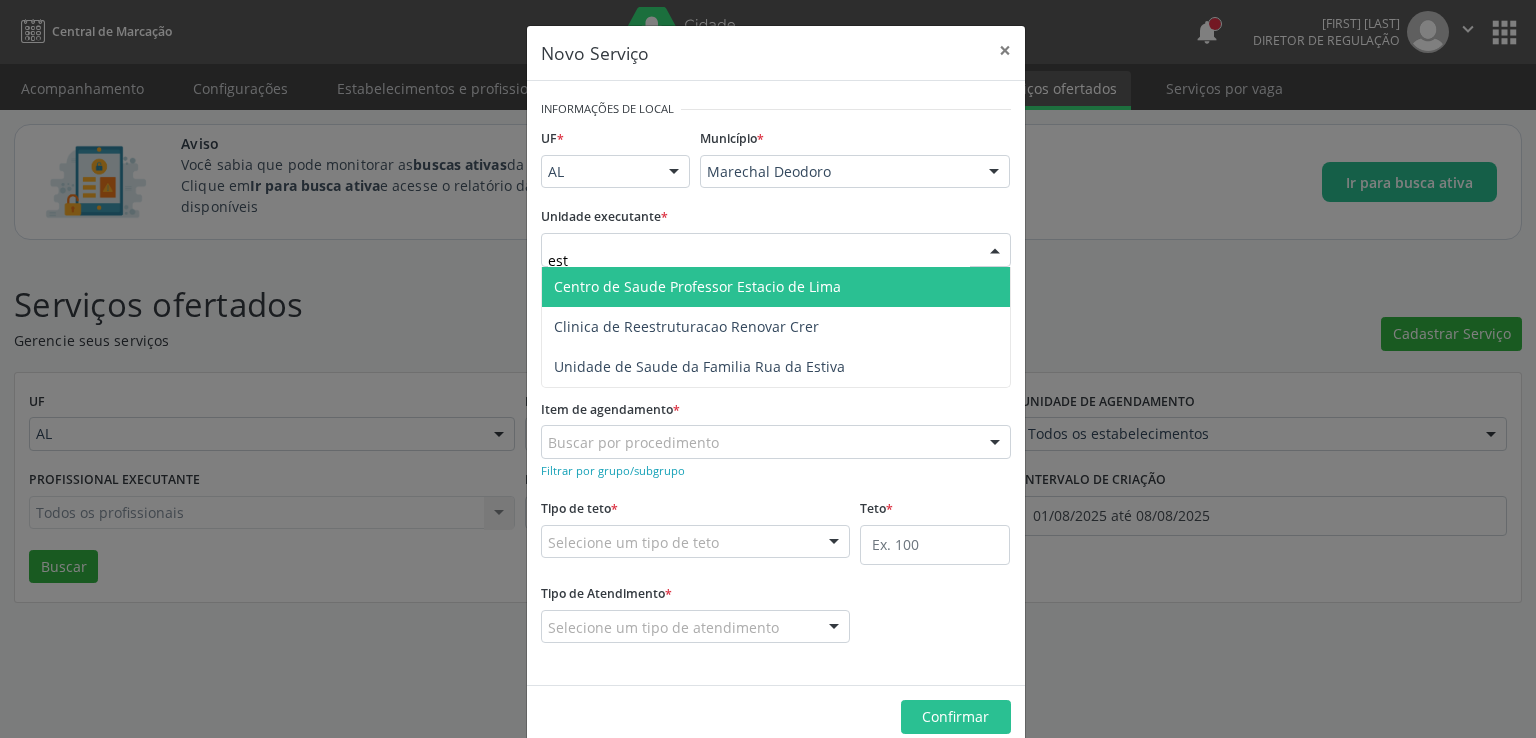 click on "Centro de Saude Professor Estacio de Lima" at bounding box center (697, 286) 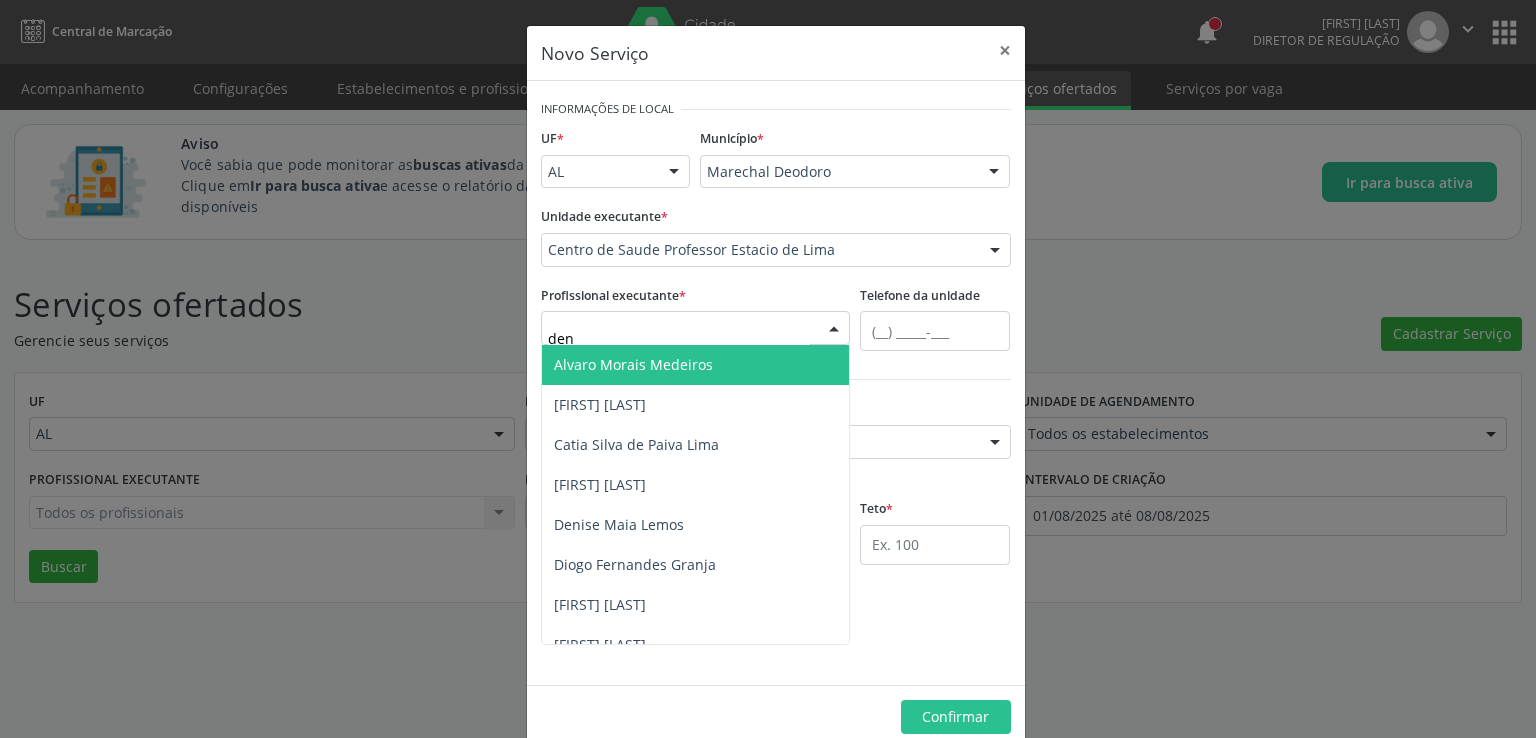 type on "deni" 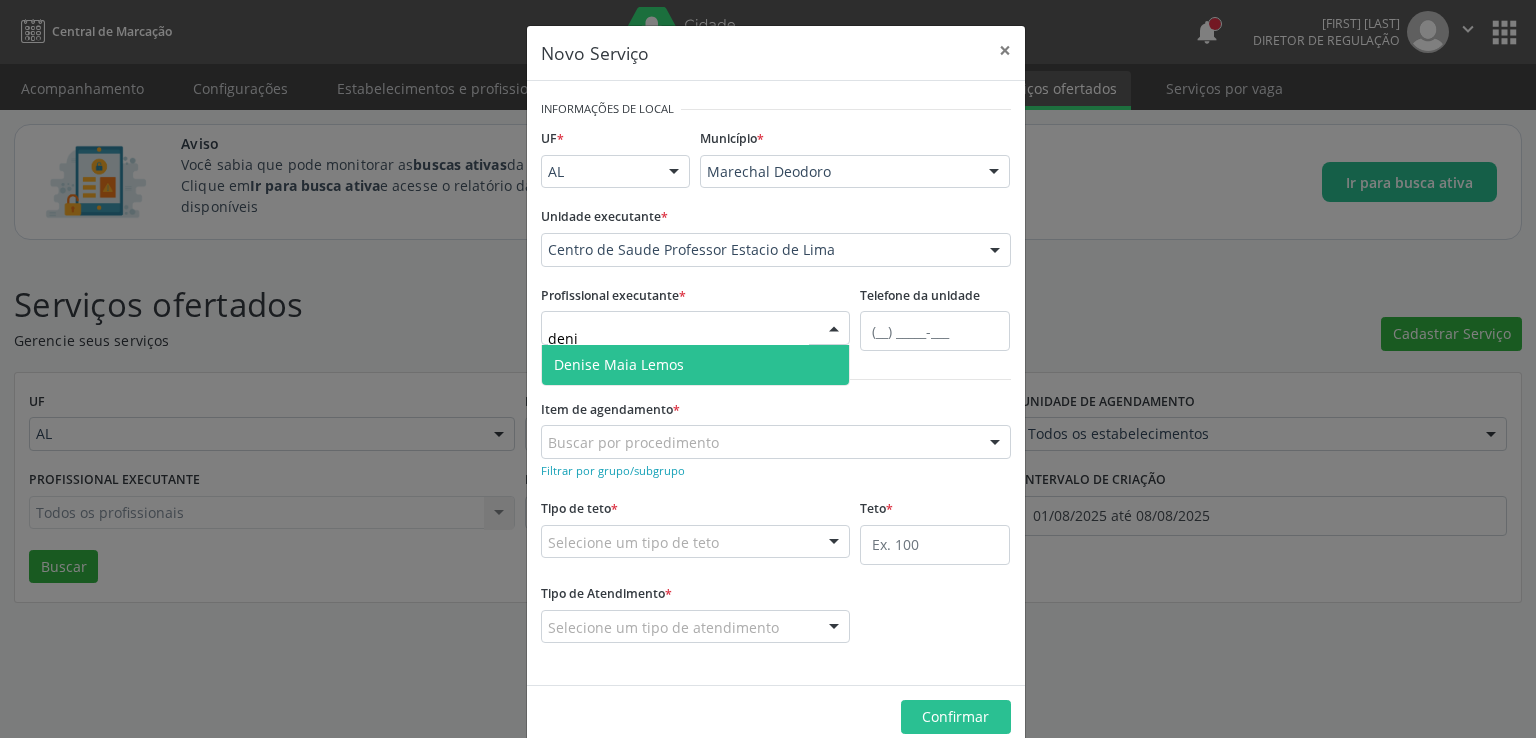 click on "Denise Maia Lemos" at bounding box center [619, 364] 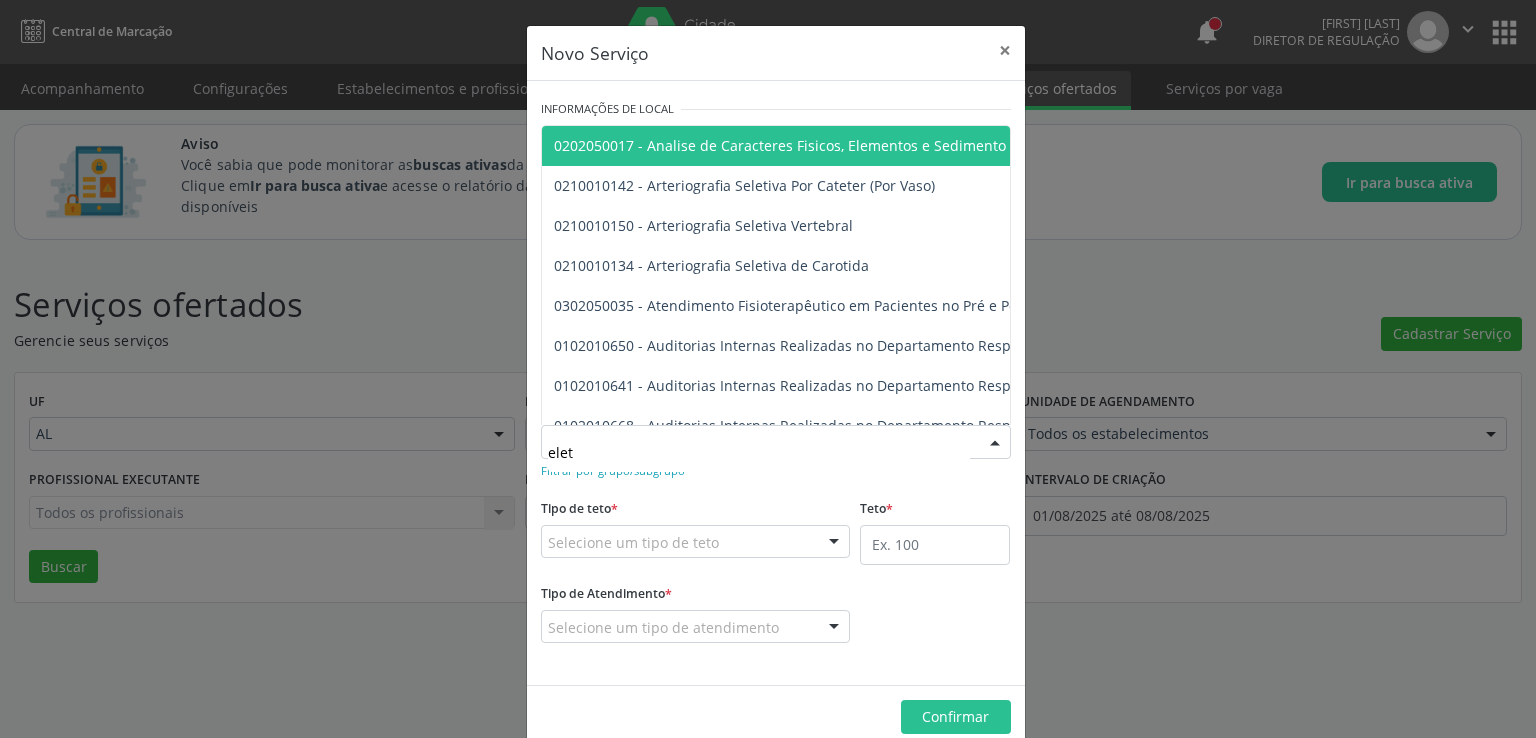 type on "eletr" 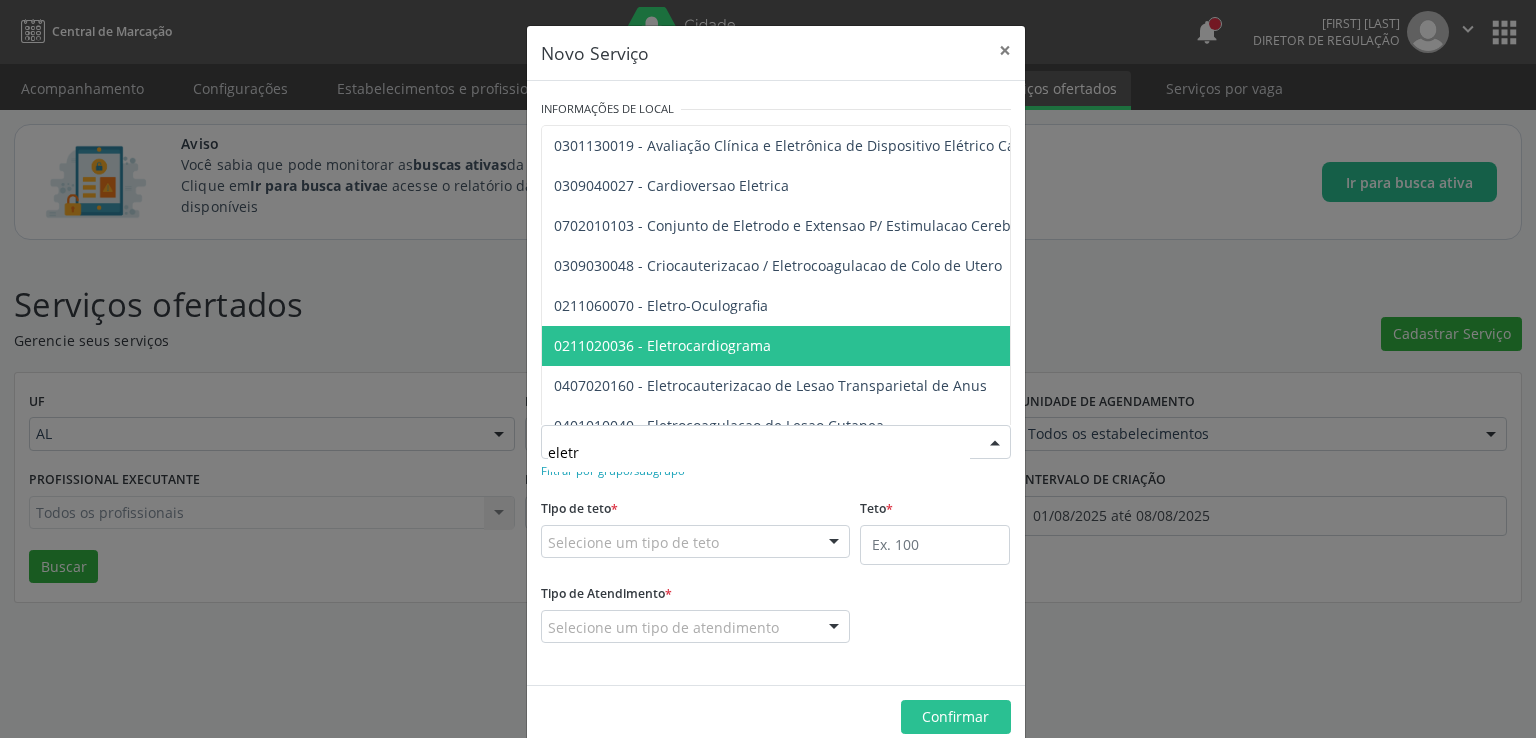 click on "0211020036 - Eletrocardiograma" at bounding box center (1177, 346) 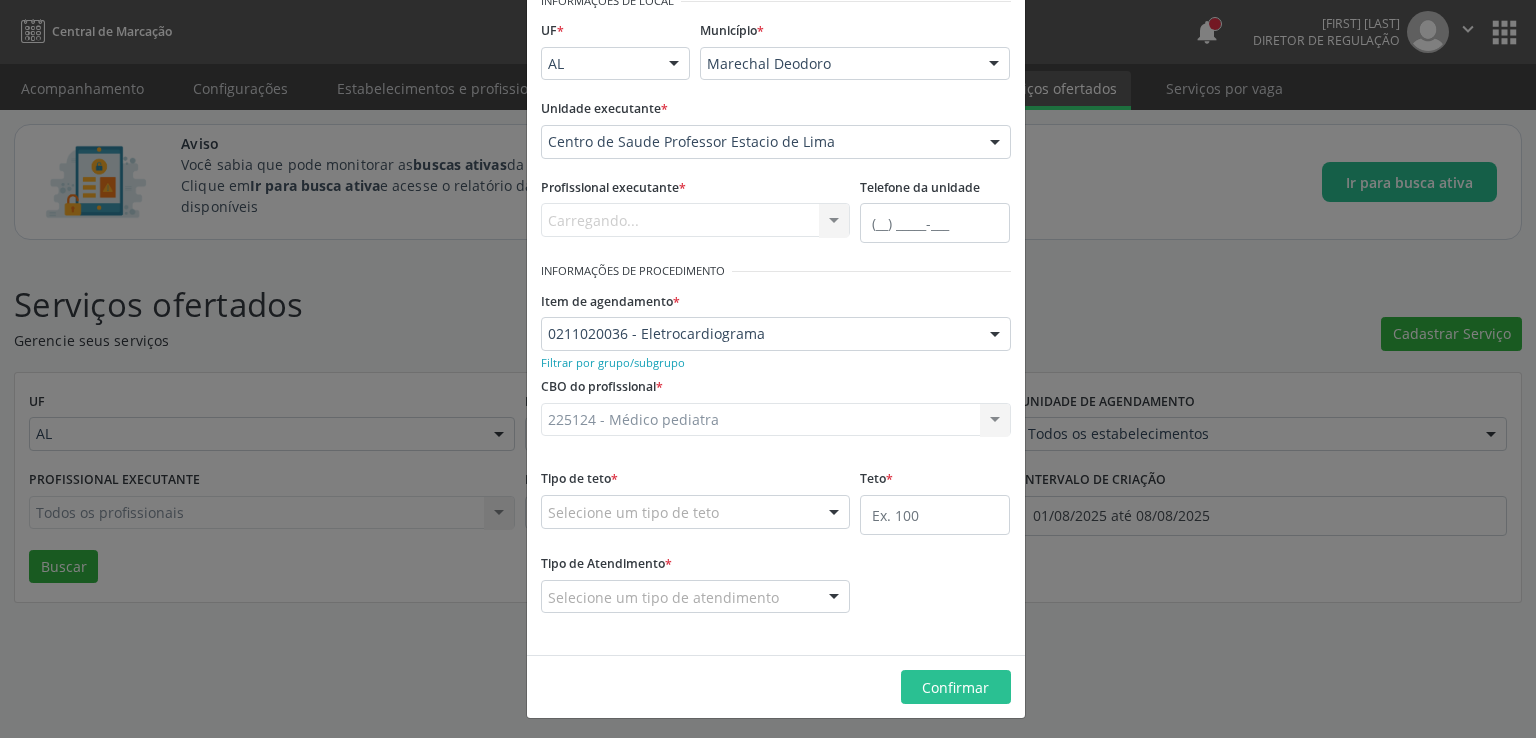 scroll, scrollTop: 112, scrollLeft: 0, axis: vertical 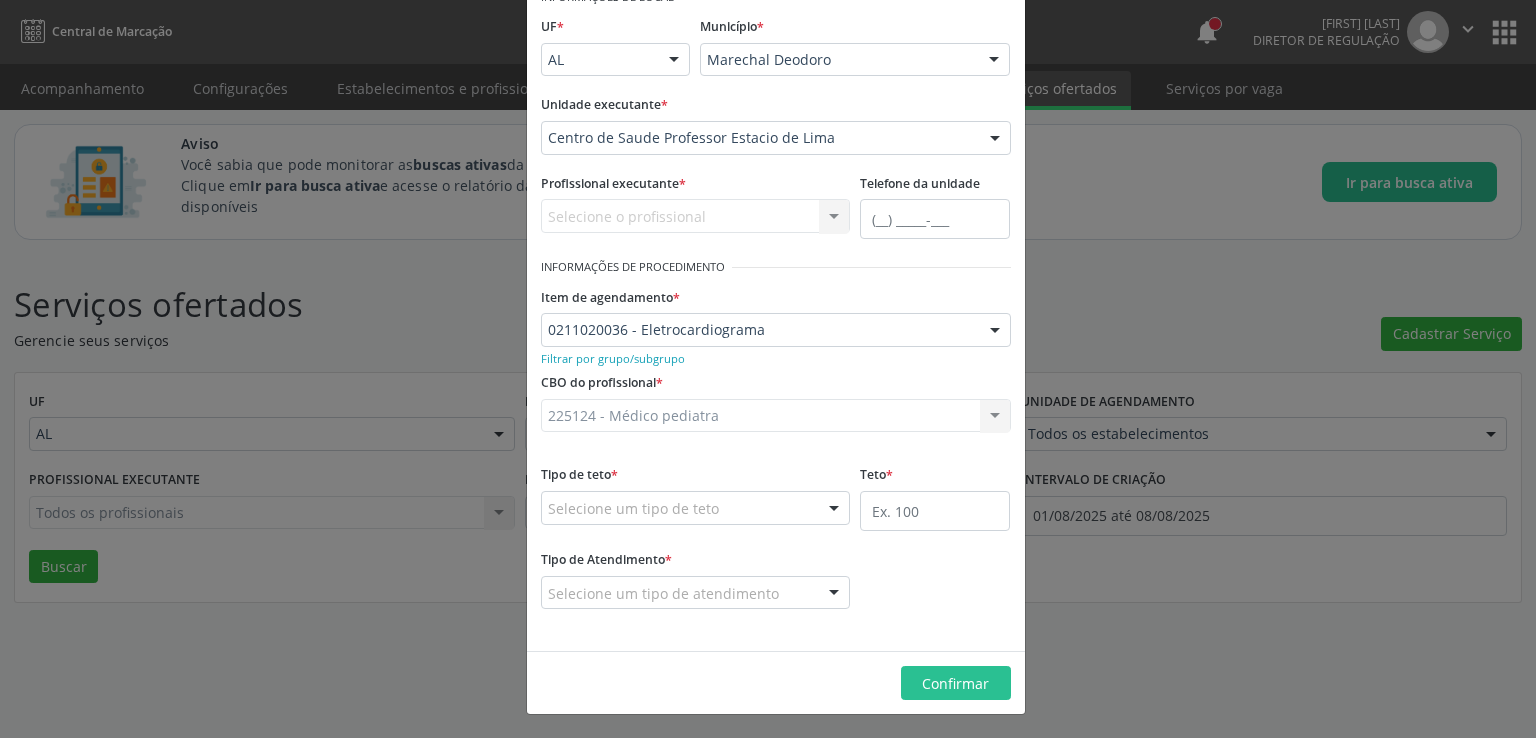 click at bounding box center [548, 518] 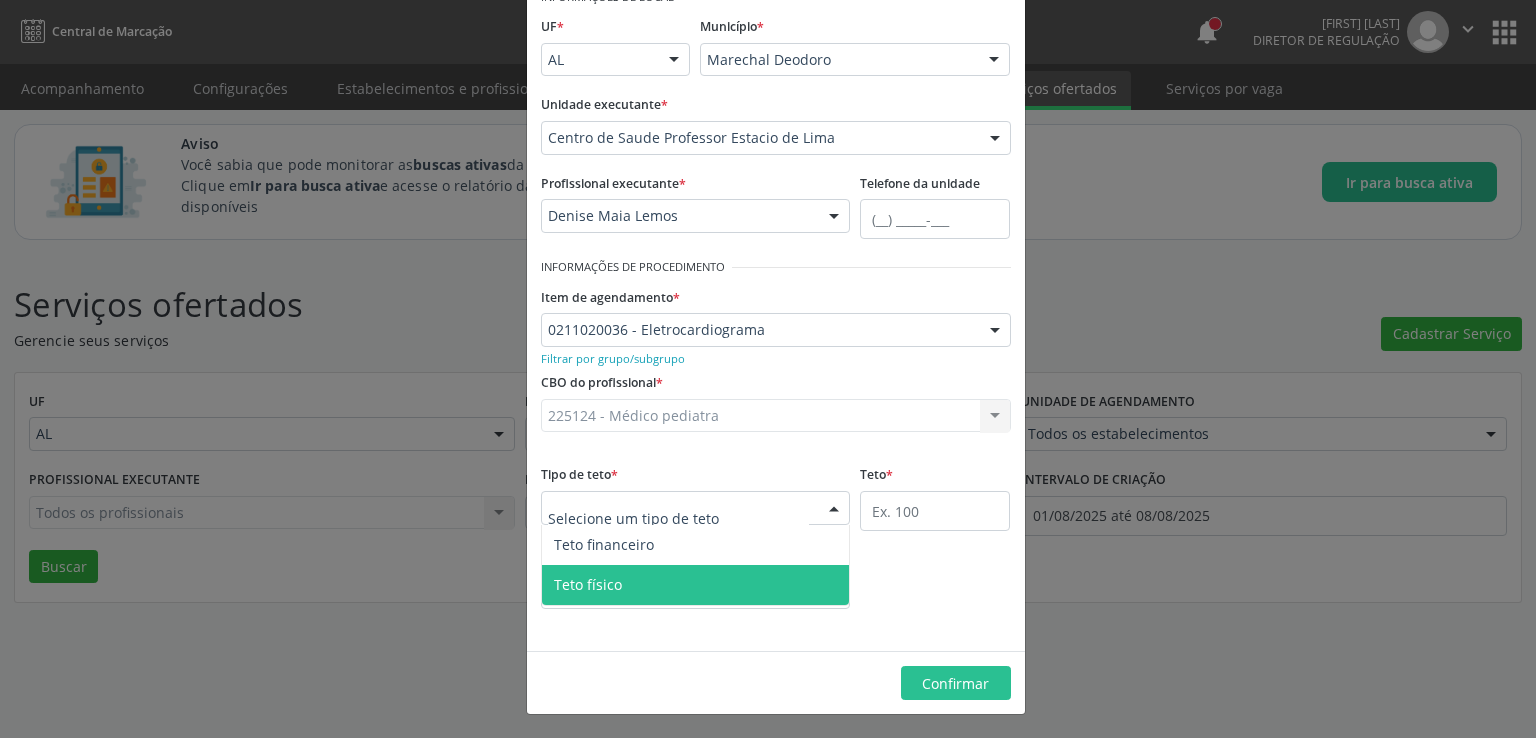 click on "Teto físico" at bounding box center [696, 585] 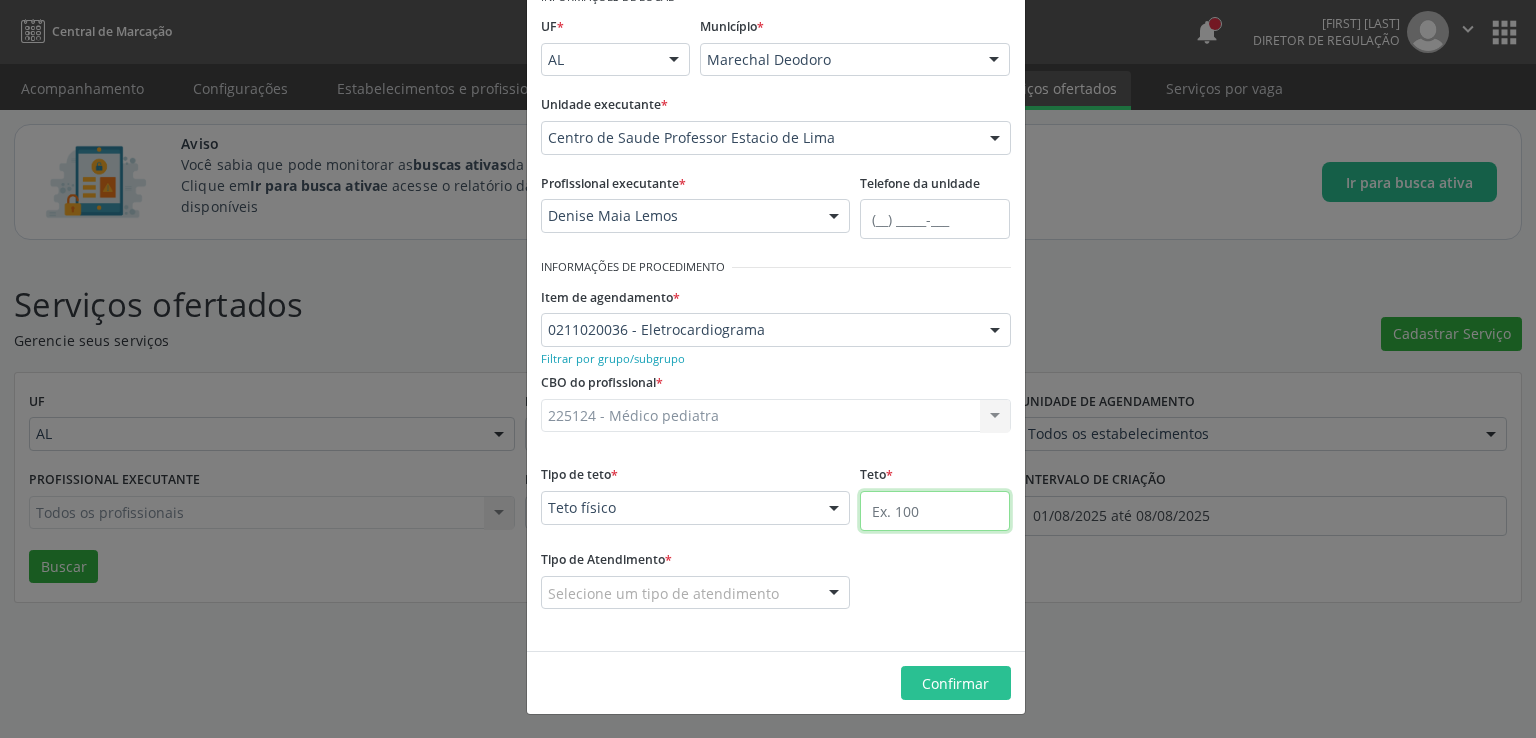 click at bounding box center [935, 511] 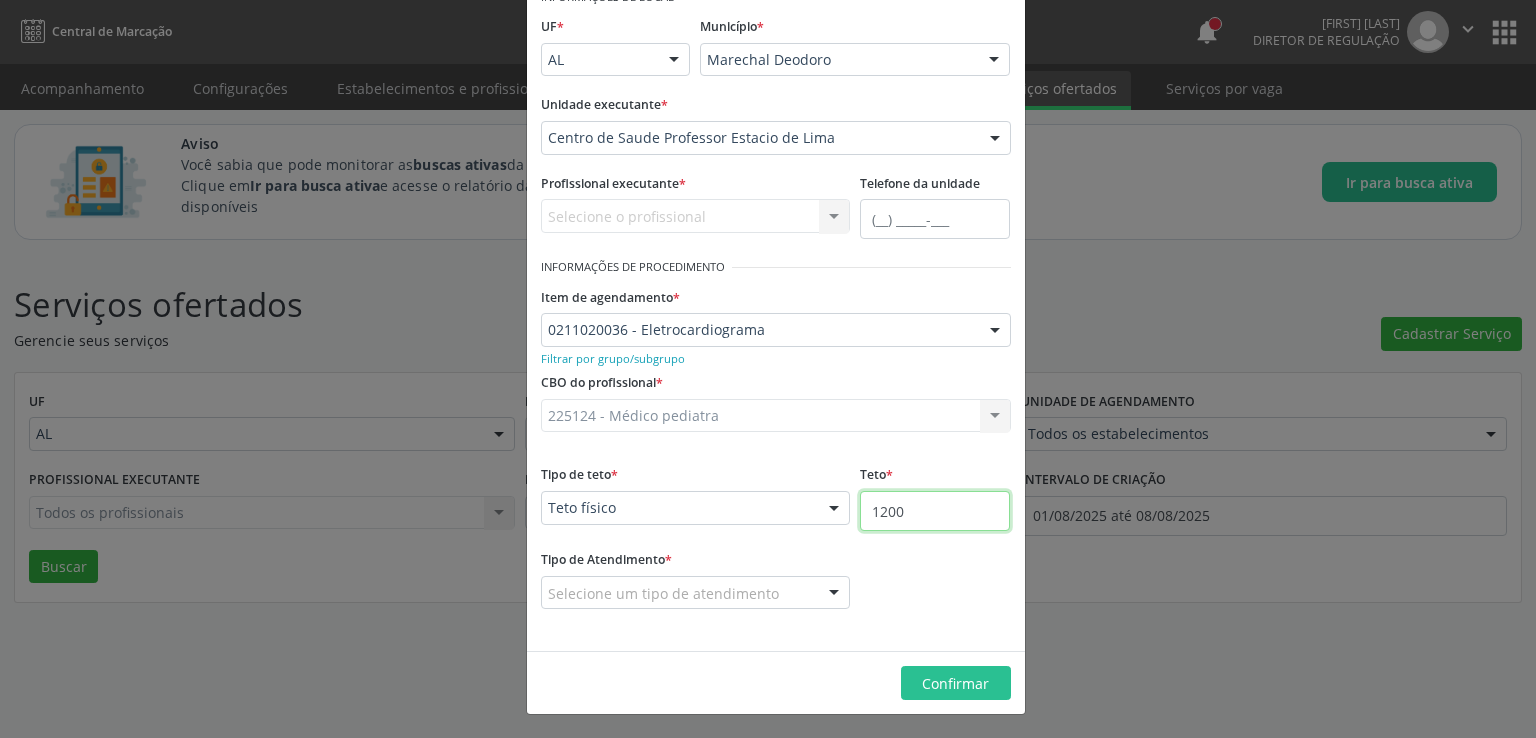 type on "1200" 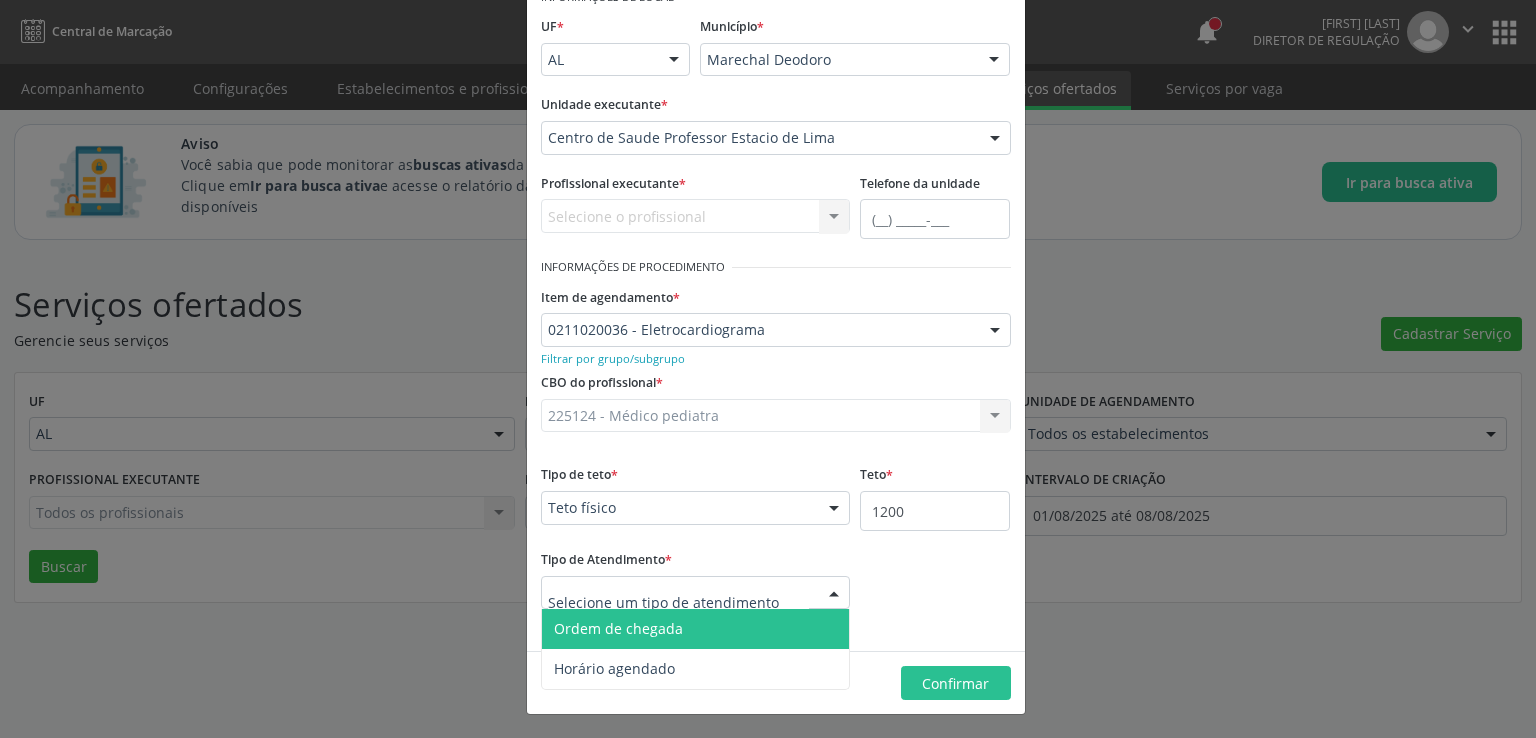 click at bounding box center (696, 593) 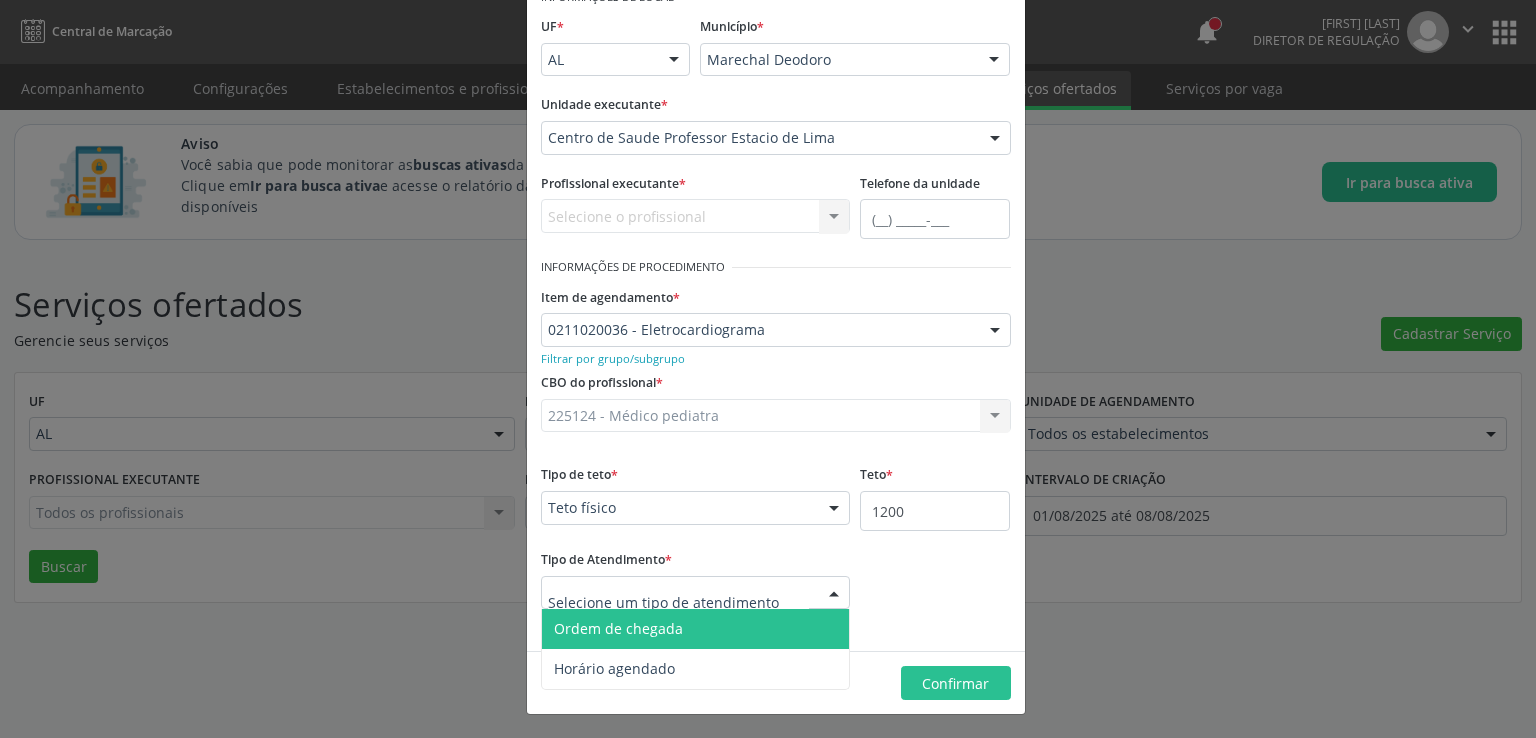 click on "Ordem de chegada" at bounding box center (696, 629) 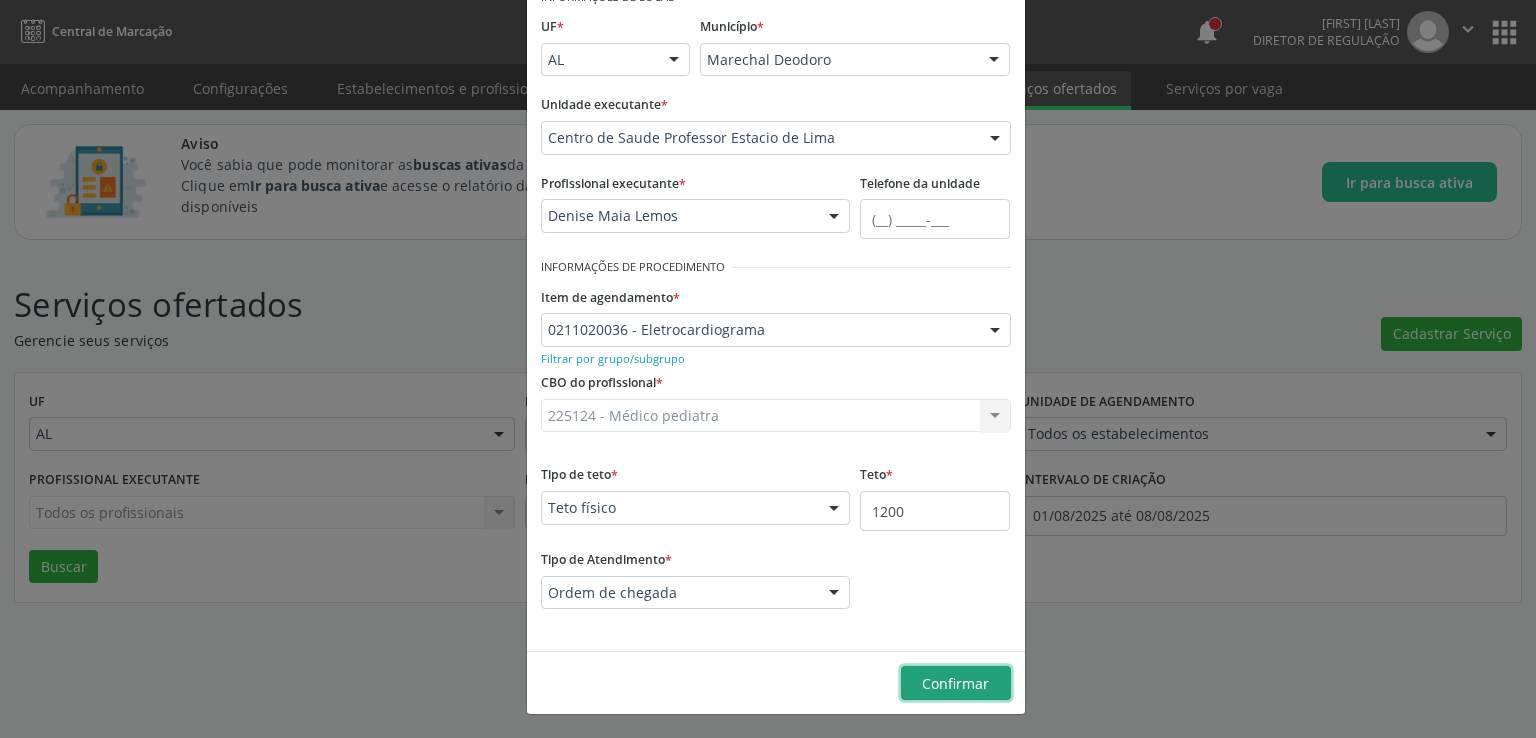 click on "Confirmar" at bounding box center (955, 683) 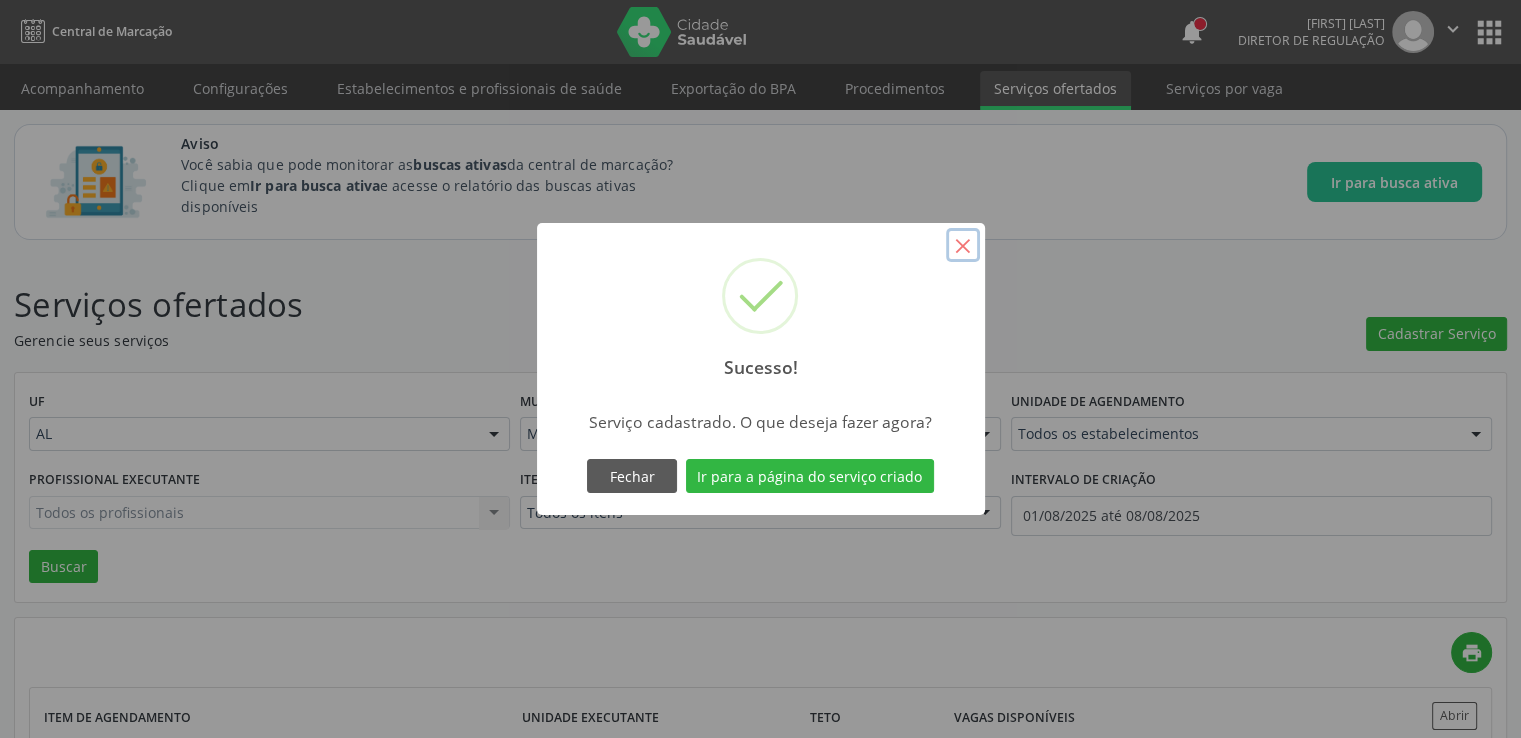 click on "×" at bounding box center (963, 245) 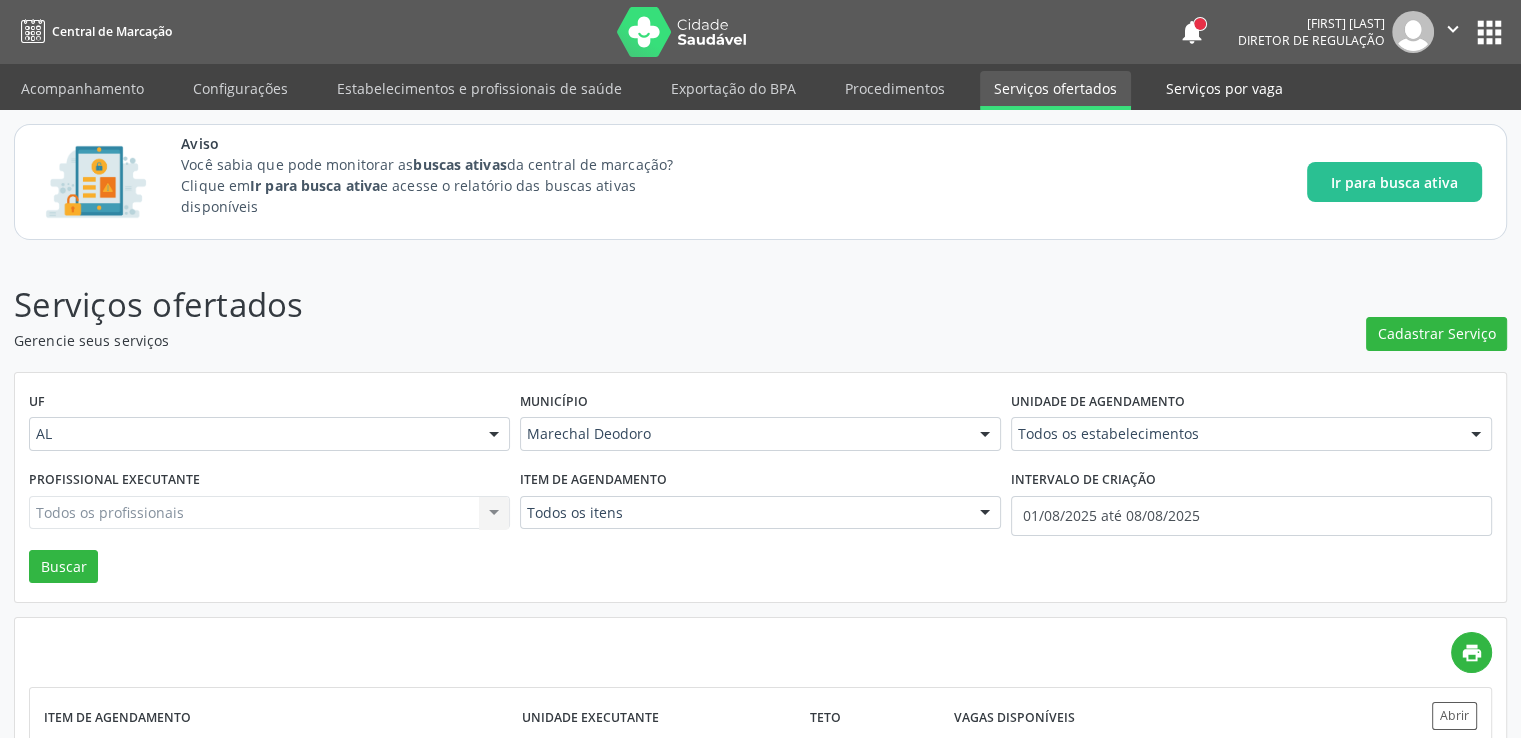 click on "Serviços por vaga" at bounding box center (1224, 88) 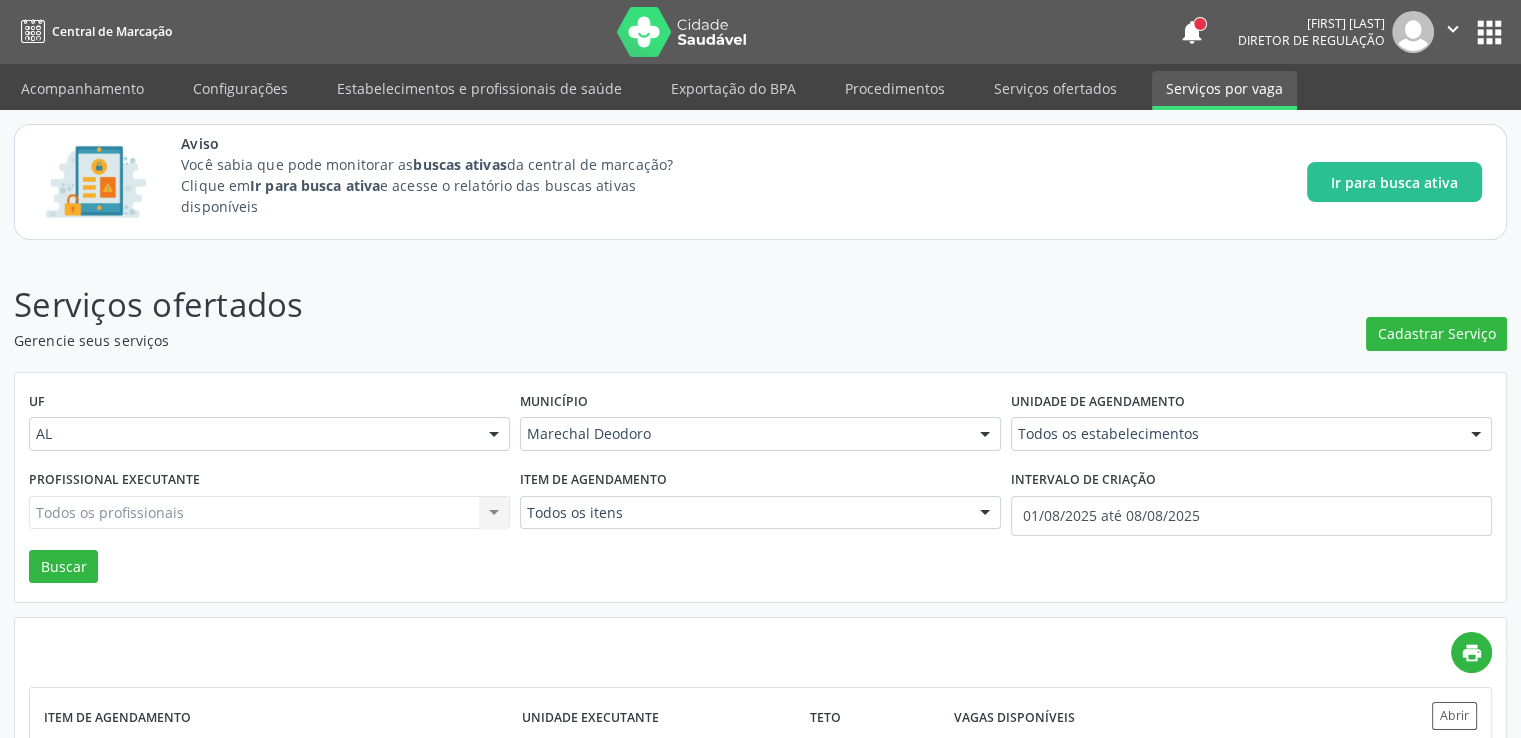 click on "Serviços por vaga" at bounding box center (1224, 90) 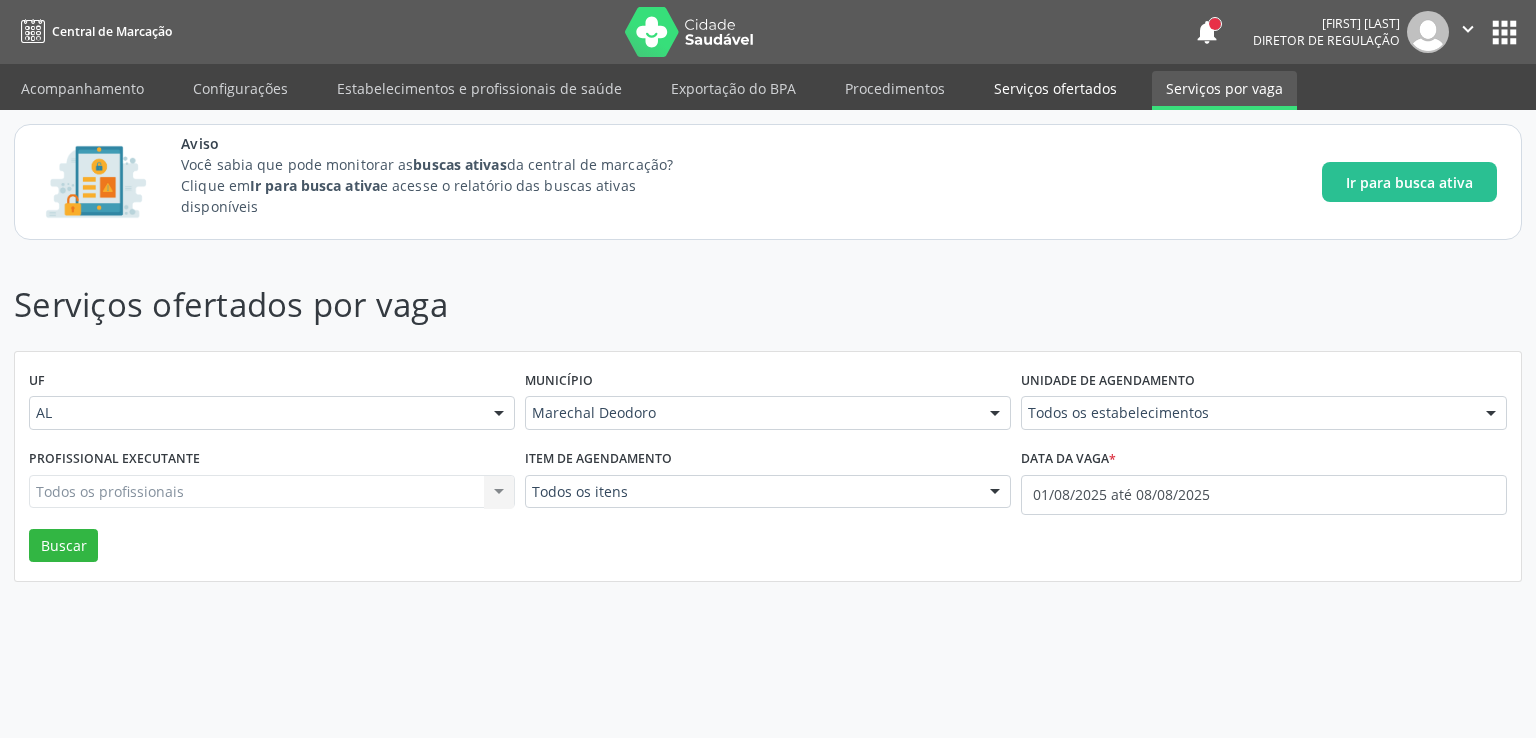 click on "Serviços ofertados" at bounding box center (1055, 88) 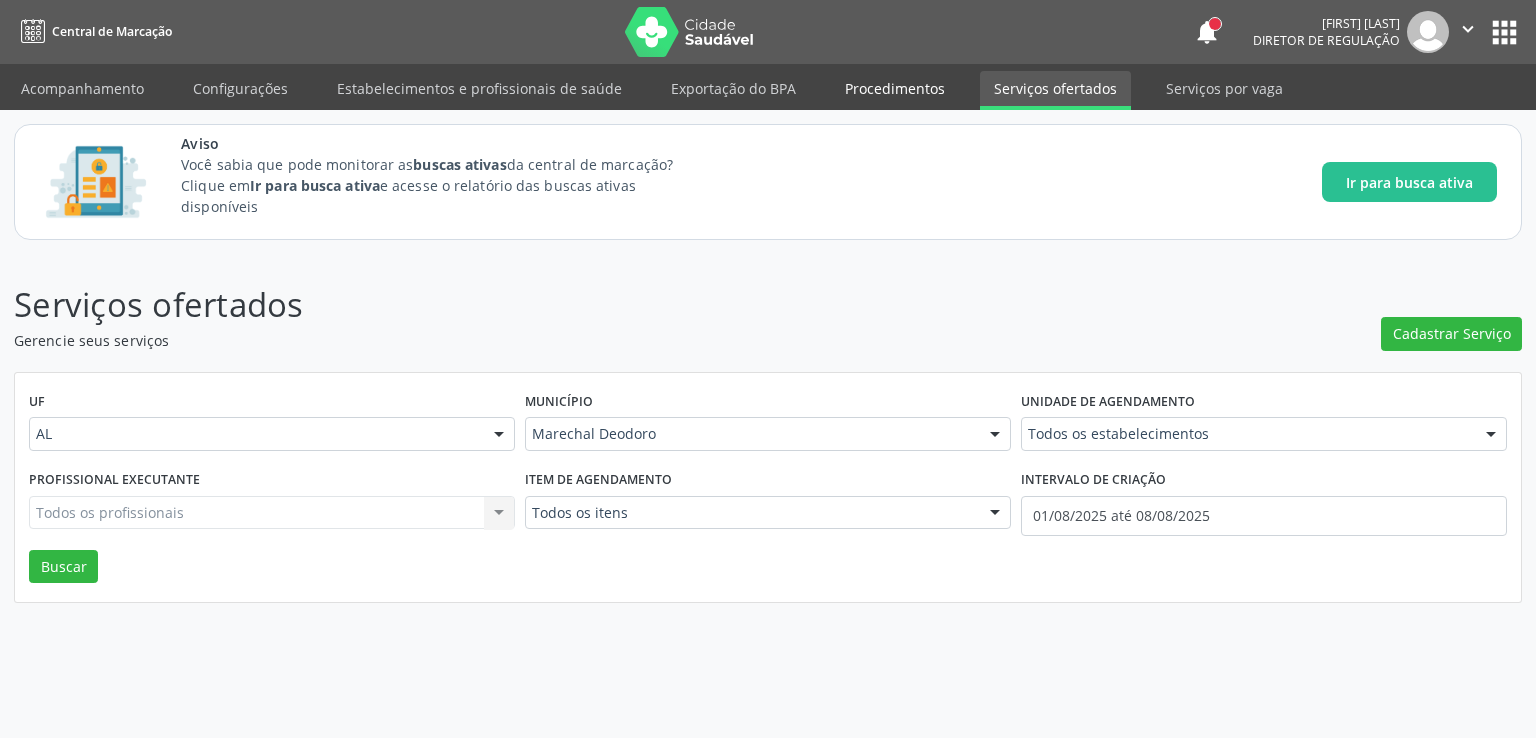 click on "Procedimentos" at bounding box center (895, 88) 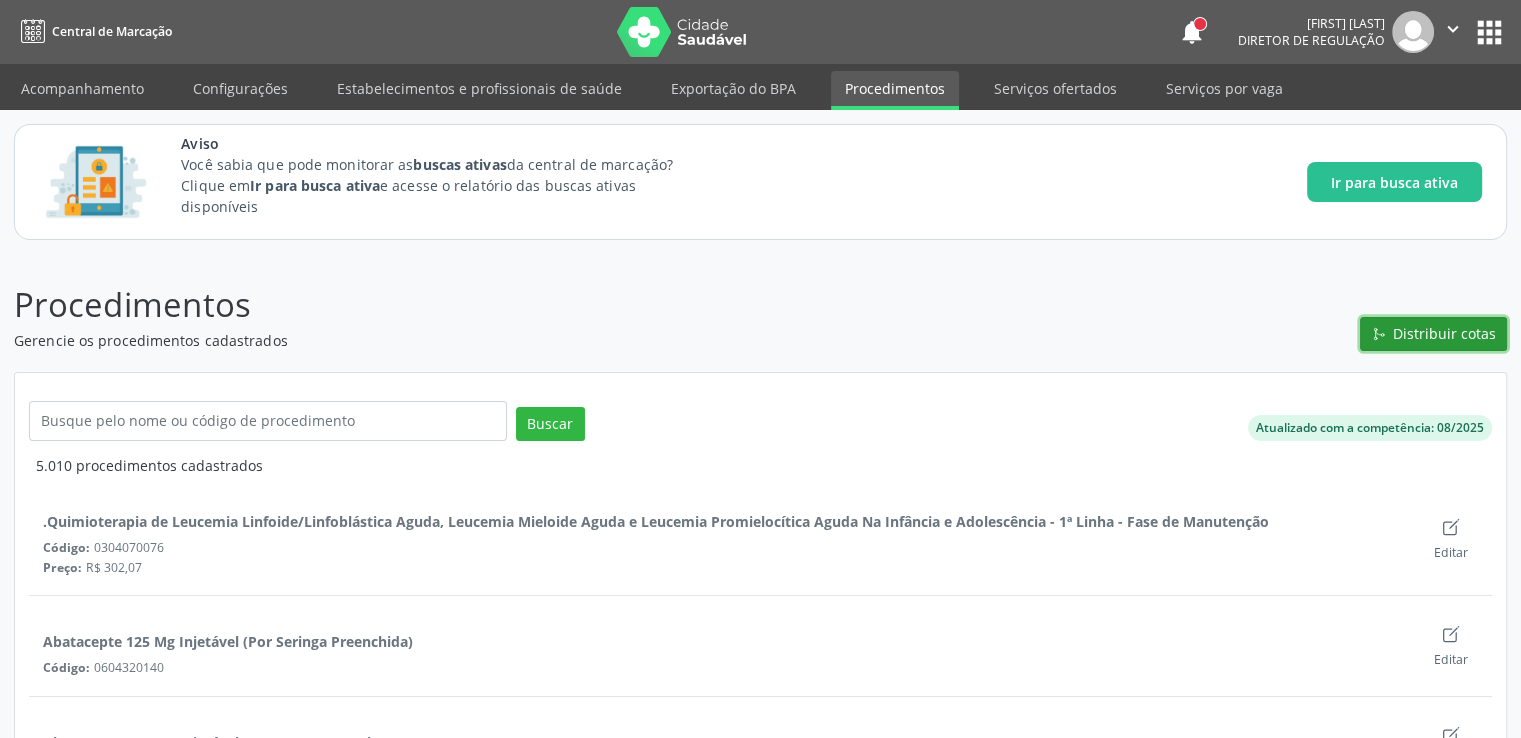 click on "Distribuir cotas" at bounding box center (1444, 333) 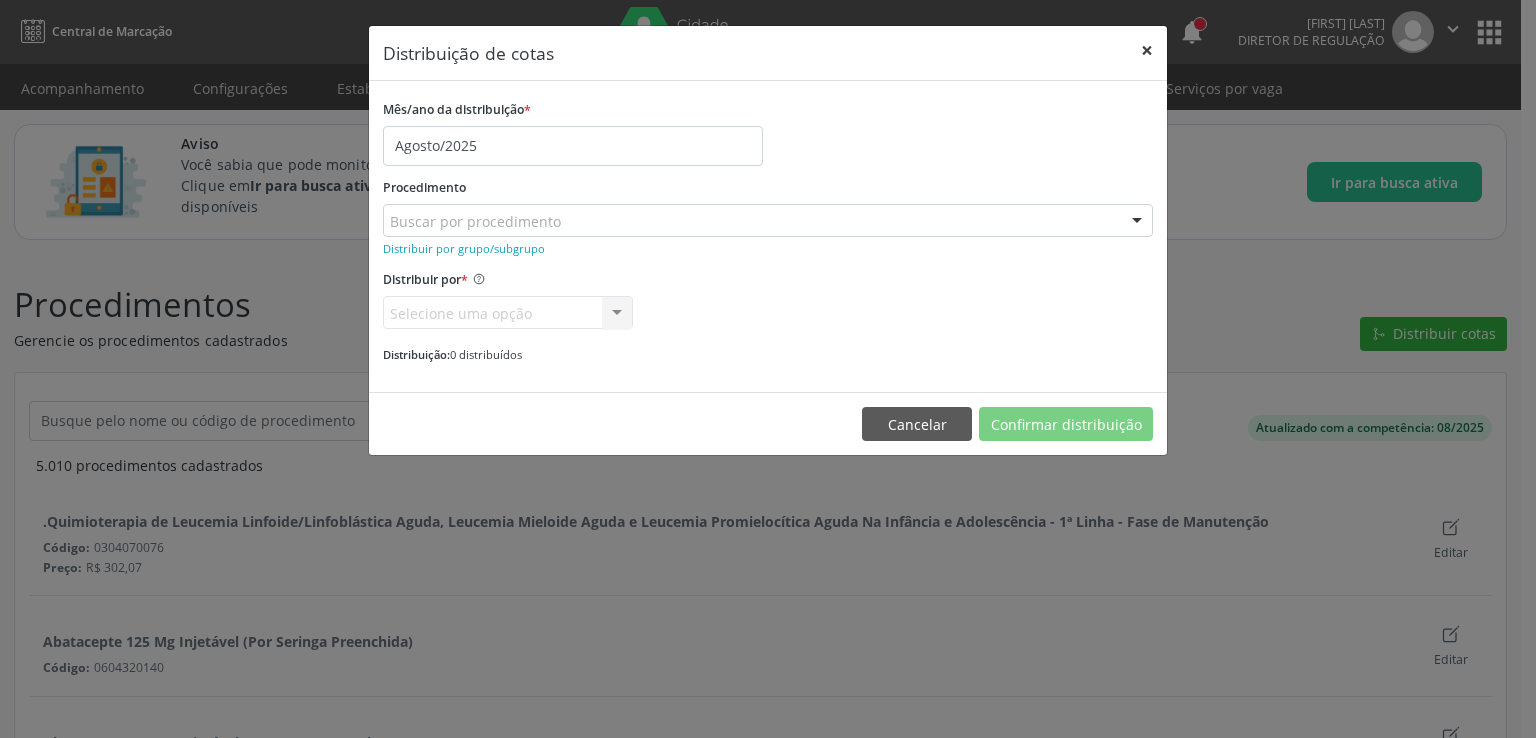 click on "×" at bounding box center [1147, 50] 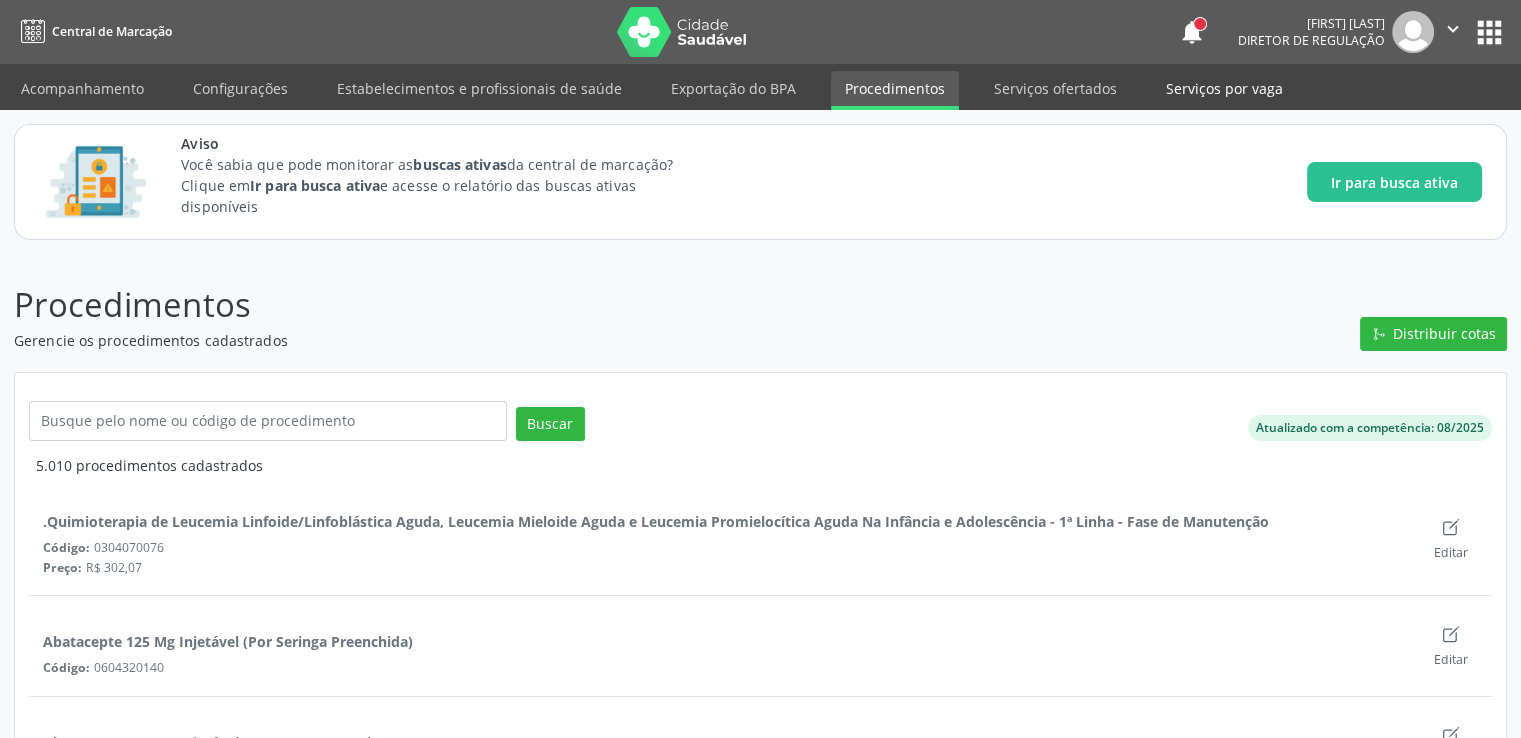 click on "Serviços por vaga" at bounding box center (1224, 88) 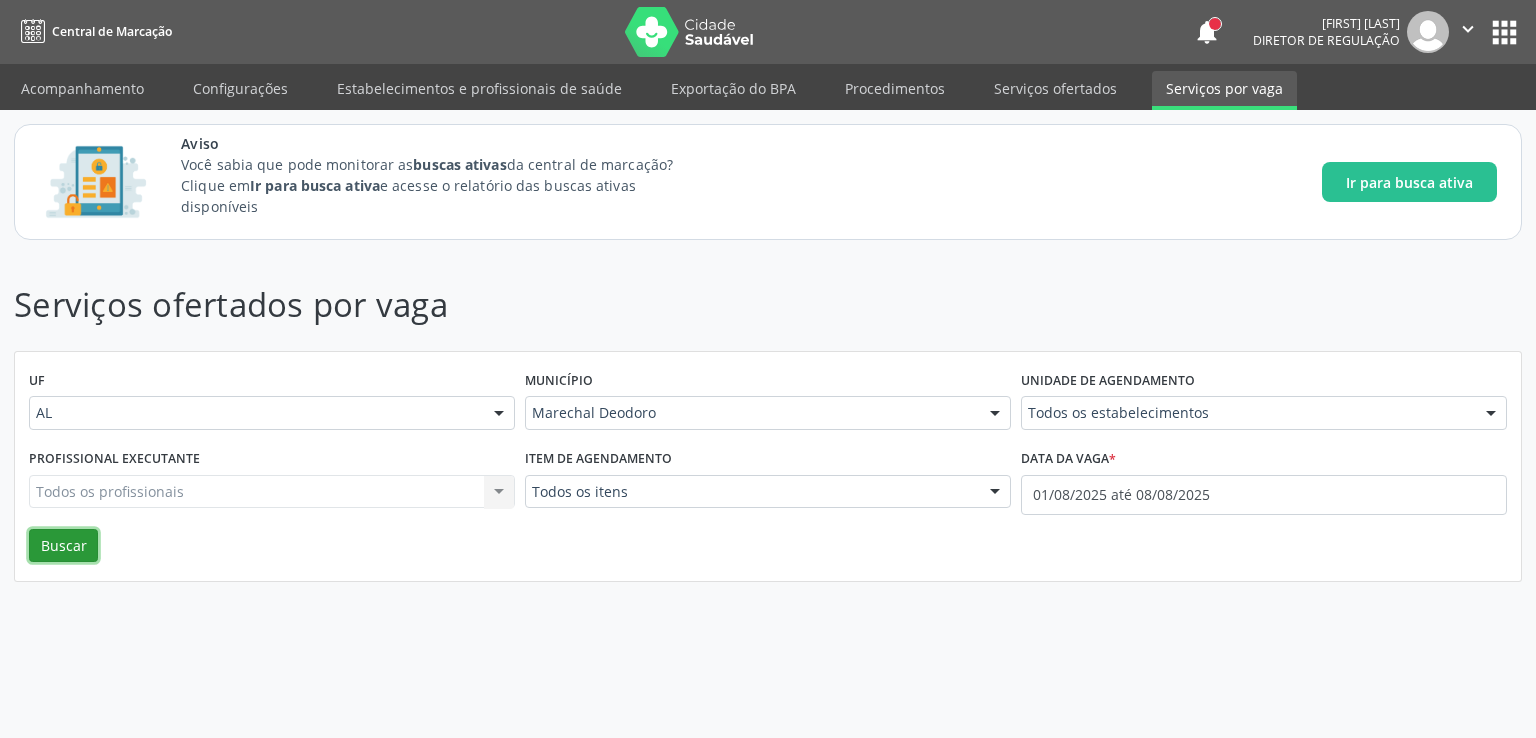 click on "Buscar" at bounding box center (63, 546) 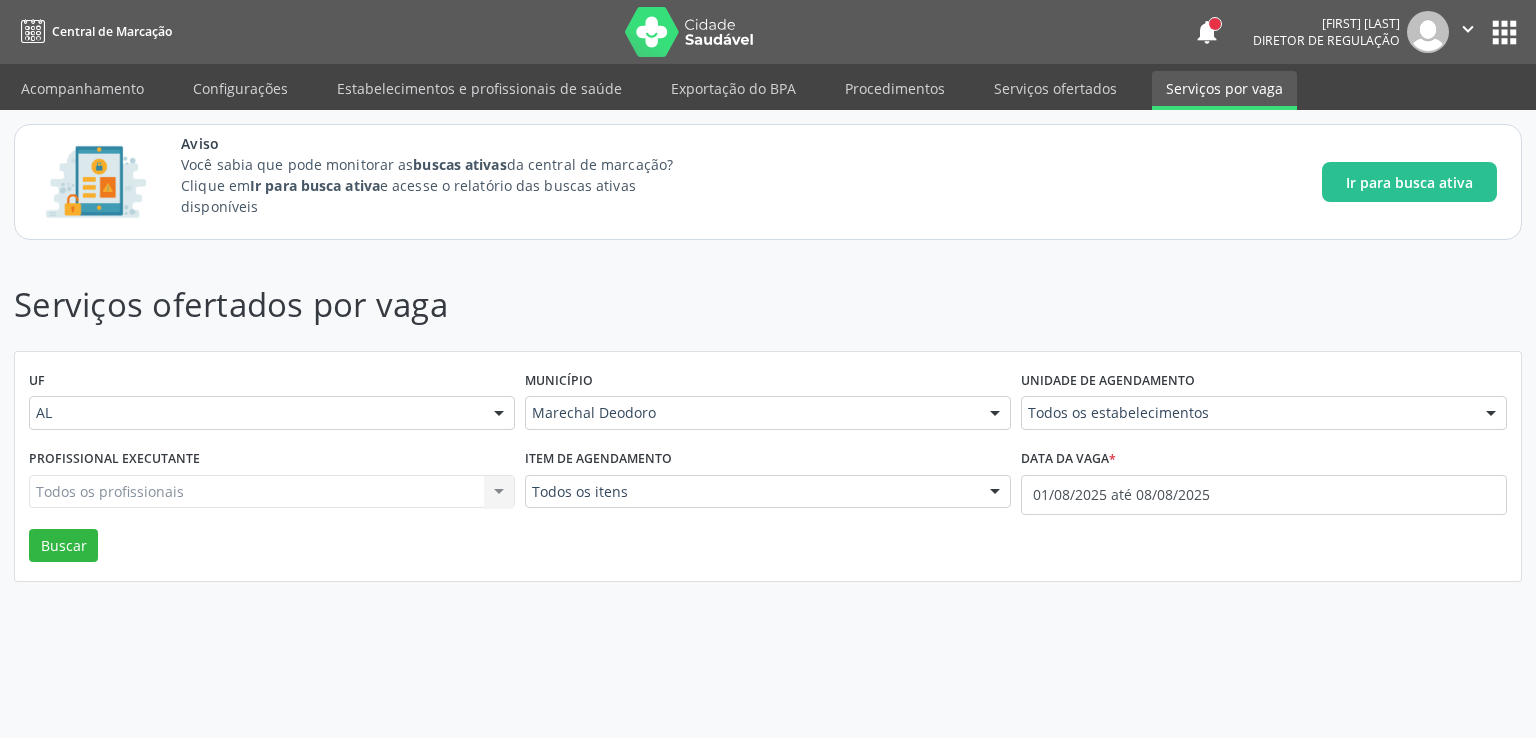 click on "Todos os profissionais         Todos os profissionais
Nenhum resultado encontrado para: "   "
Não há nenhuma opção para ser exibida." at bounding box center [272, 492] 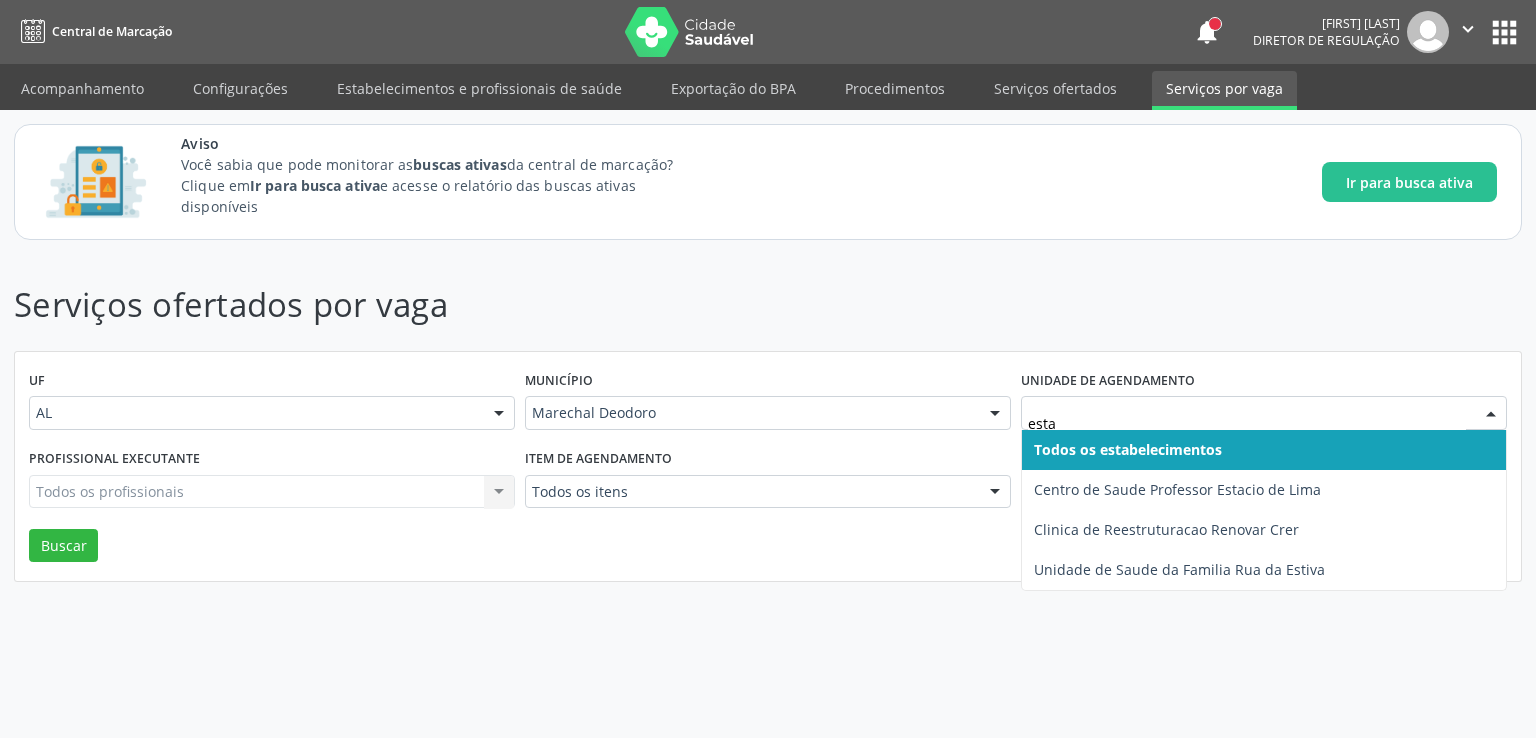 type on "estac" 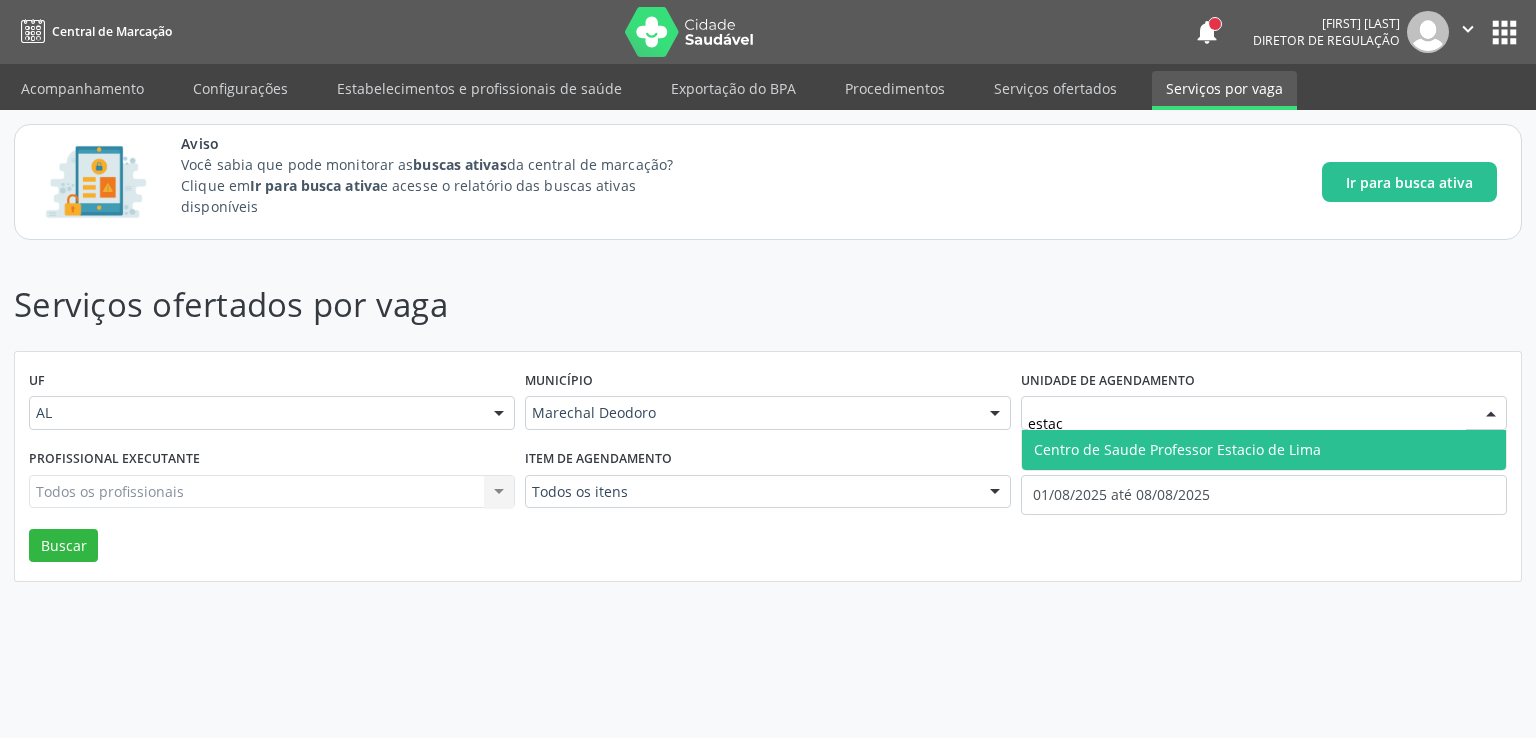 click on "Centro de Saude Professor Estacio de Lima" at bounding box center [1177, 449] 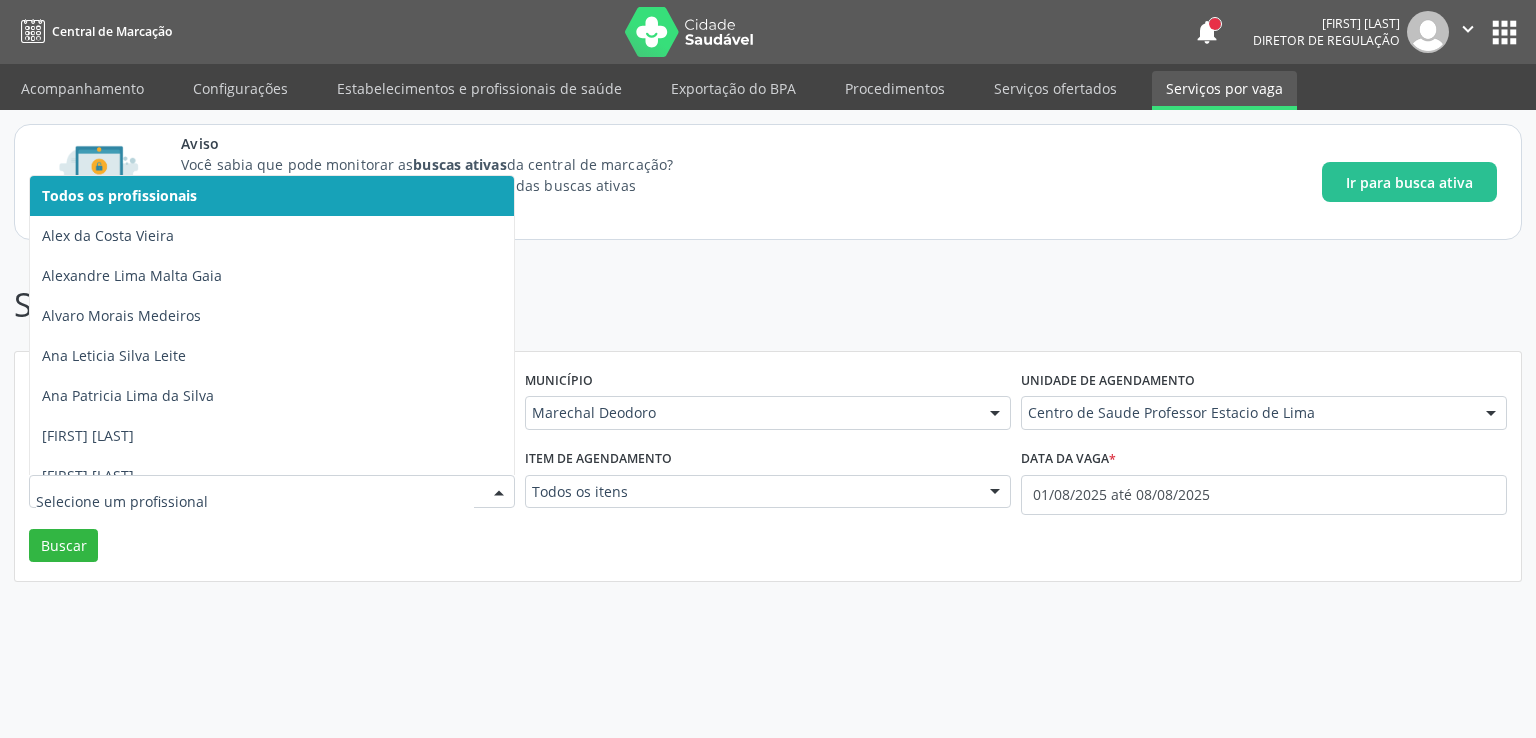 click at bounding box center (255, 502) 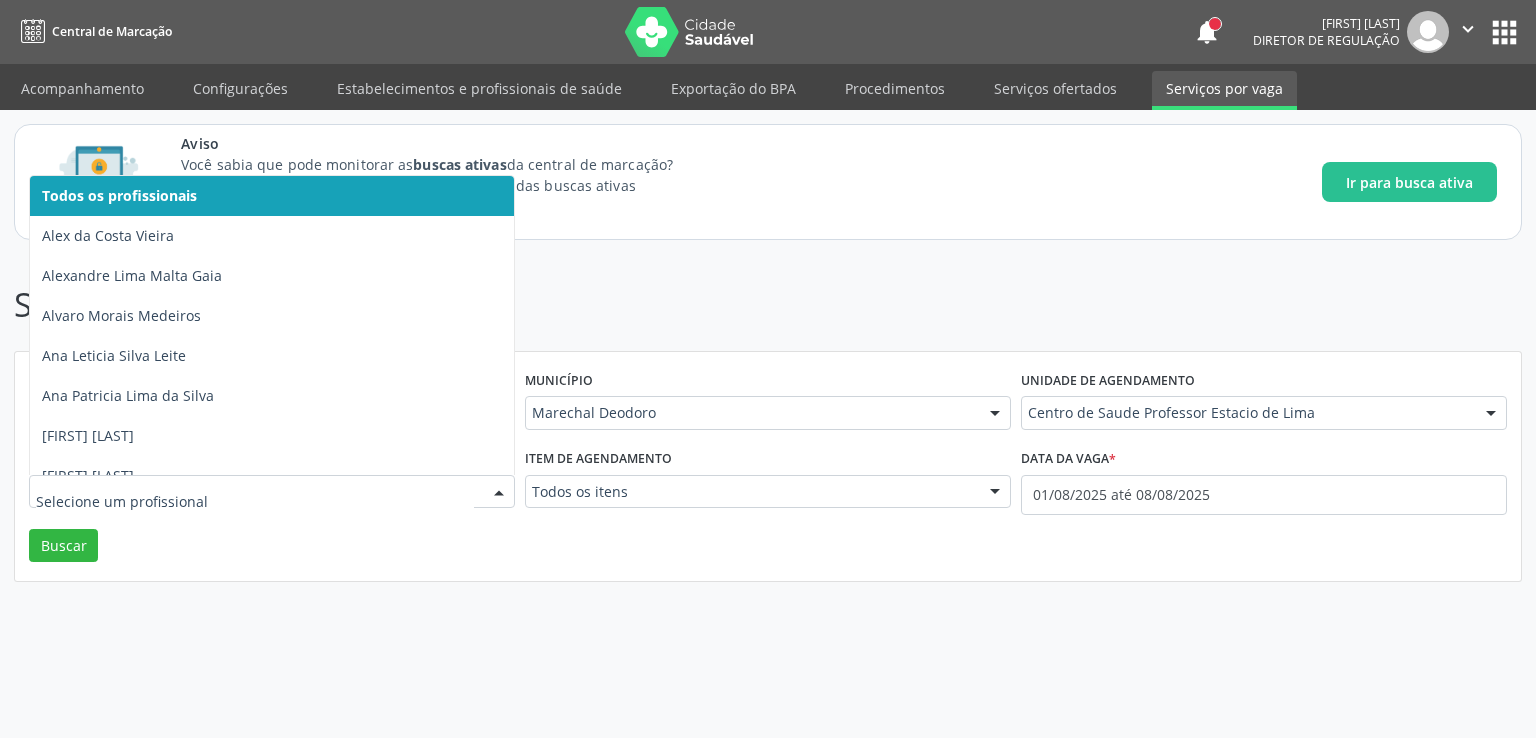 click on "Serviços ofertados por vaga
UF
[STATE]         [STATE]
Nenhum resultado encontrado para: "   "
Não há nenhuma opção para ser exibida.
Município
[CITY]         [CITY]
Nenhum resultado encontrado para: "   "
Não há nenhuma opção para ser exibida.
Unidade de agendamento
Centro de Saude Professor Estacio de Lima         Todos os estabelecimentos   Aeronave Baron 58   Aeronave Cessna   Associacao Divina Misericordia   Caps Maria Celia de Araujo Sarmento   Central Municipal de Rede de Frio de [CITY]   Central de Abastecimento Farmaceutico Caf   Centro Municipal de Especialidade Odontologica   Centro de Parto Normal Imaculada Conceicao   Centro de Saude Professor Estacio de Lima   Certea Centro Esp de Ref em Transtorno do Espectro Autista   Clinica Escola de Medicina Veterinaria do Cesmac   Clinica de Reestruturacao Renovar Crer" at bounding box center (768, 496) 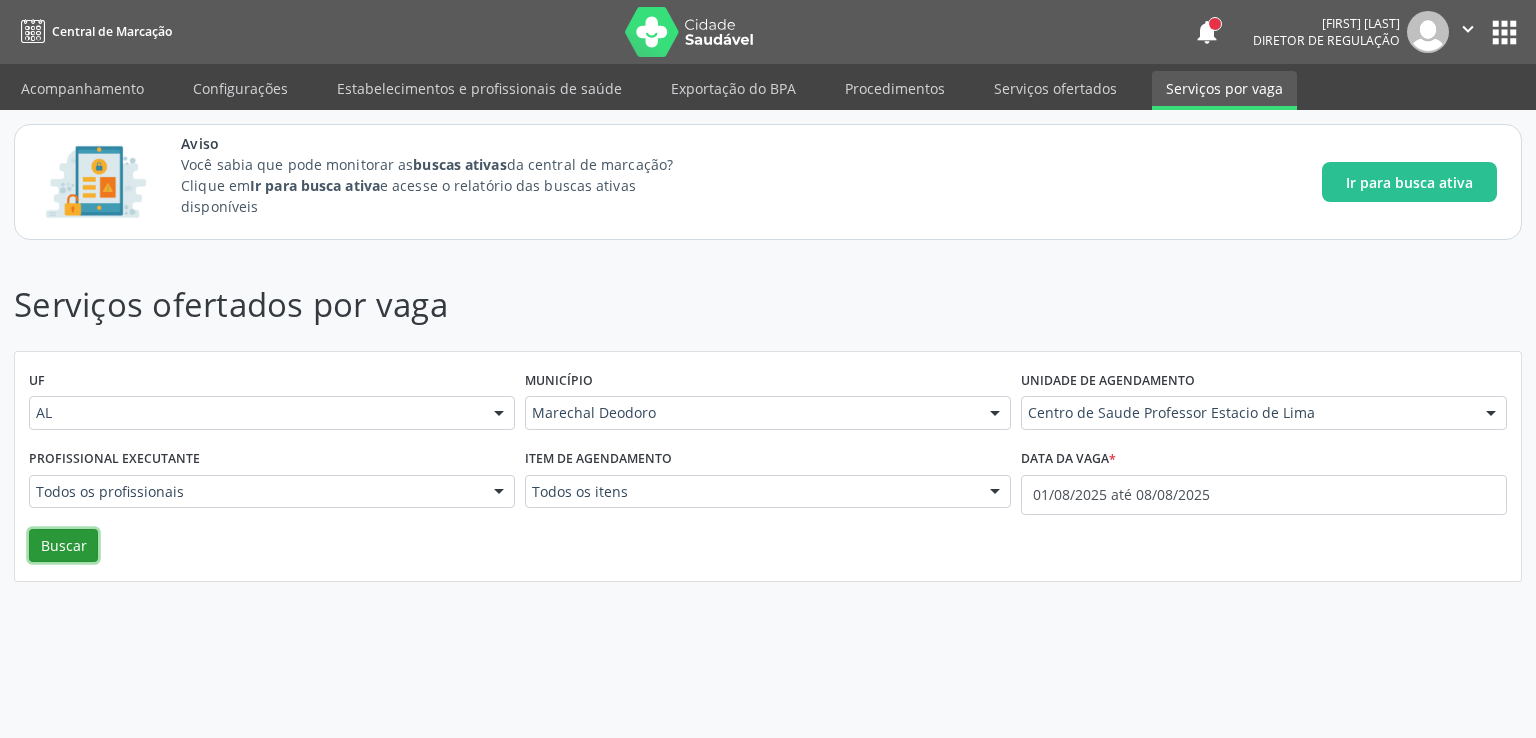 click on "Buscar" at bounding box center [63, 546] 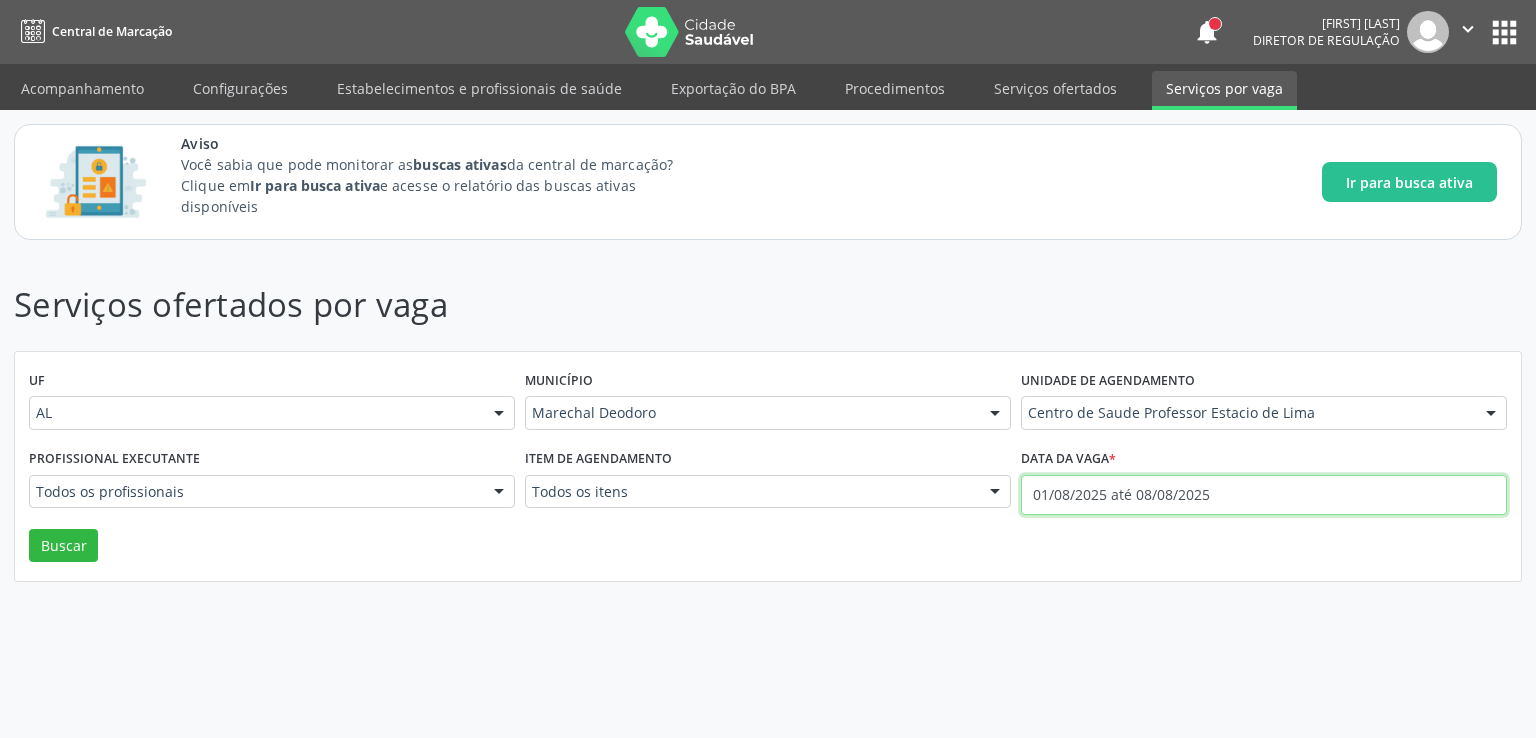 click on "01/08/2025 até 08/08/2025" at bounding box center (1264, 495) 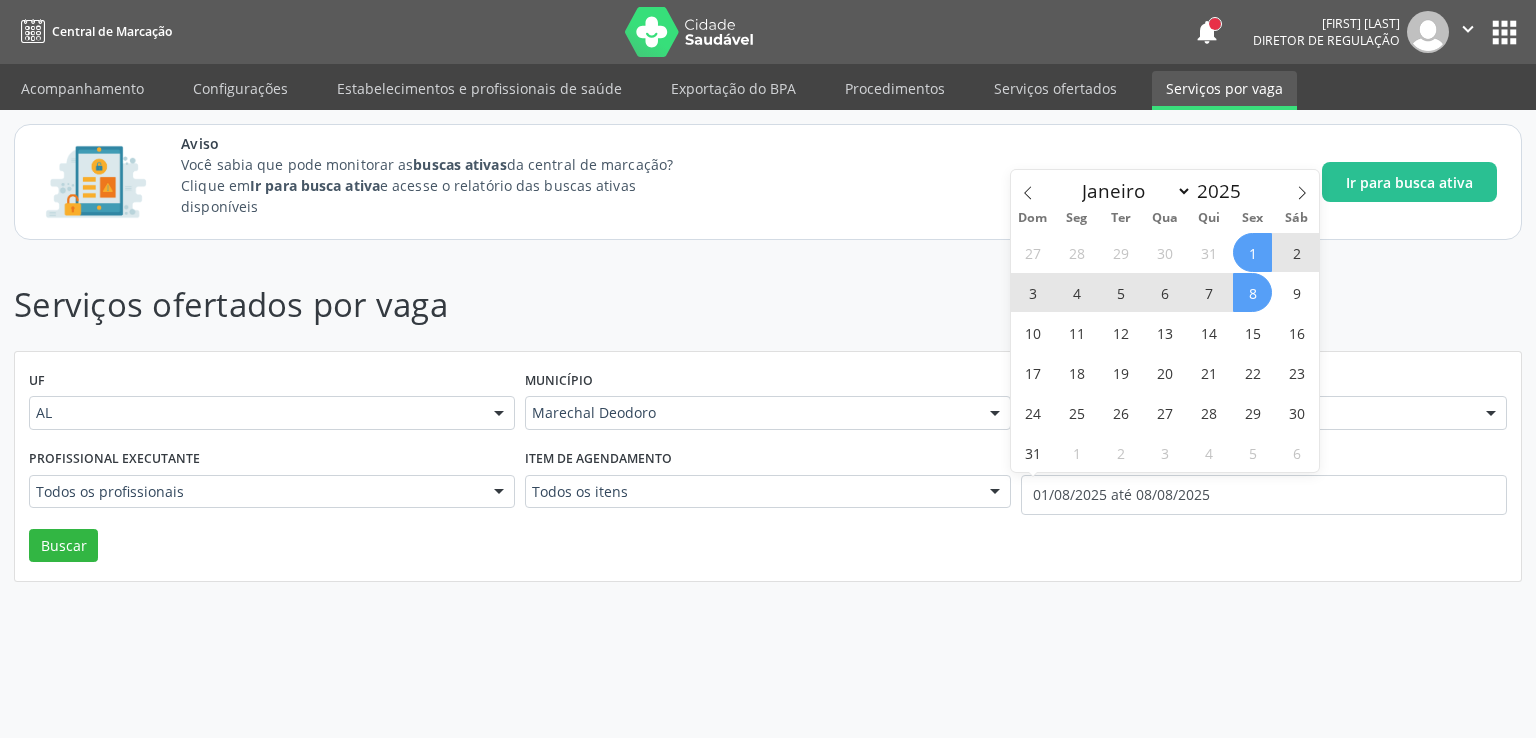click on "Aviso
Você sabia que pode monitorar as  buscas ativas
da central de marcação?
Clique em  Ir para busca ativa  e acesse o relatório
das buscas ativas disponíveis
Ir para busca ativa" at bounding box center [768, 182] 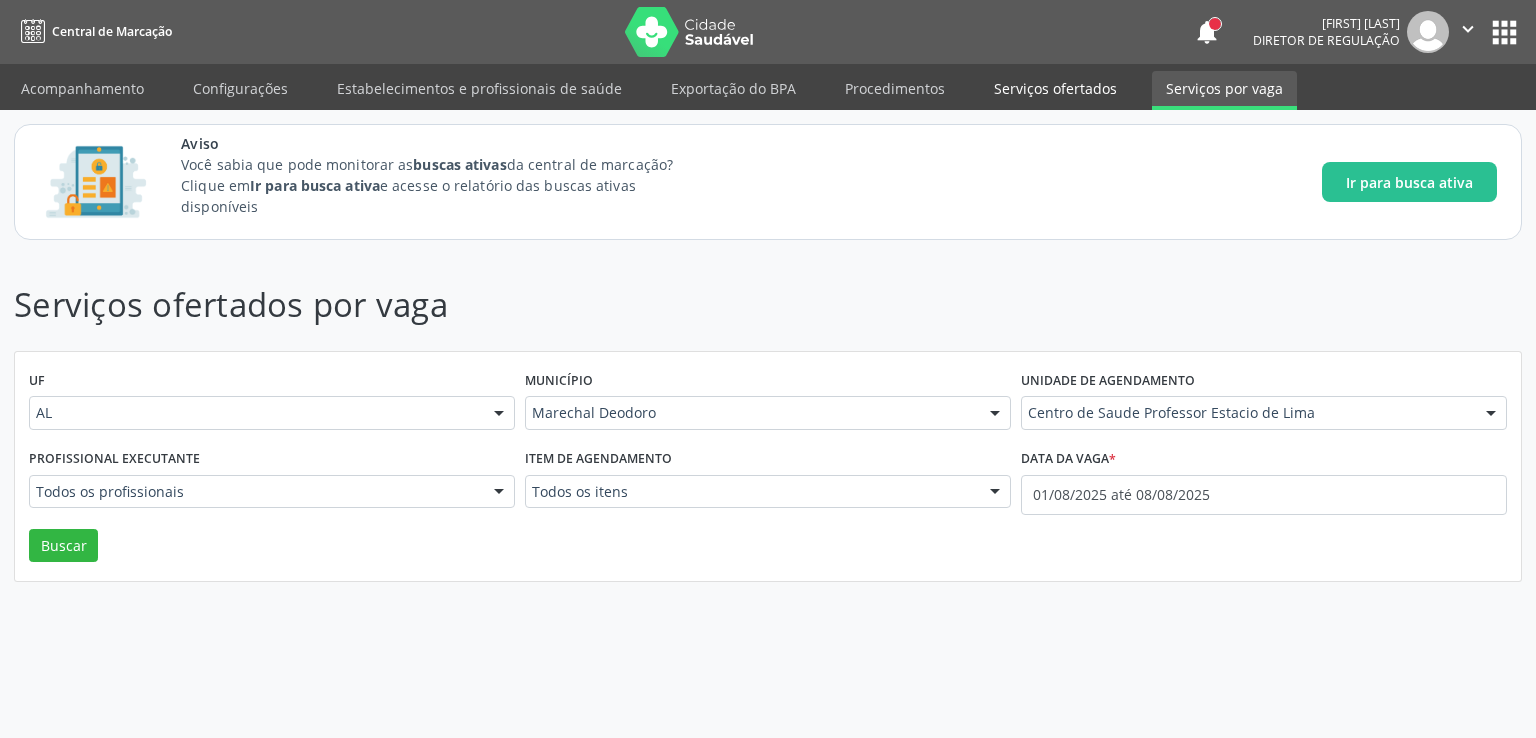 click on "Serviços ofertados" at bounding box center [1055, 88] 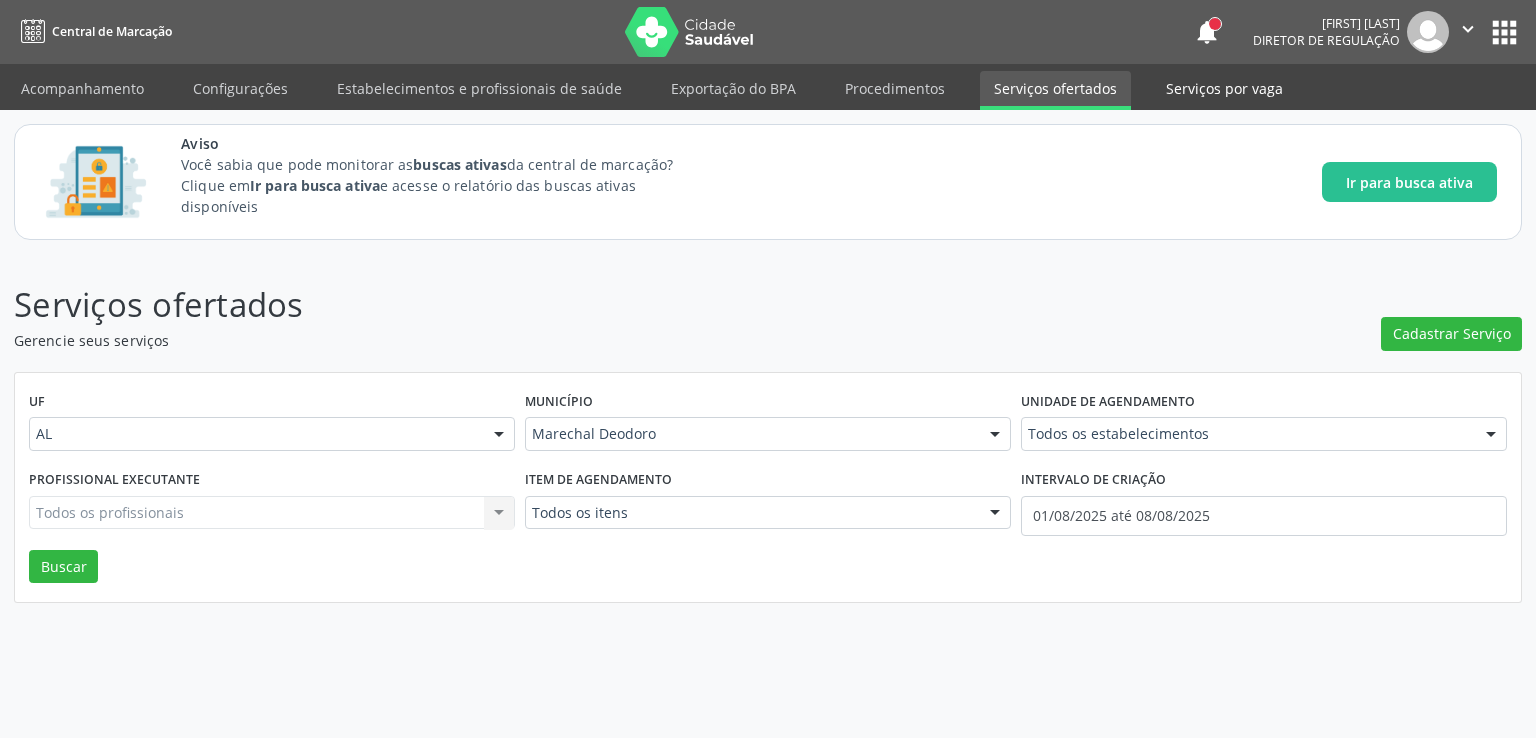 click on "Serviços por vaga" at bounding box center [1224, 88] 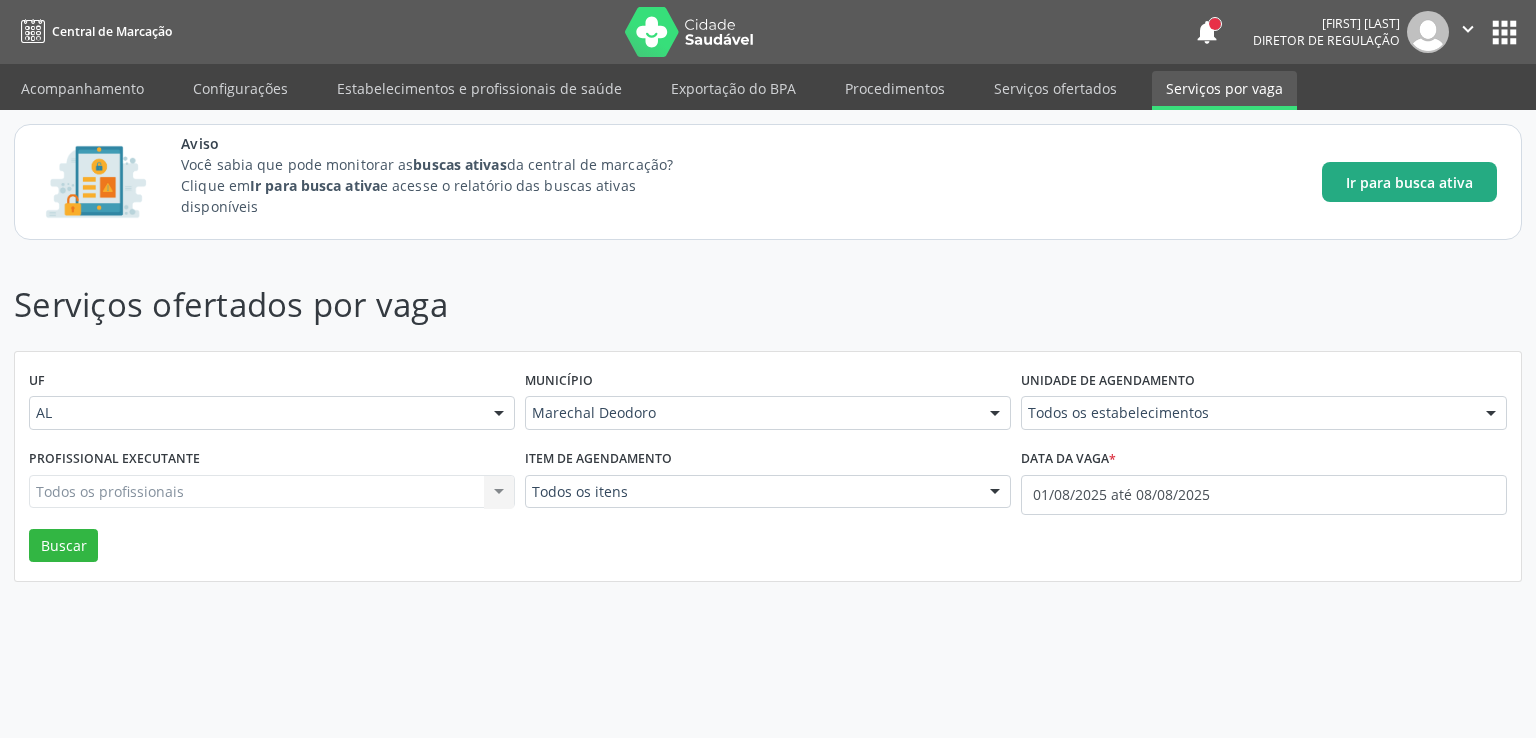 click on "Ir para busca ativa" at bounding box center (1409, 182) 